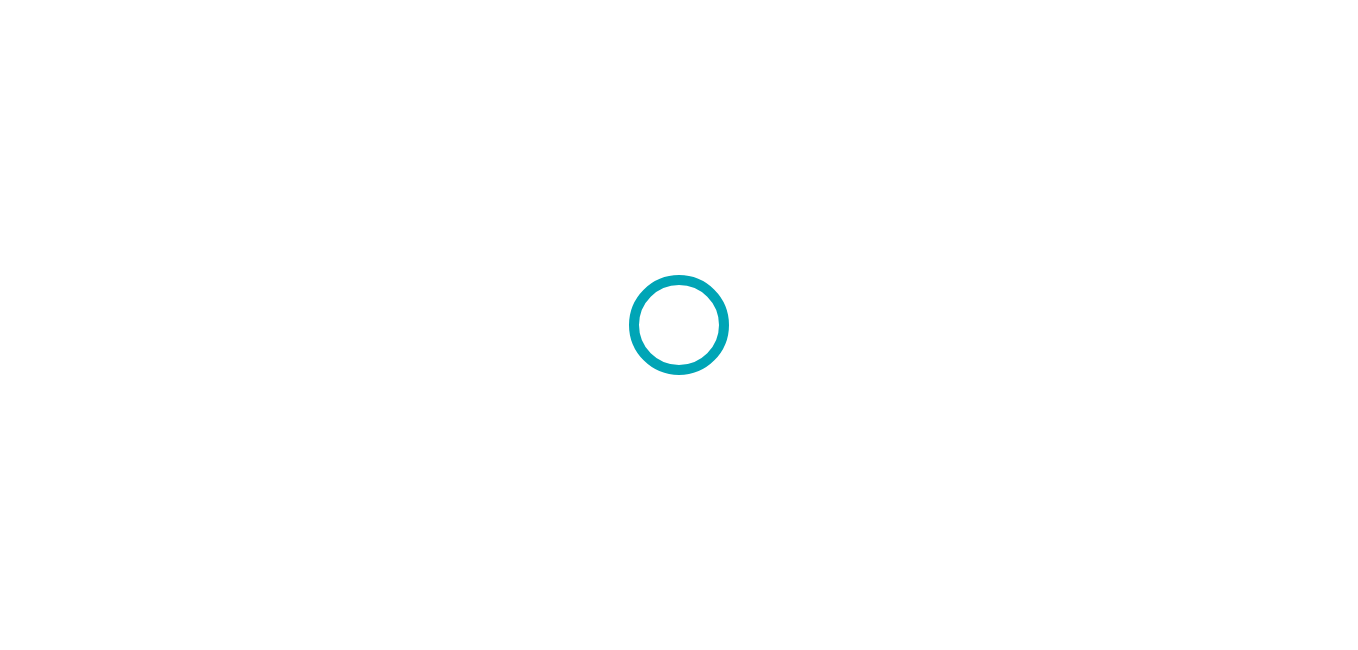scroll, scrollTop: 0, scrollLeft: 0, axis: both 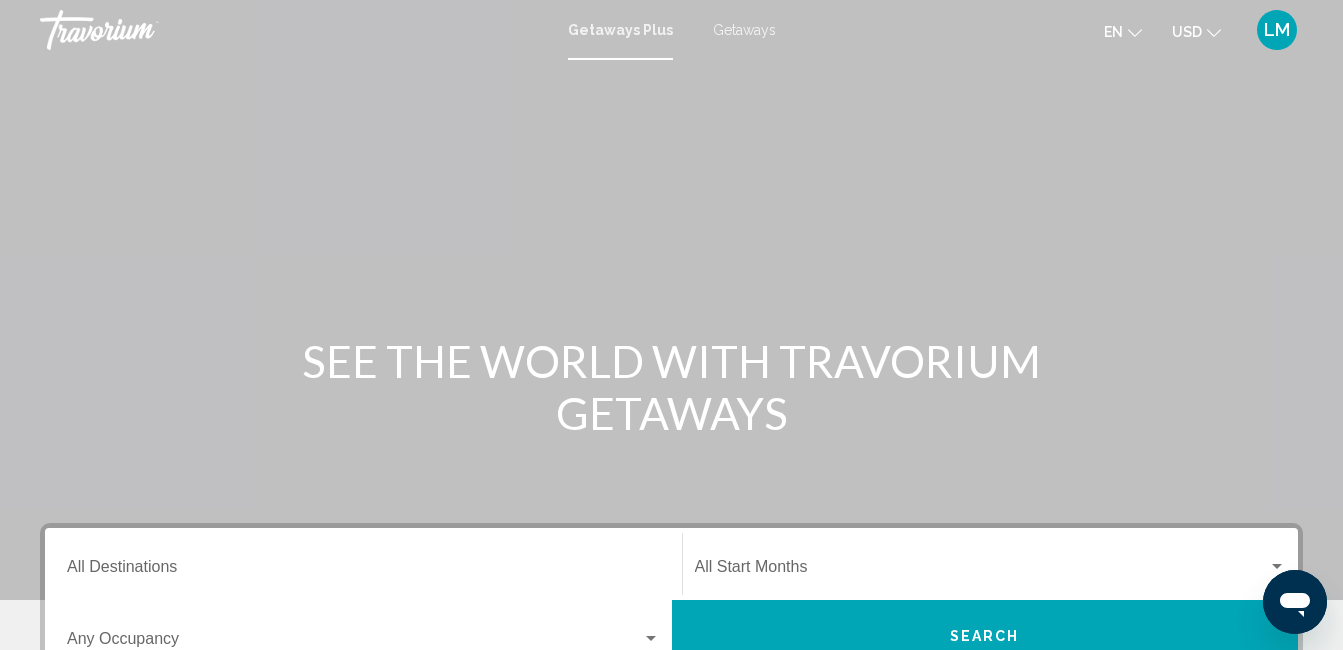 click on "Getaways" at bounding box center (744, 30) 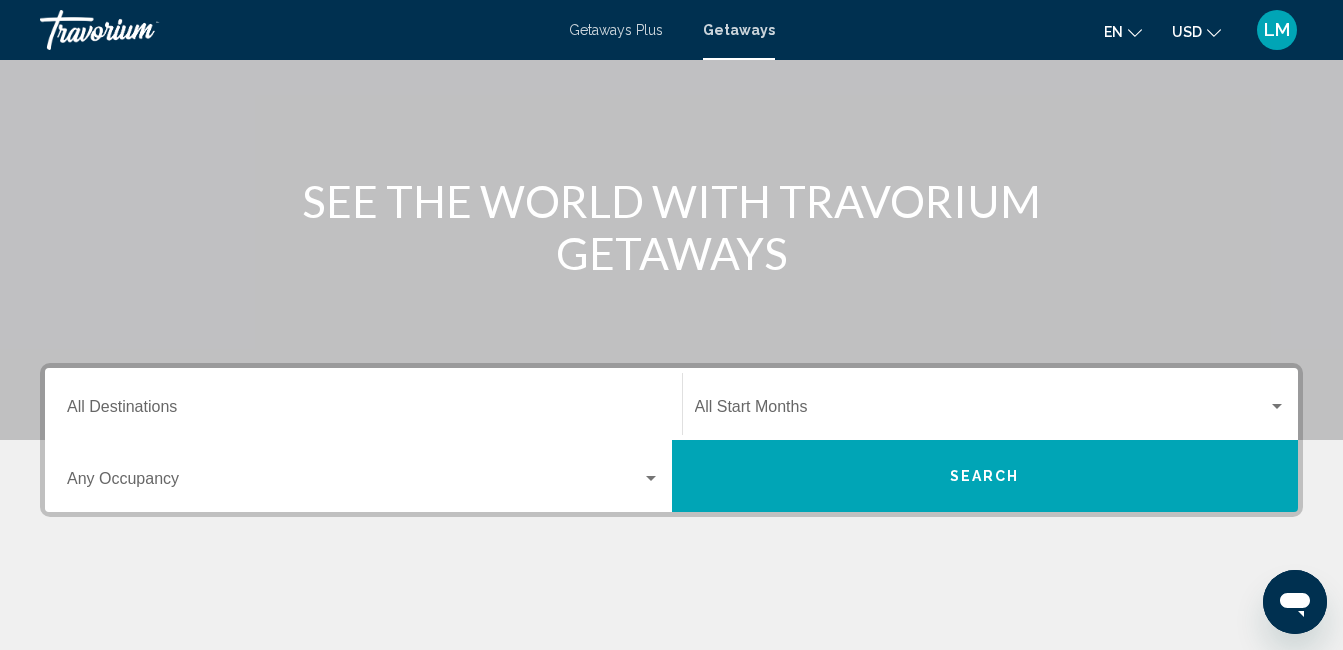 scroll, scrollTop: 200, scrollLeft: 0, axis: vertical 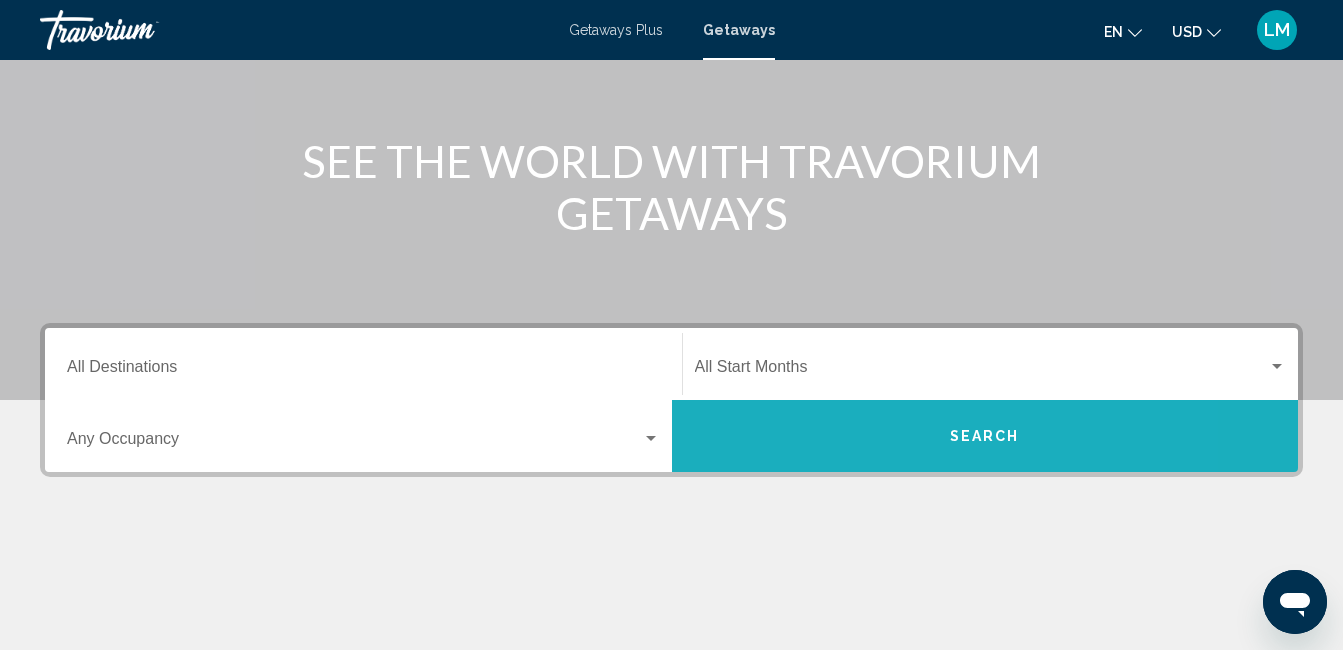 click on "Search" at bounding box center [985, 436] 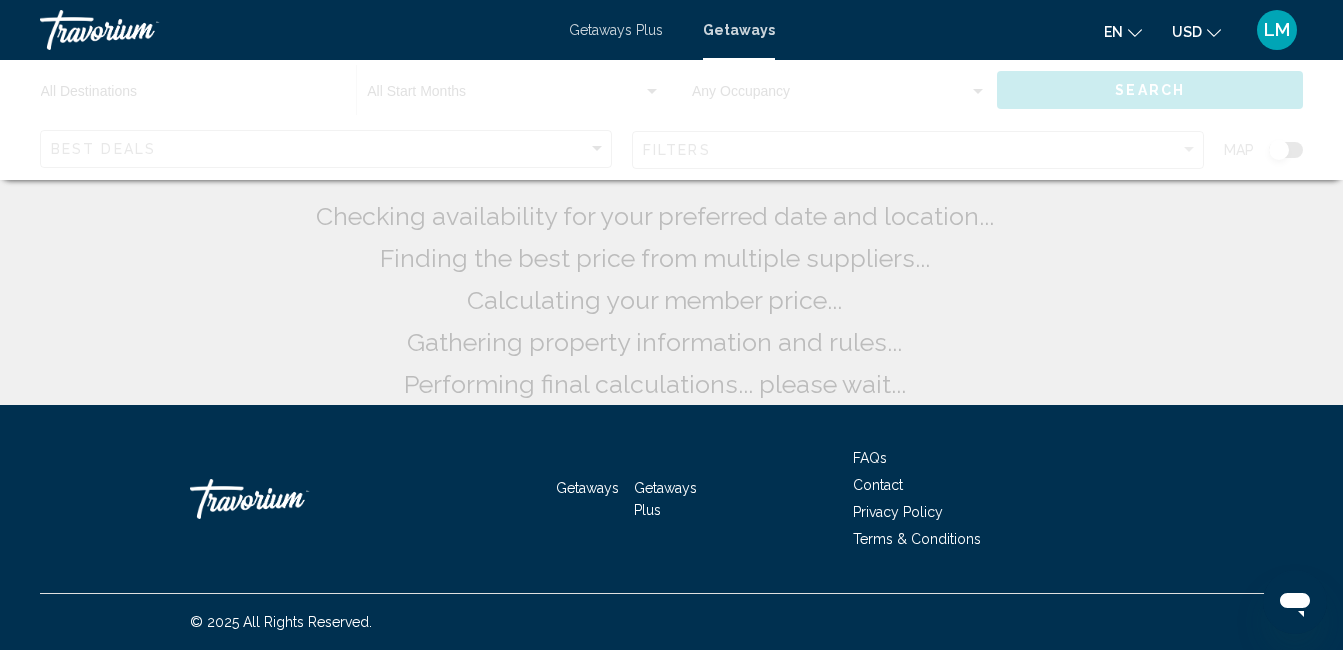 scroll, scrollTop: 0, scrollLeft: 0, axis: both 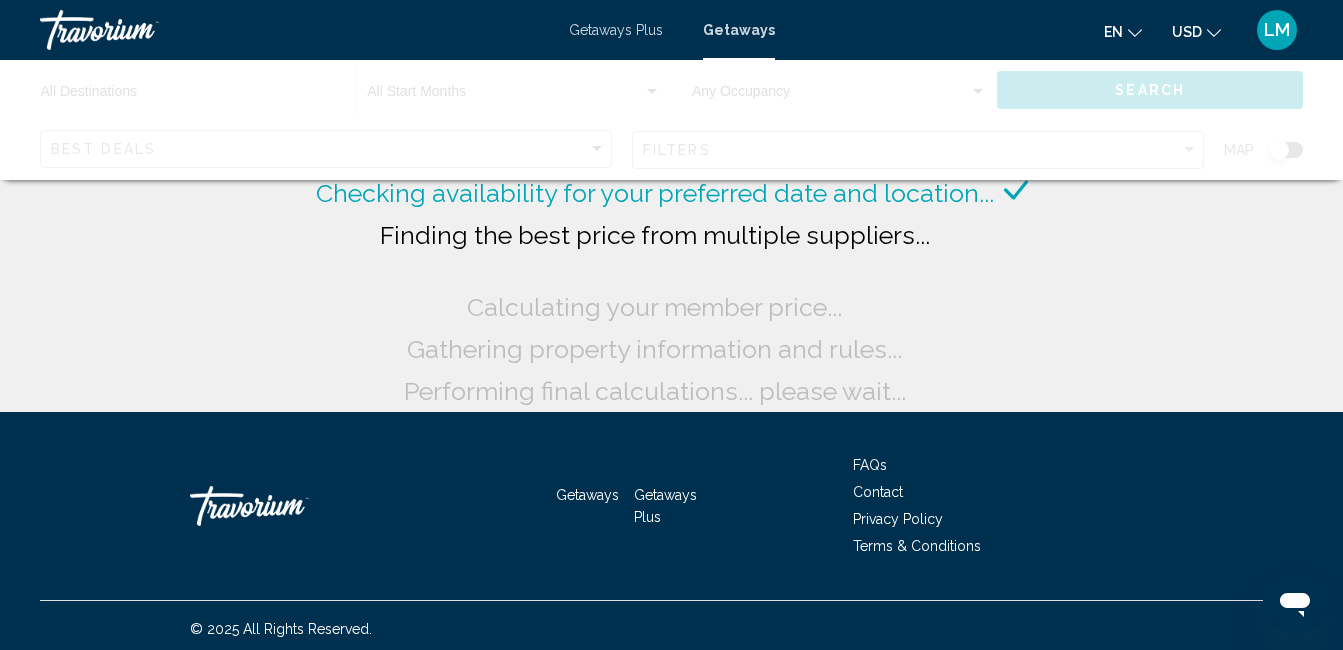 click 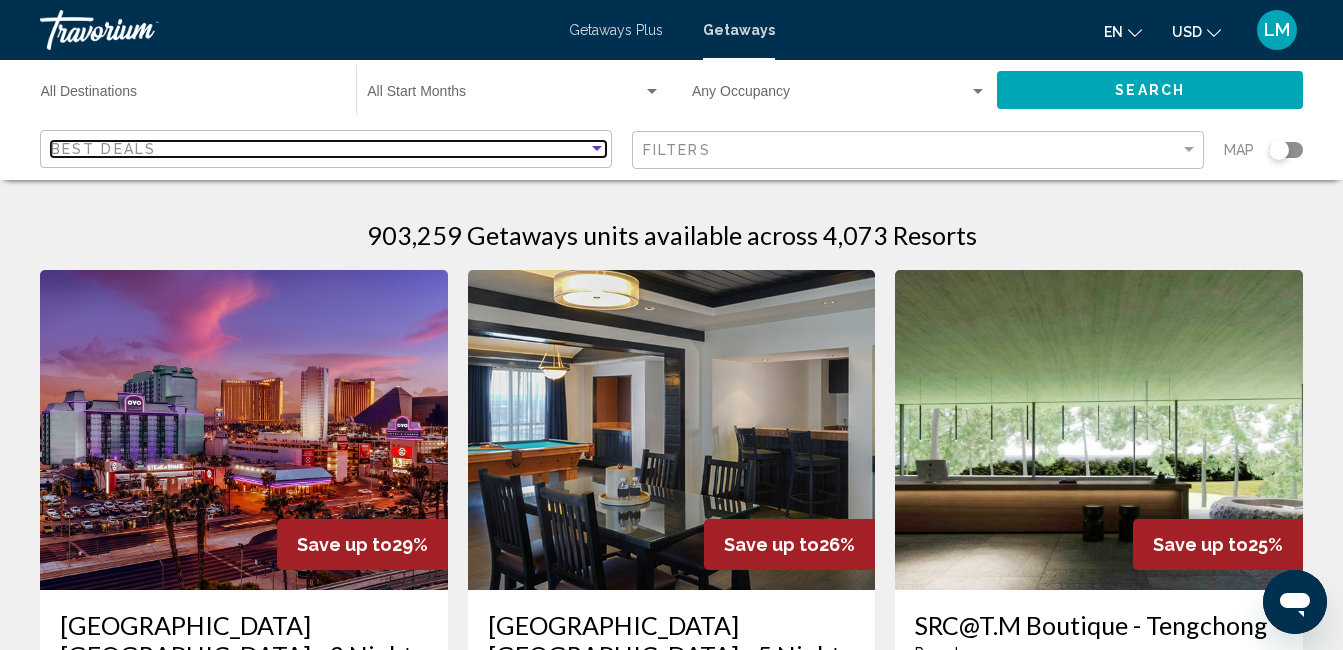click at bounding box center (597, 148) 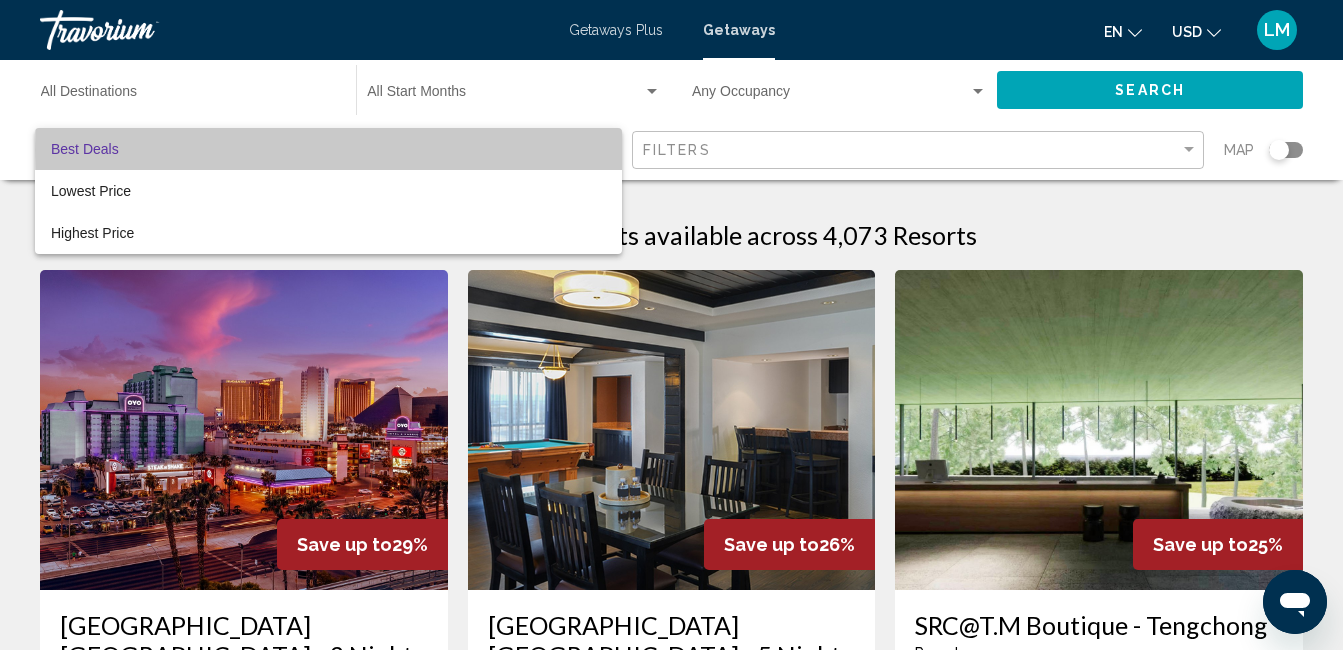 click on "Best Deals" at bounding box center [328, 149] 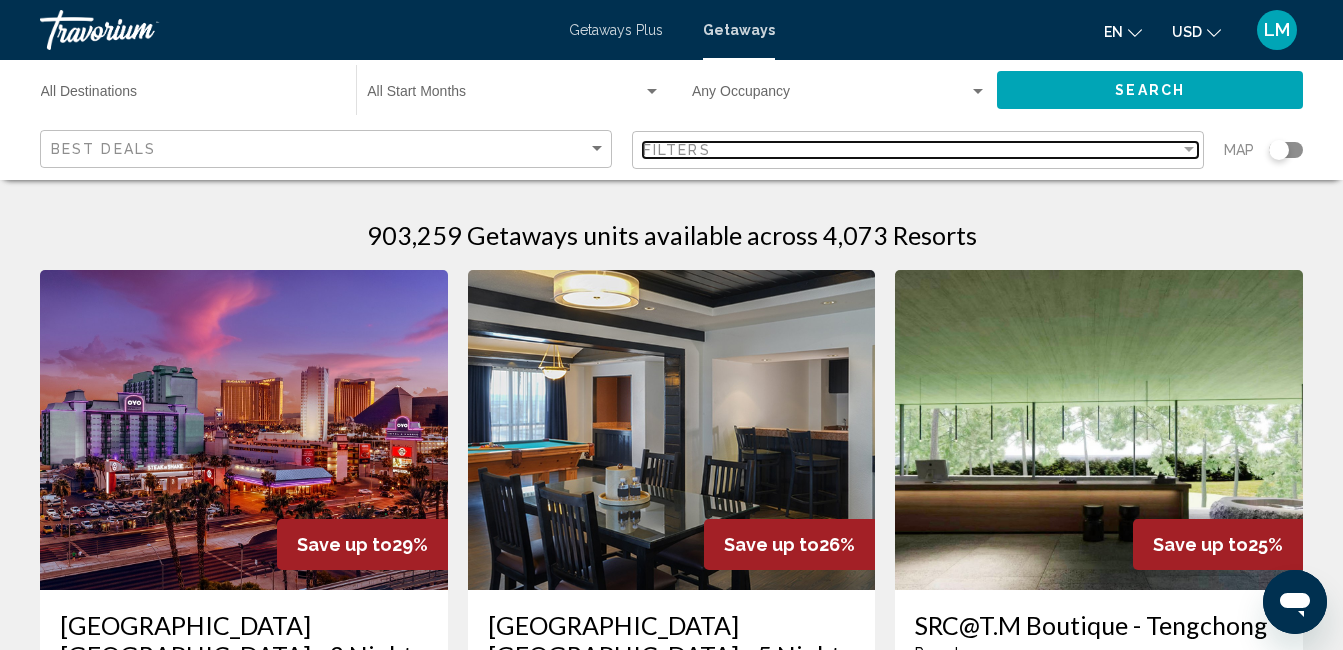 click at bounding box center [1189, 149] 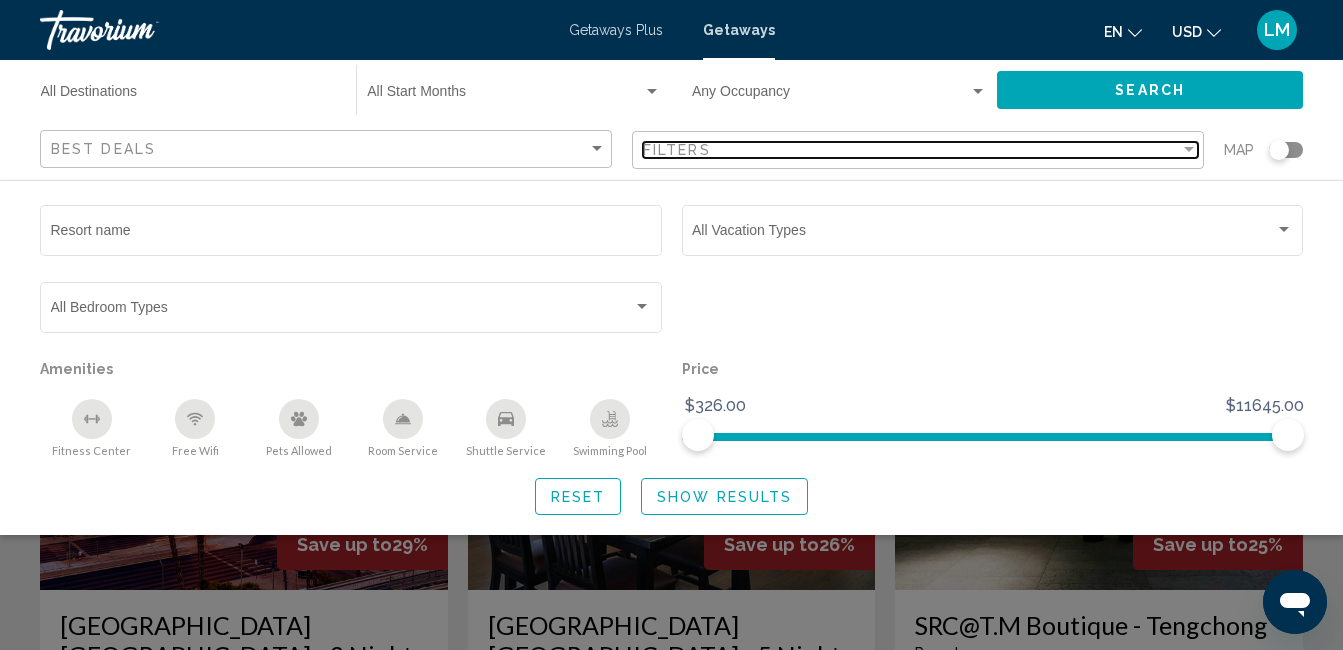 click at bounding box center (1189, 149) 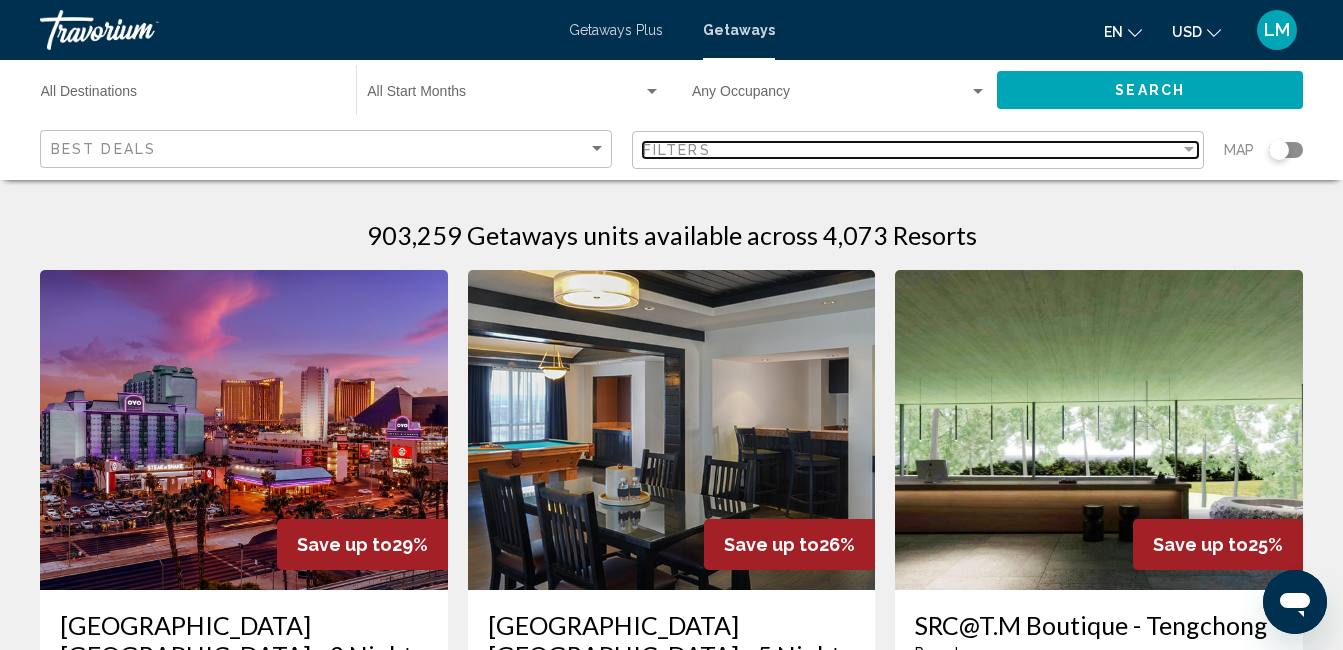 click at bounding box center [1189, 149] 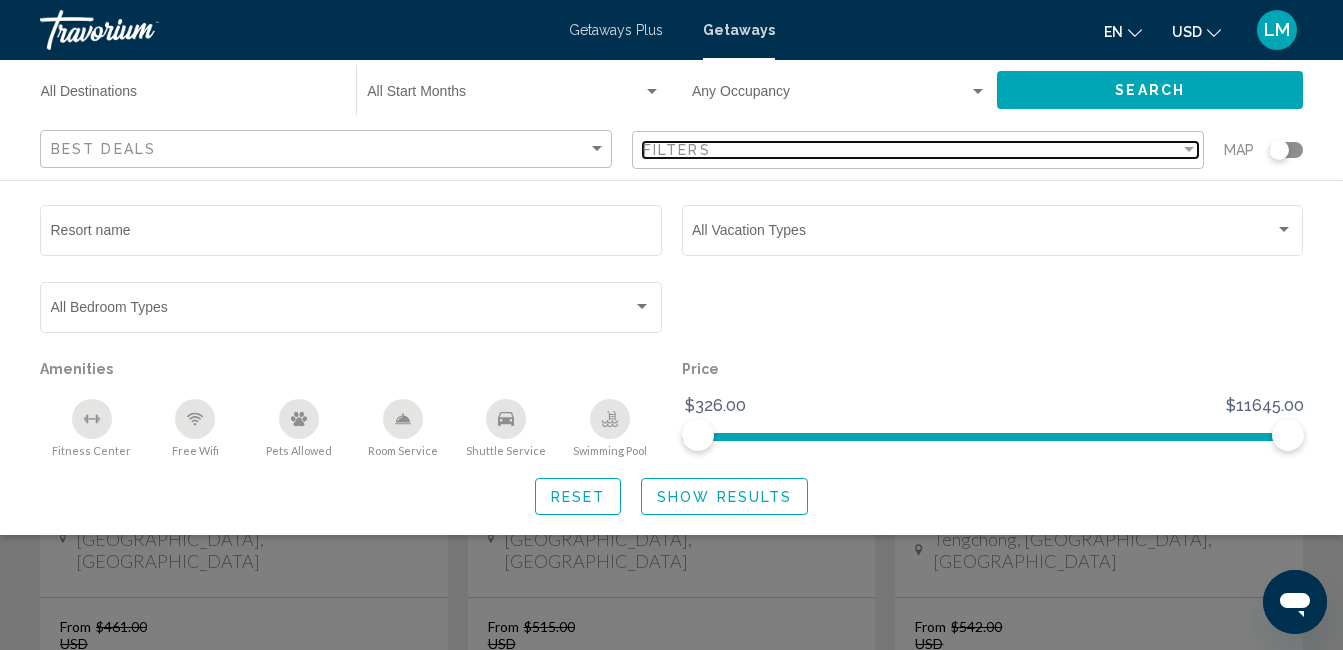 scroll, scrollTop: 240, scrollLeft: 0, axis: vertical 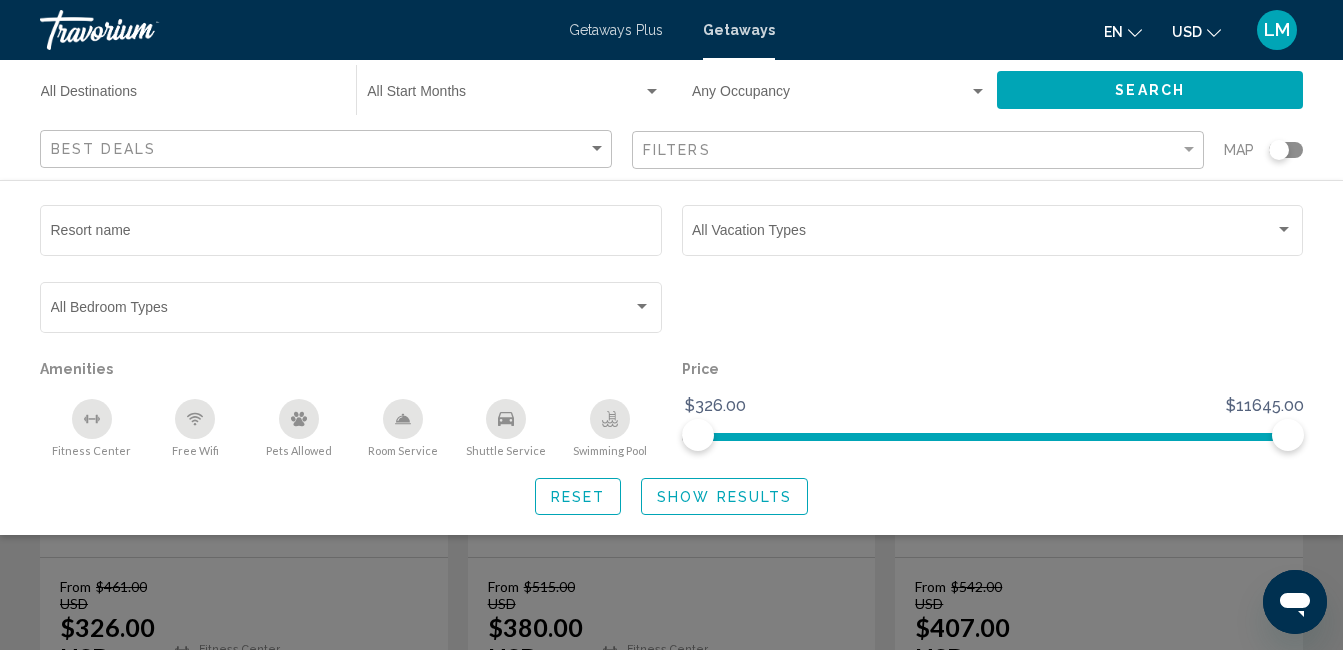 click on "Show Results" 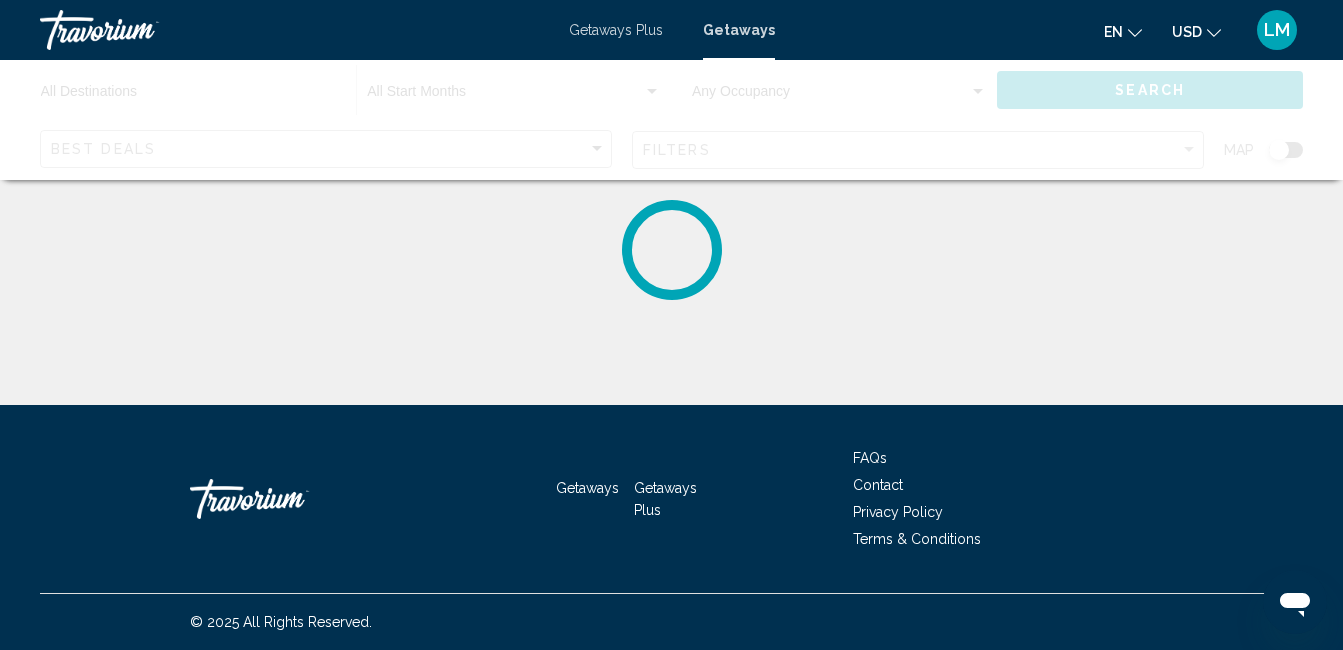 scroll, scrollTop: 0, scrollLeft: 0, axis: both 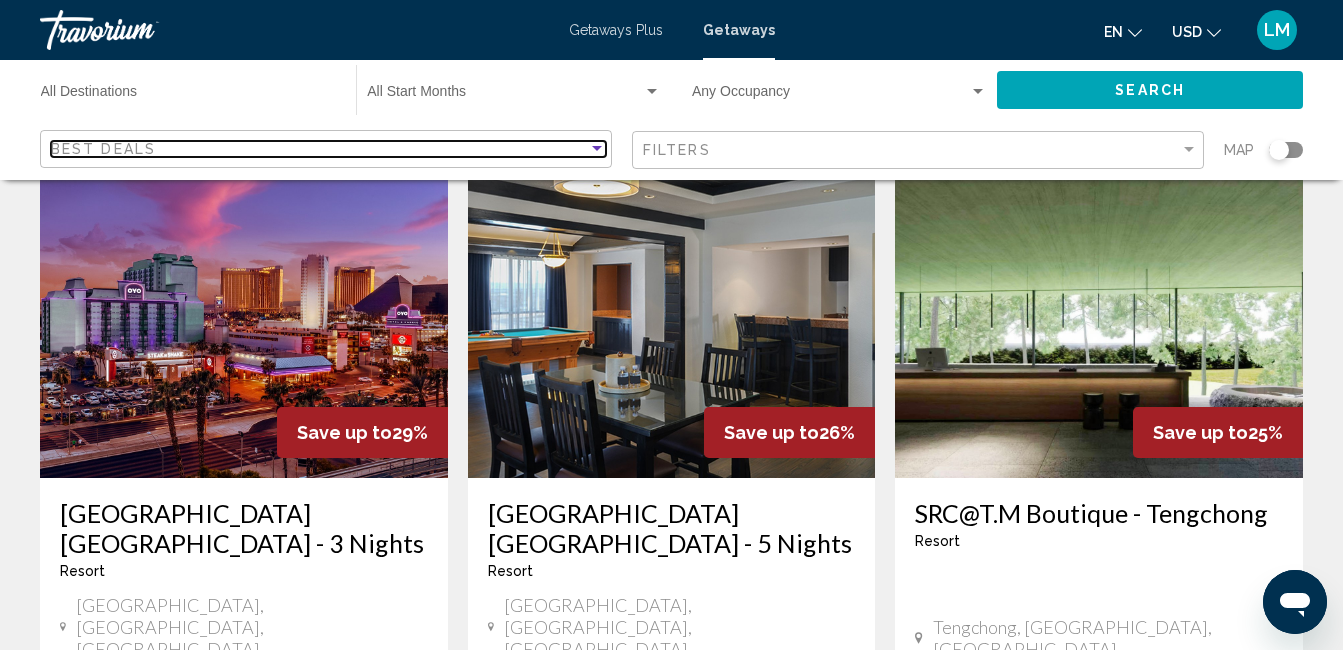 click at bounding box center [597, 149] 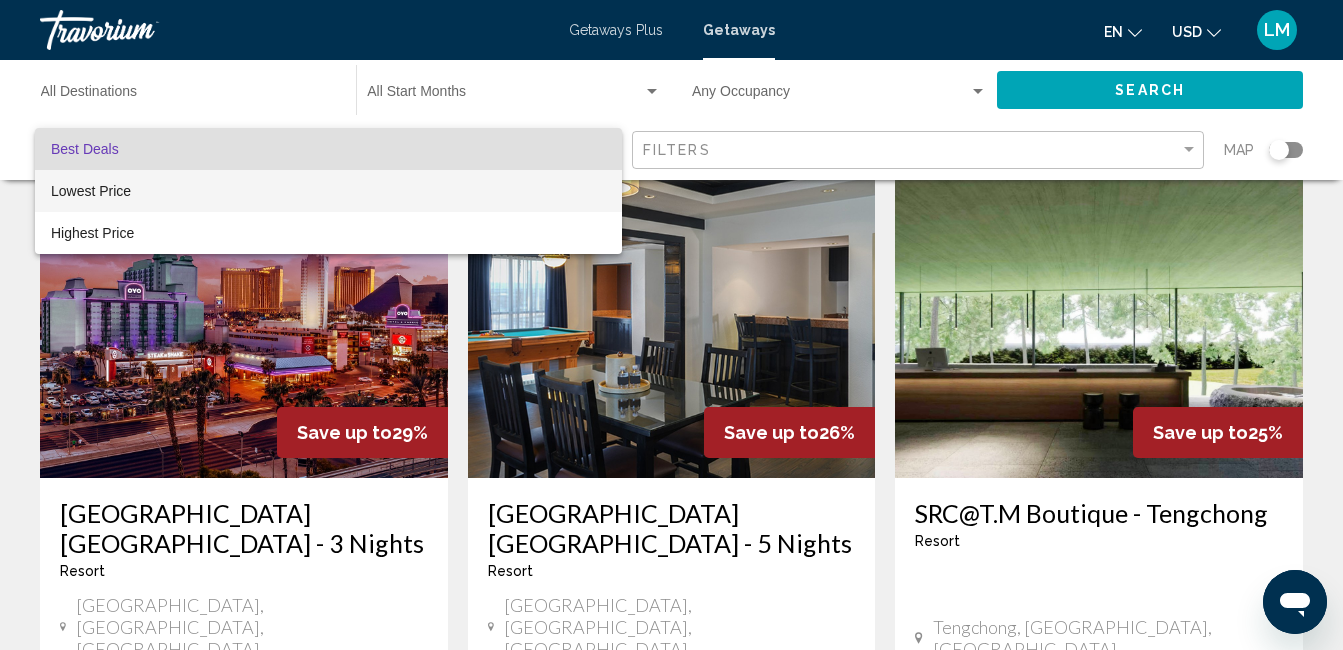 click on "Lowest Price" at bounding box center (328, 191) 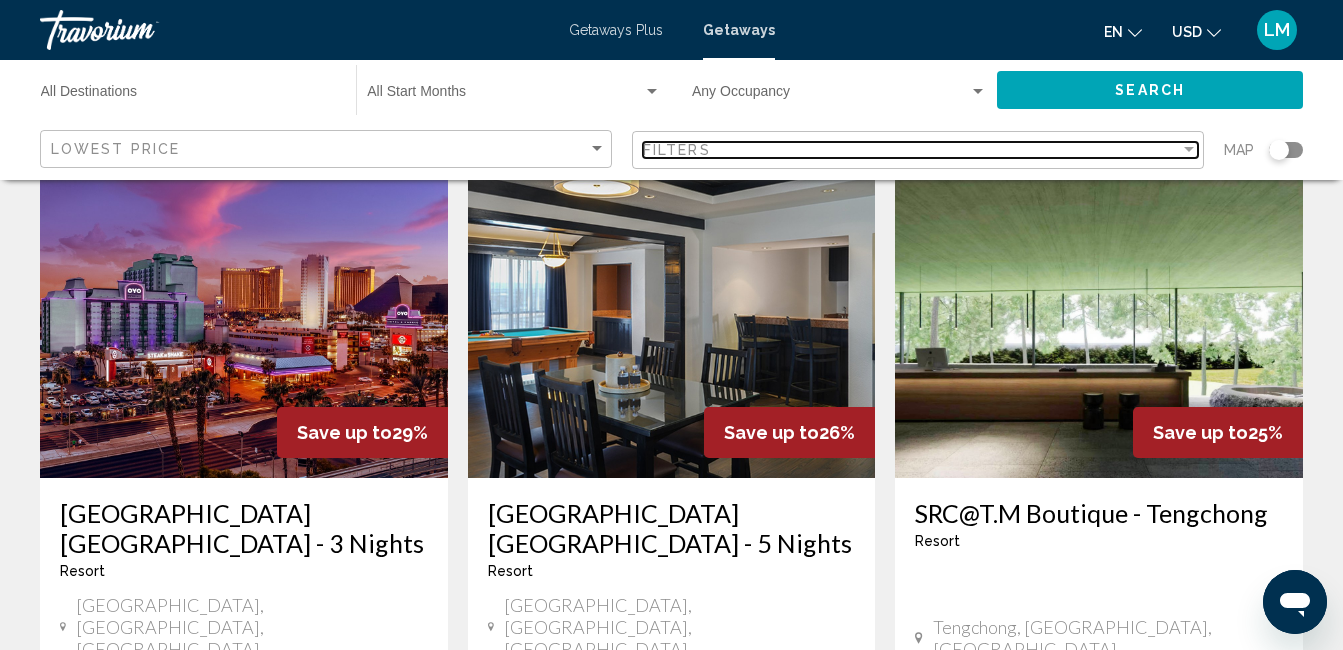 click at bounding box center [1189, 149] 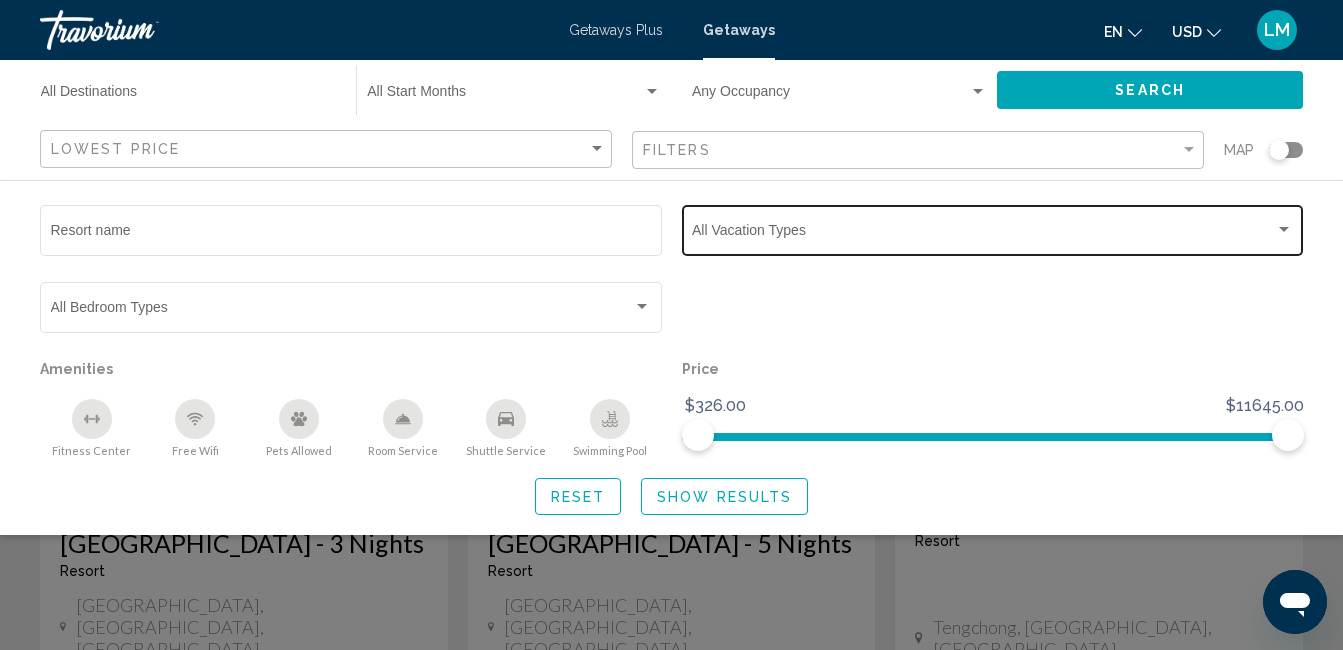 click at bounding box center [1284, 230] 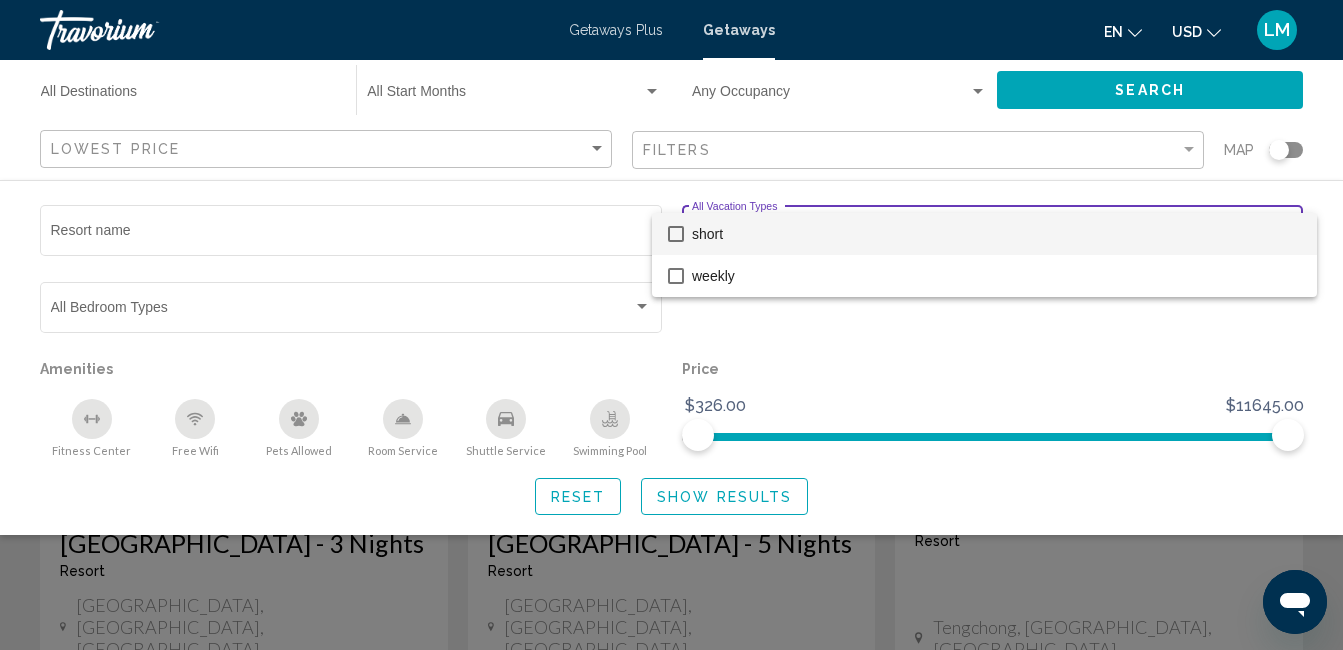 click at bounding box center [676, 234] 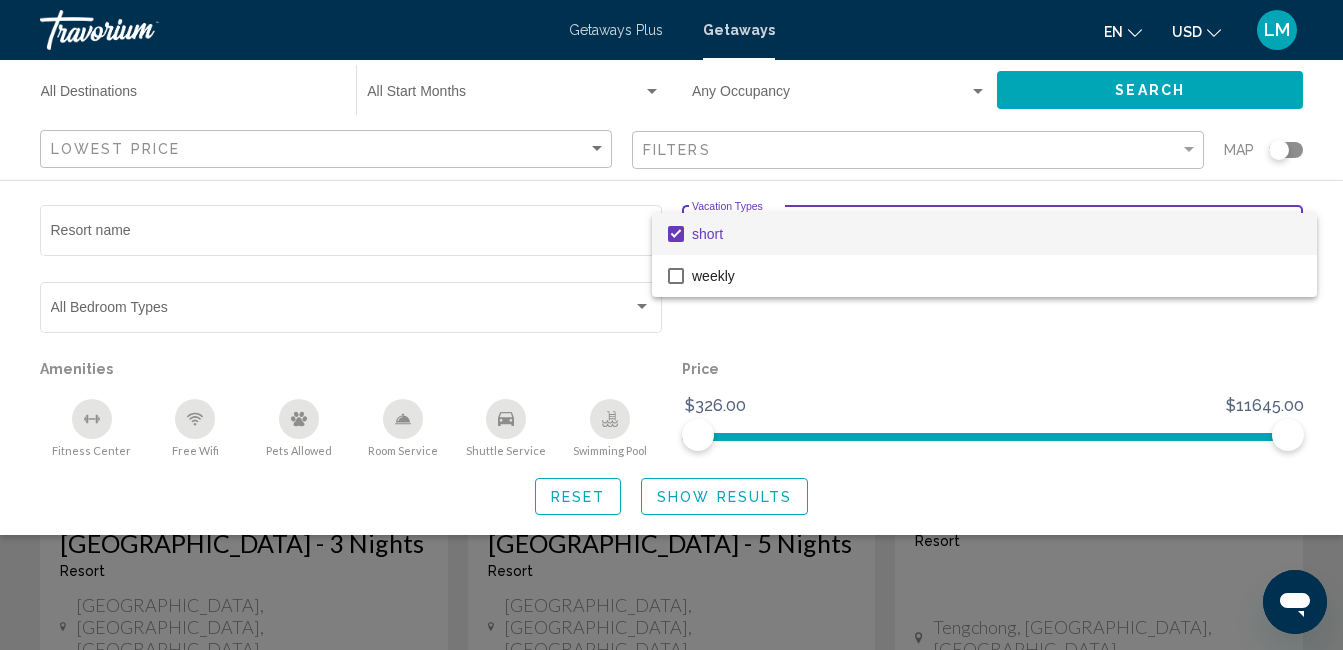 click at bounding box center [671, 325] 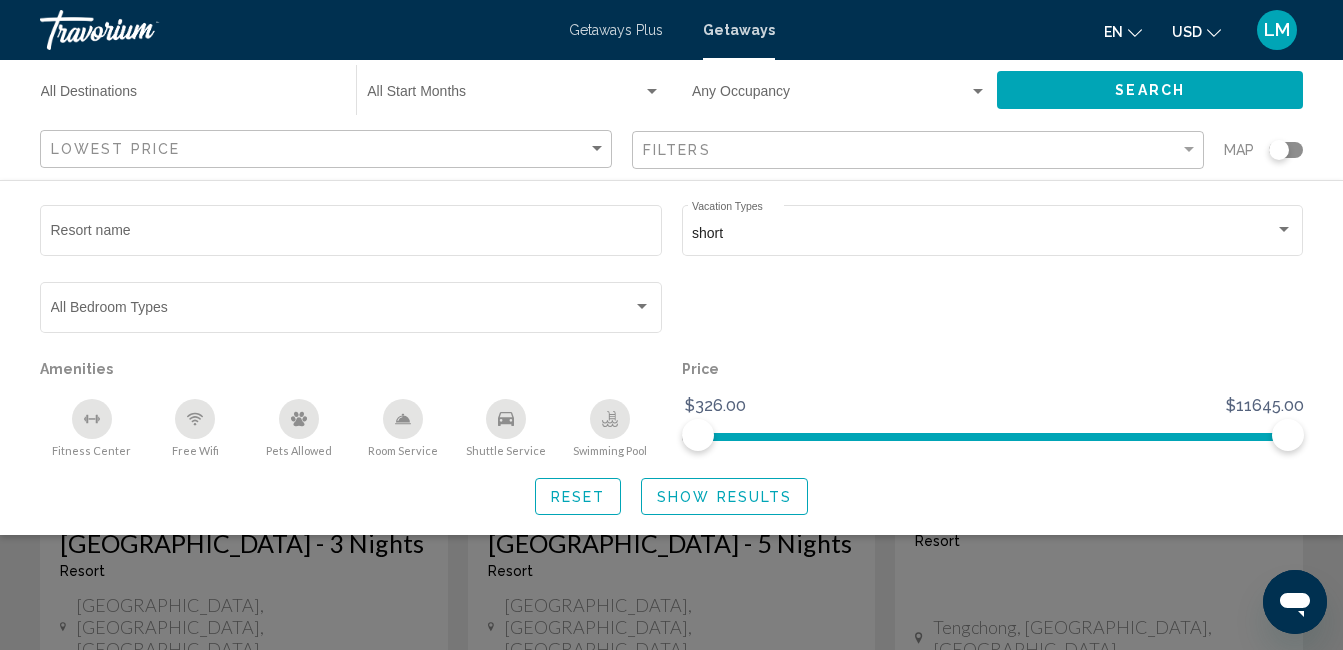 click 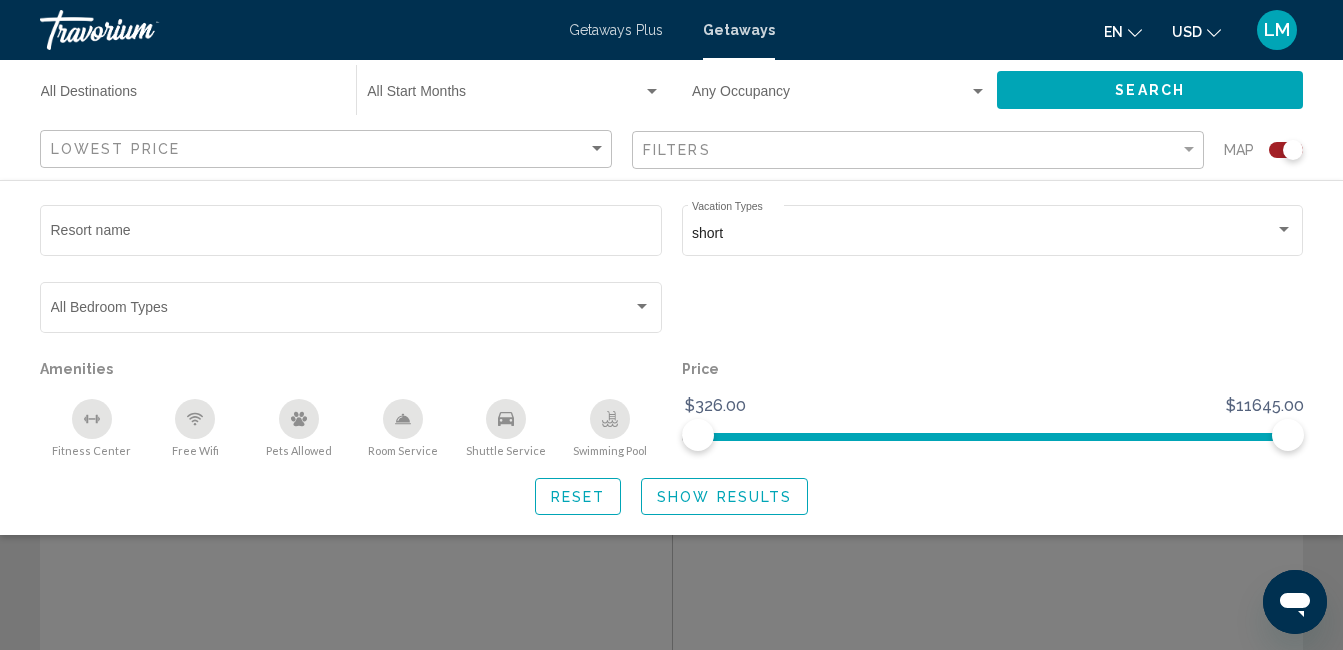 scroll, scrollTop: 732, scrollLeft: 0, axis: vertical 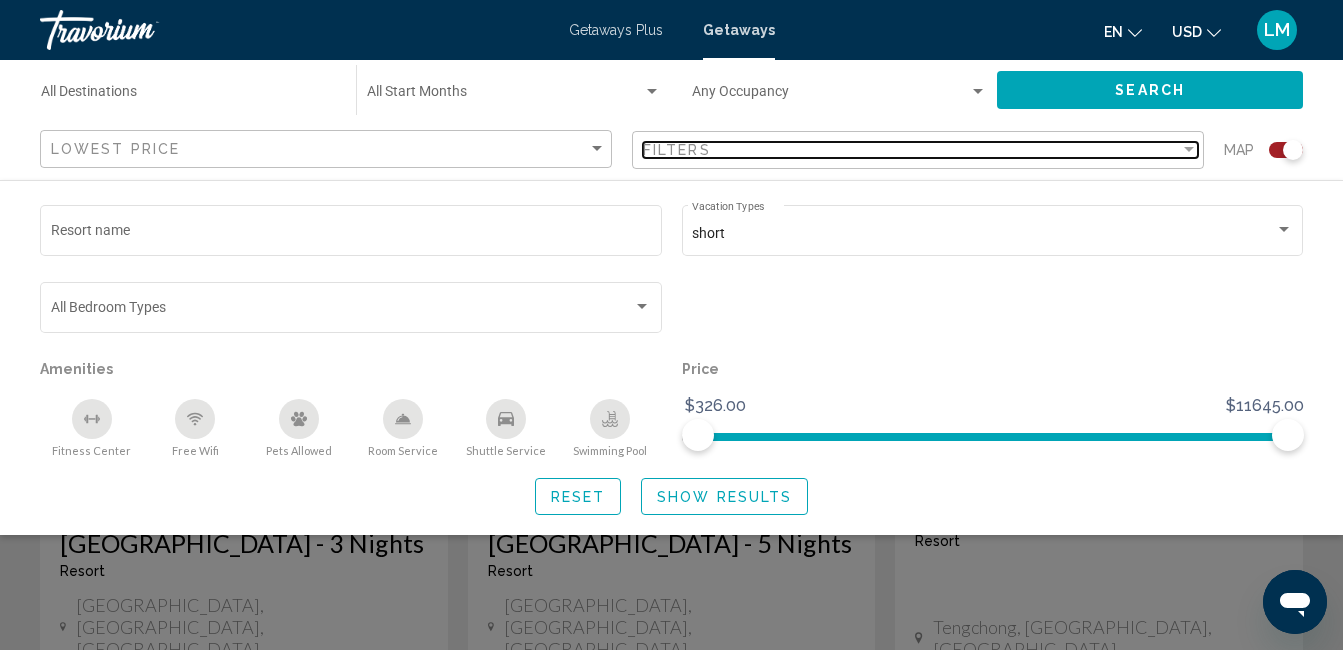 click on "Filters" at bounding box center [911, 150] 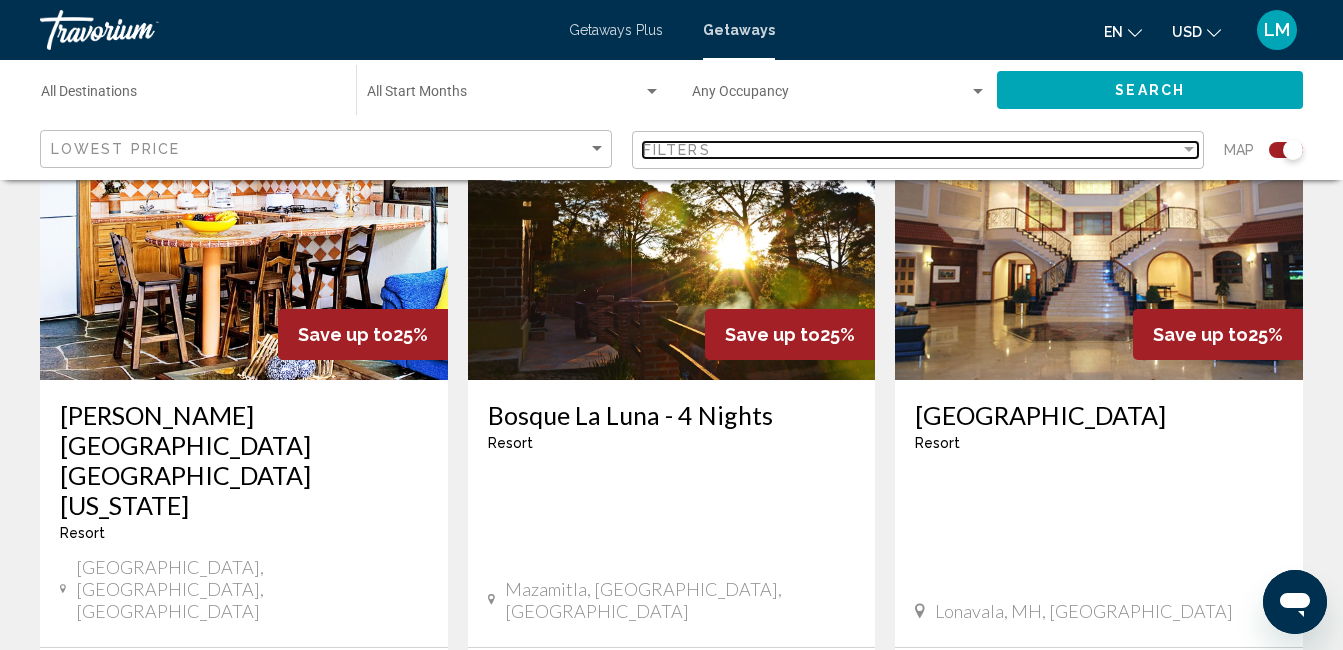 scroll, scrollTop: 1652, scrollLeft: 0, axis: vertical 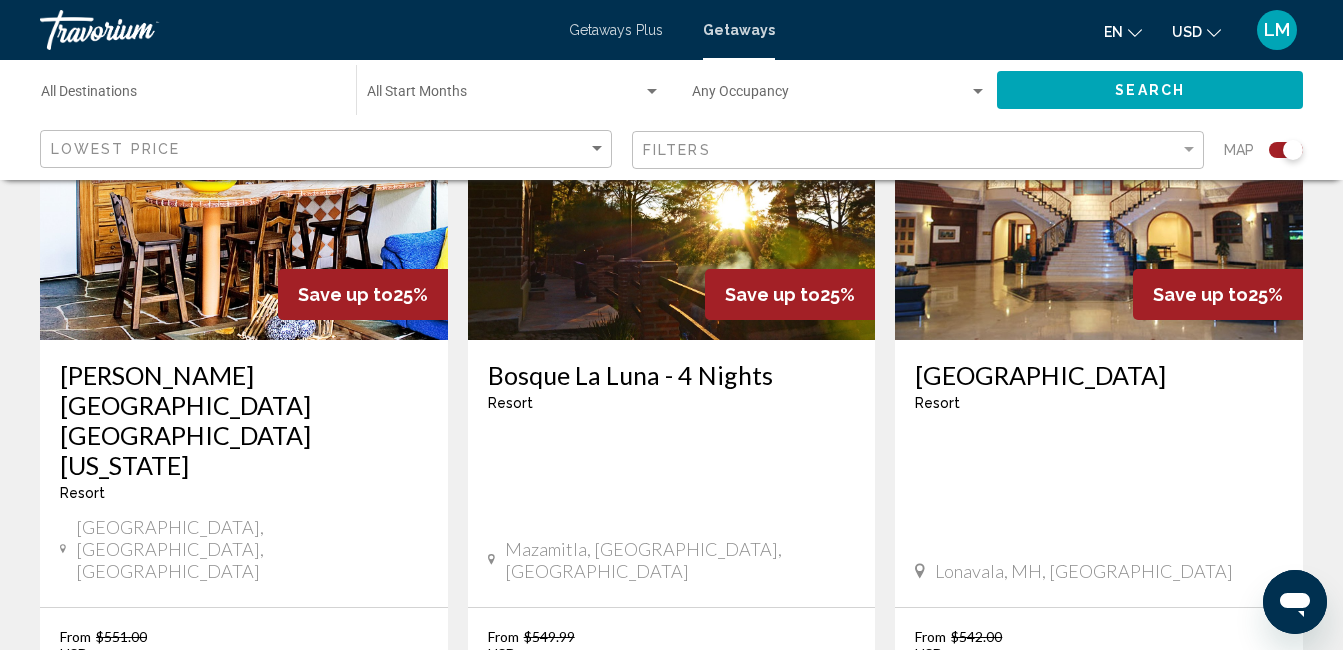 click on "Getaways Plus  Getaways en
English Español Français Italiano Português русский USD
USD ($) MXN (Mex$) CAD (Can$) GBP (£) EUR (€) AUD (A$) NZD (NZ$) CNY (CN¥) LM Login" at bounding box center [671, 30] 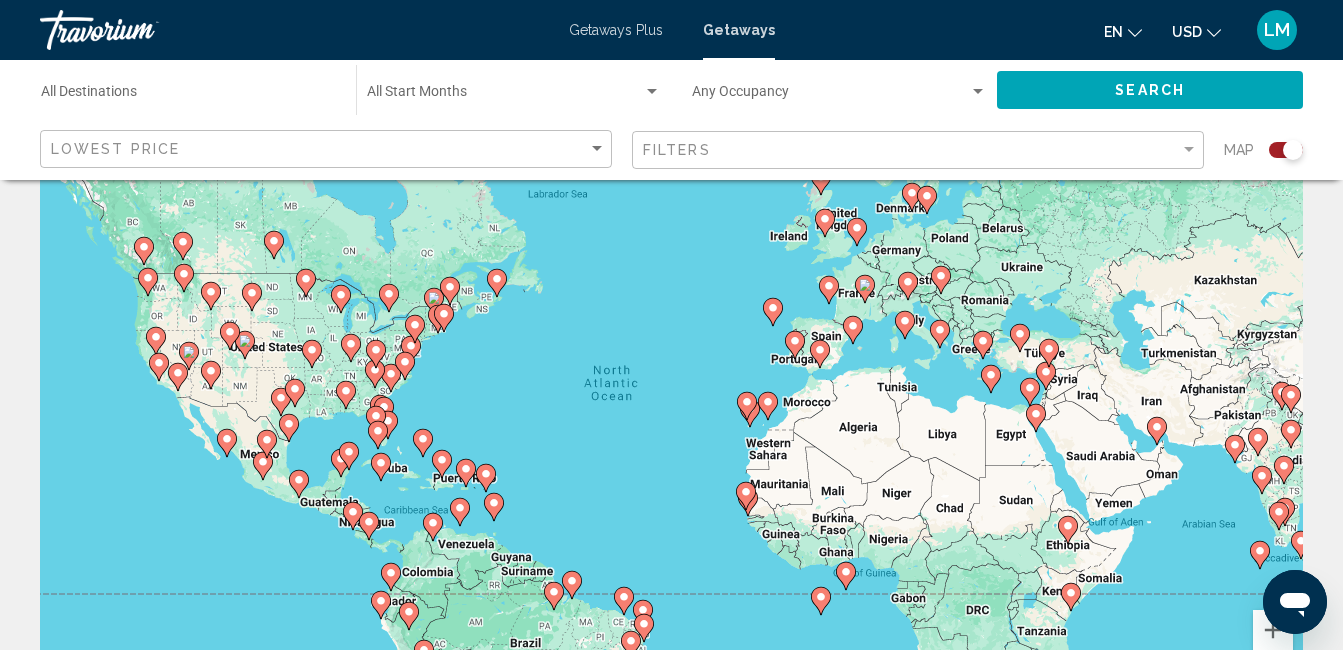 scroll, scrollTop: 0, scrollLeft: 0, axis: both 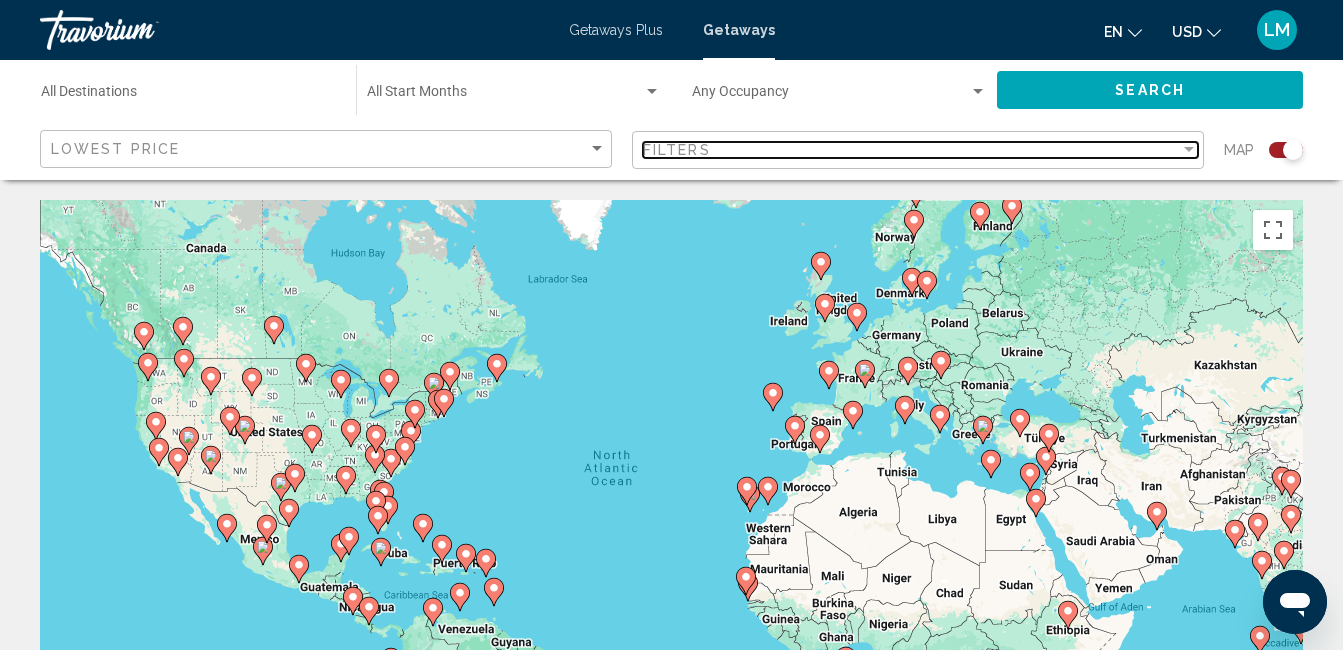 click at bounding box center [1189, 149] 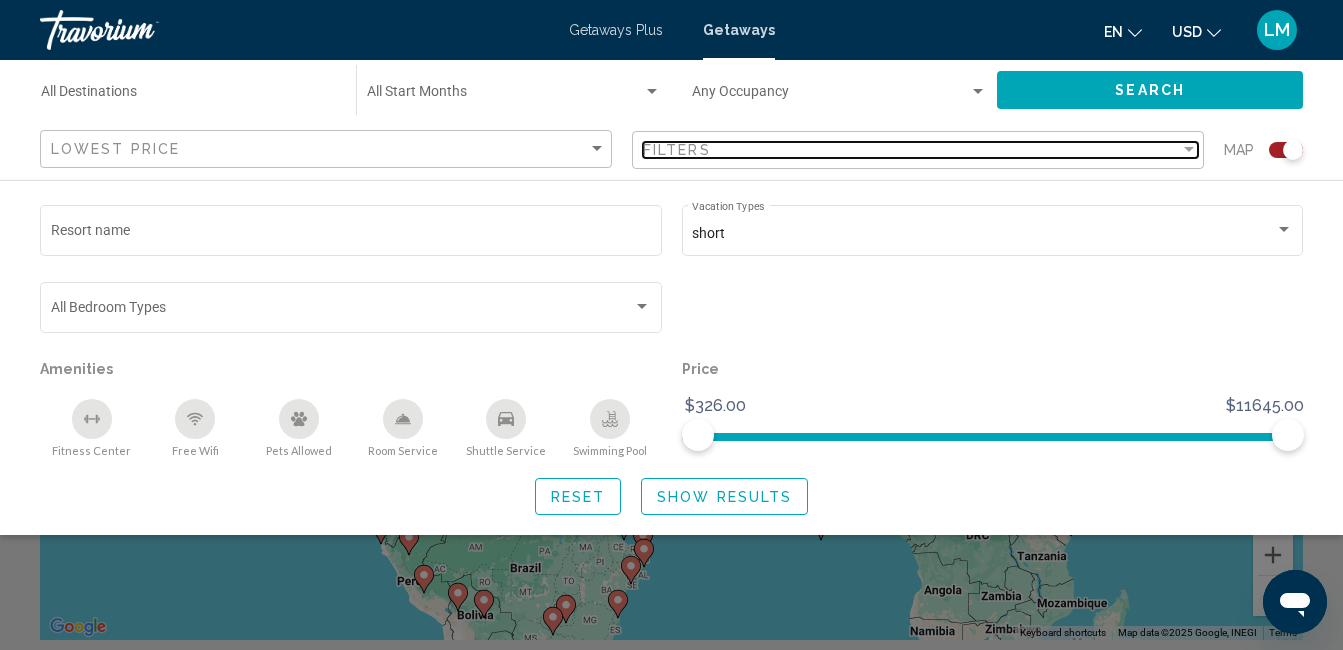 scroll, scrollTop: 200, scrollLeft: 0, axis: vertical 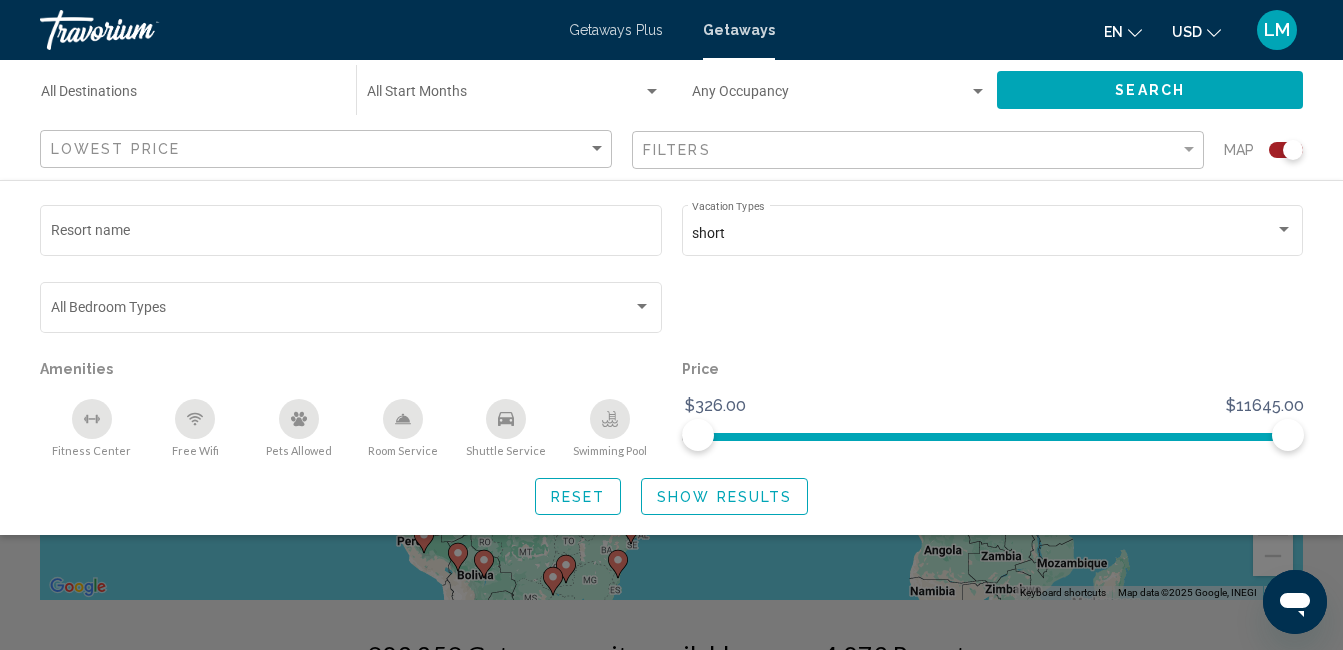 click at bounding box center [652, 92] 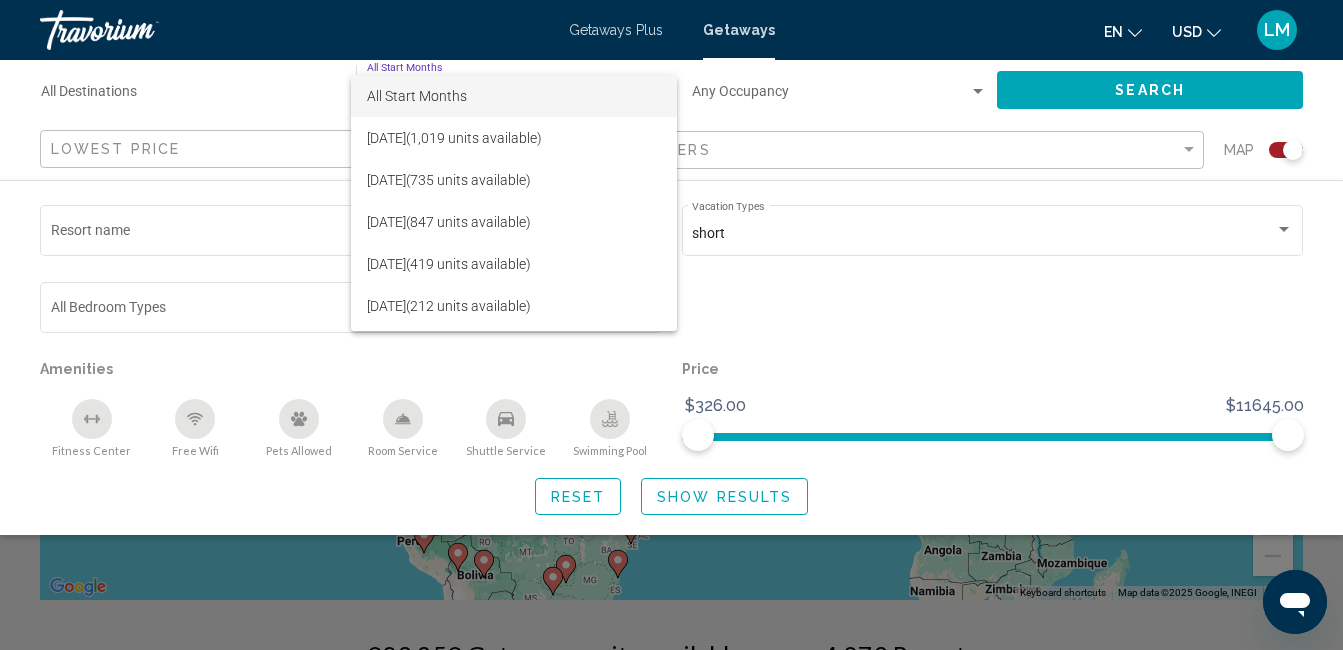 click at bounding box center (671, 325) 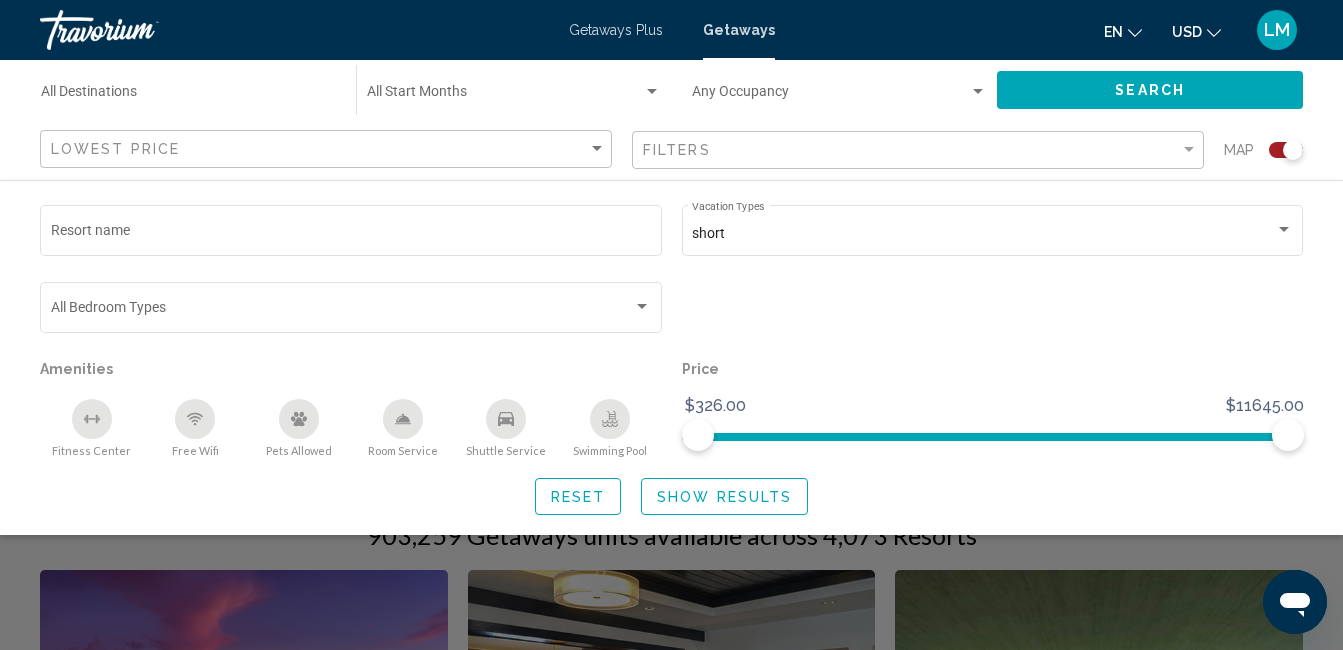 scroll, scrollTop: 280, scrollLeft: 0, axis: vertical 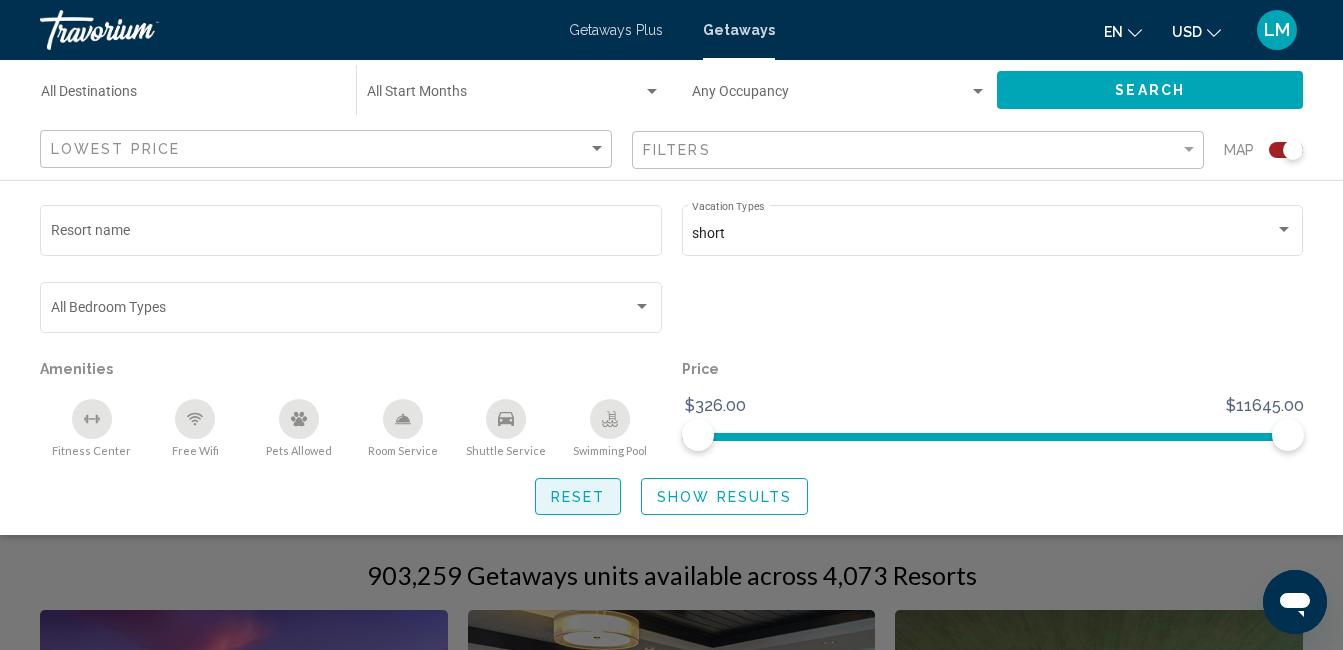click on "Reset" 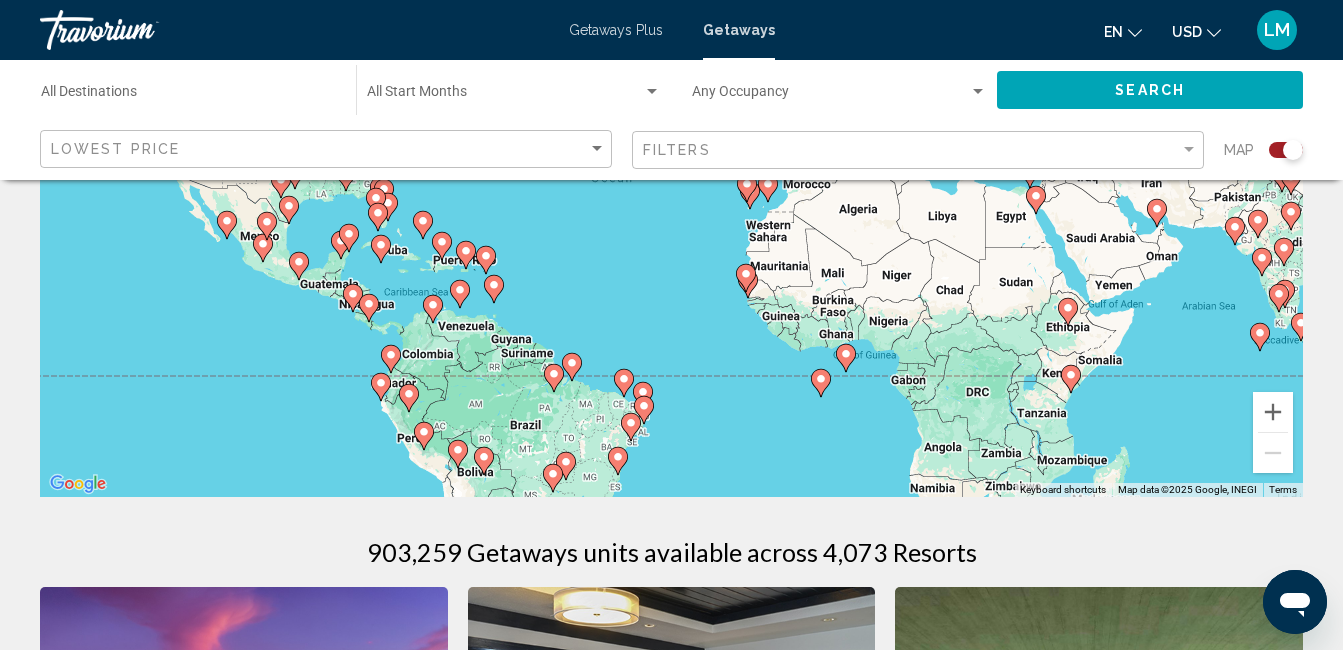 scroll, scrollTop: 343, scrollLeft: 0, axis: vertical 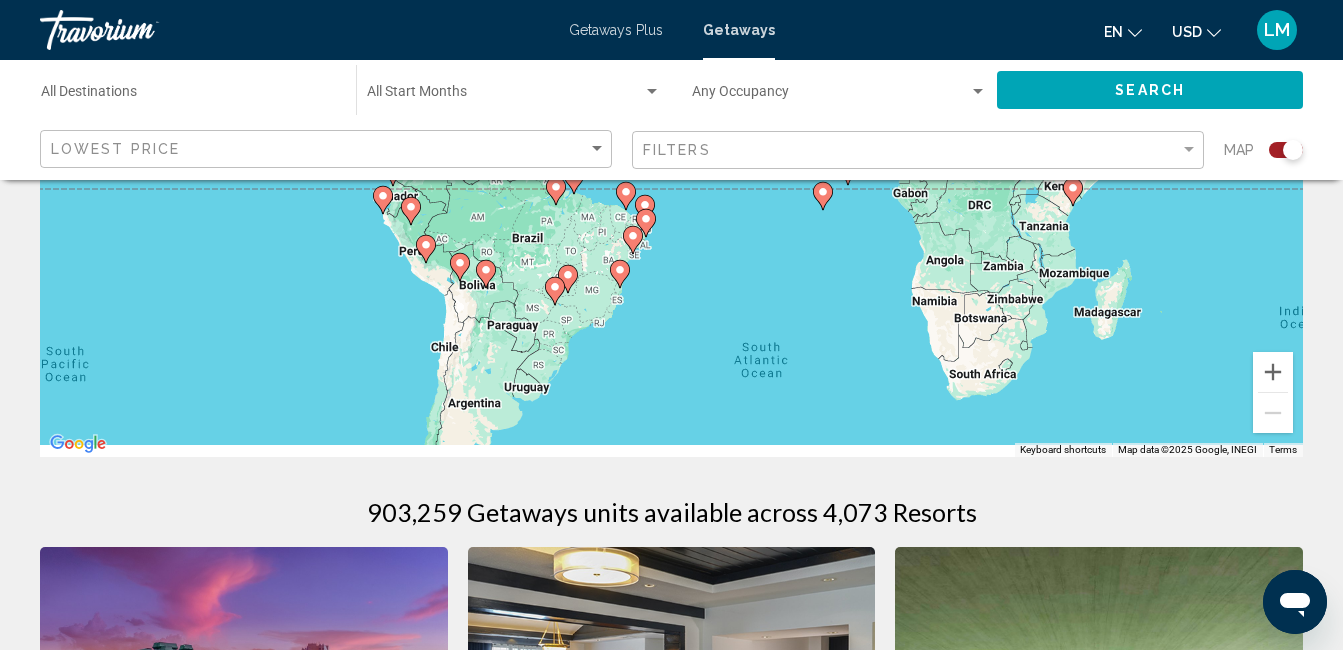 drag, startPoint x: 1111, startPoint y: 355, endPoint x: 1113, endPoint y: 201, distance: 154.01299 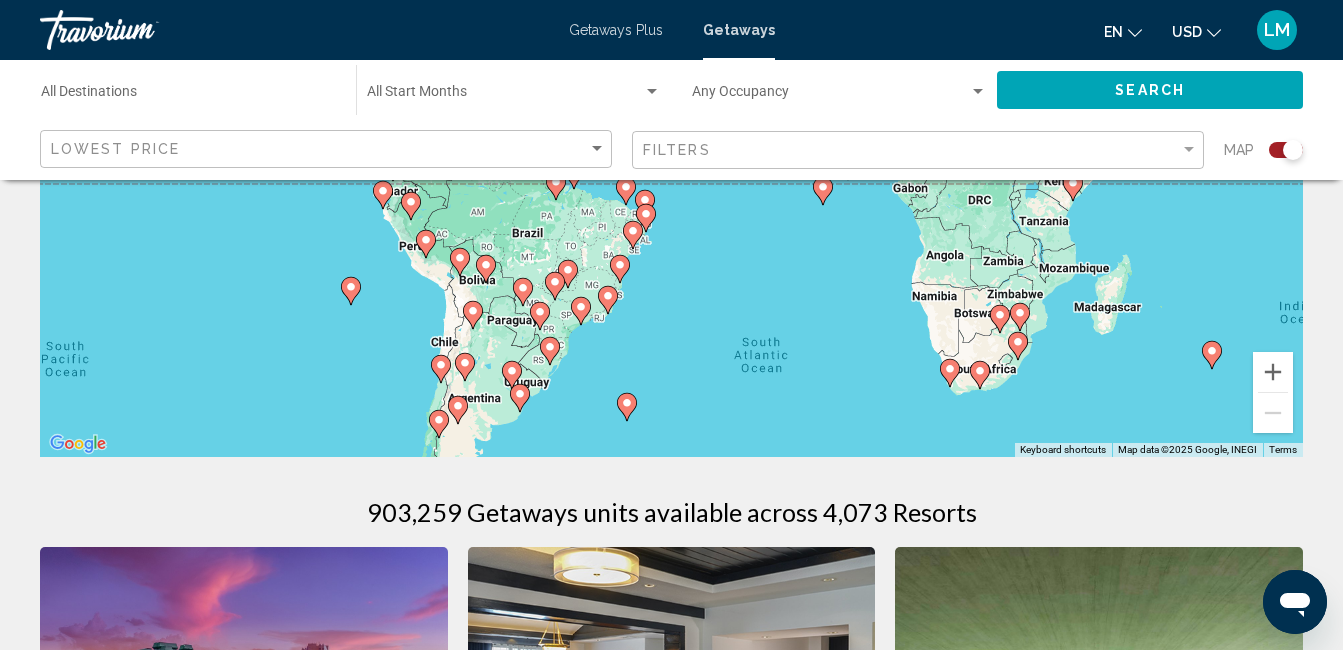 click on "To navigate, press the arrow keys. To activate drag with keyboard, press Alt + Enter. Once in keyboard drag state, use the arrow keys to move the marker. To complete the drag, press the Enter key. To cancel, press Escape." at bounding box center (671, 157) 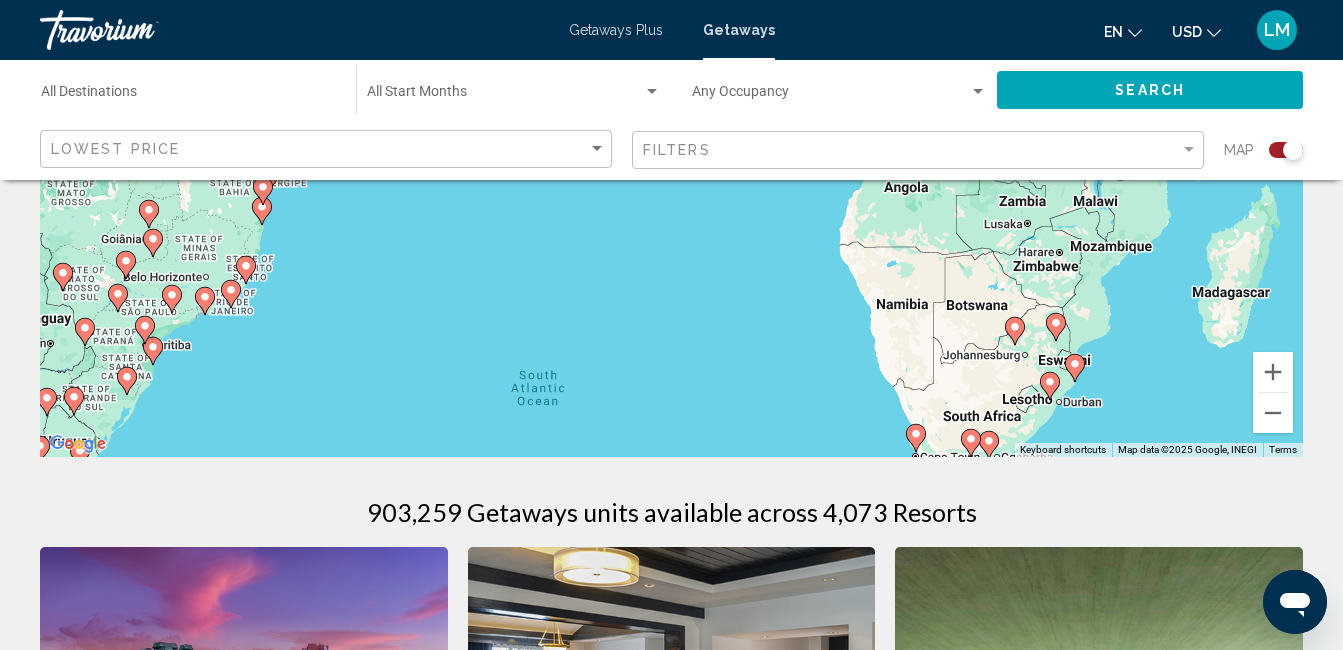 click on "To navigate, press the arrow keys. To activate drag with keyboard, press Alt + Enter. Once in keyboard drag state, use the arrow keys to move the marker. To complete the drag, press the Enter key. To cancel, press Escape." at bounding box center [671, 157] 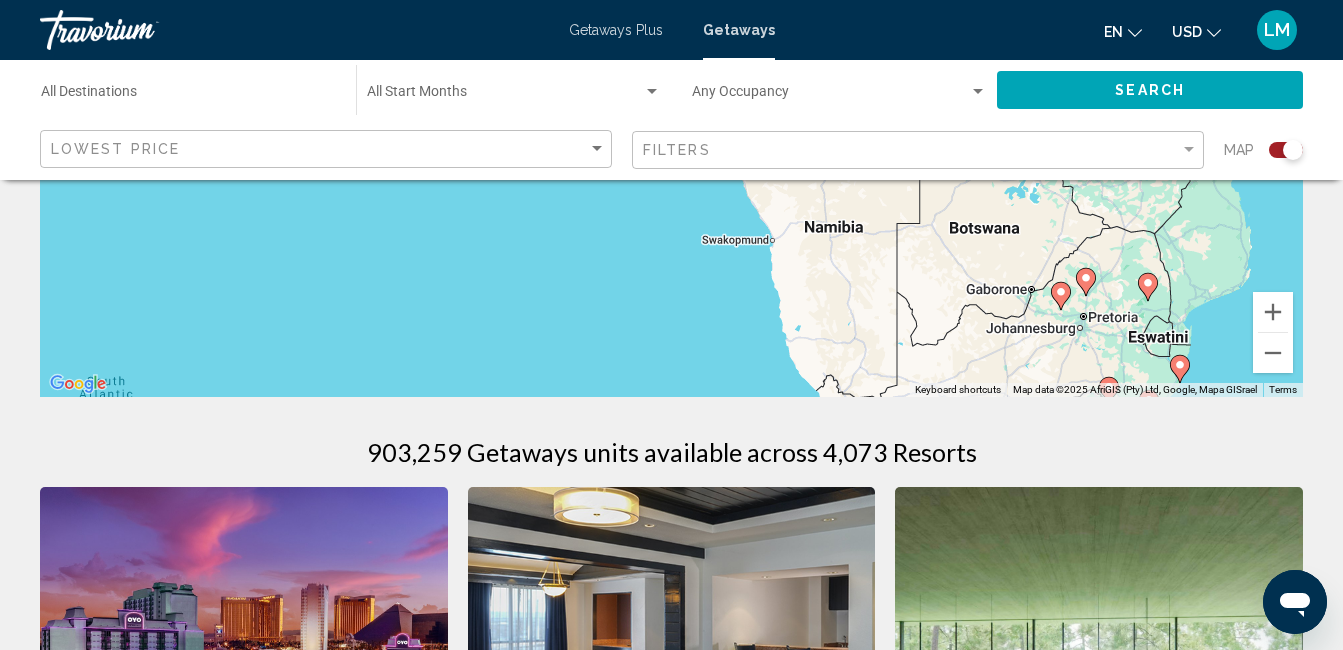 scroll, scrollTop: 396, scrollLeft: 0, axis: vertical 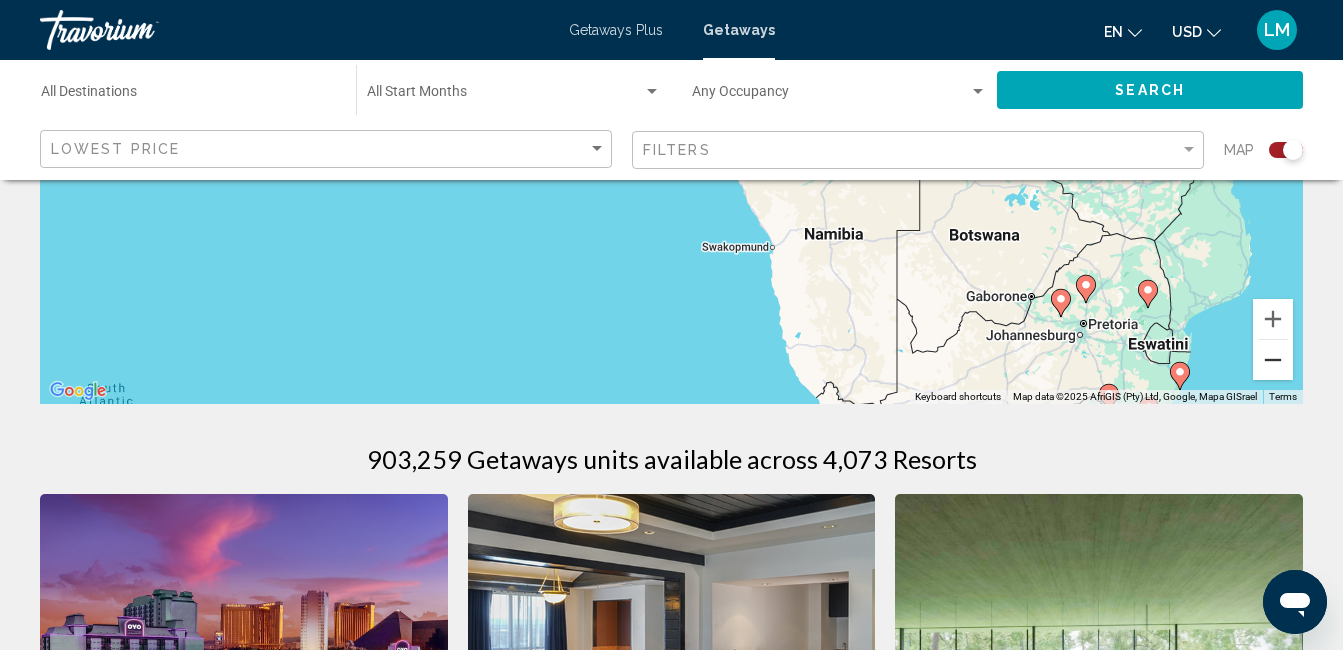 click at bounding box center (1273, 360) 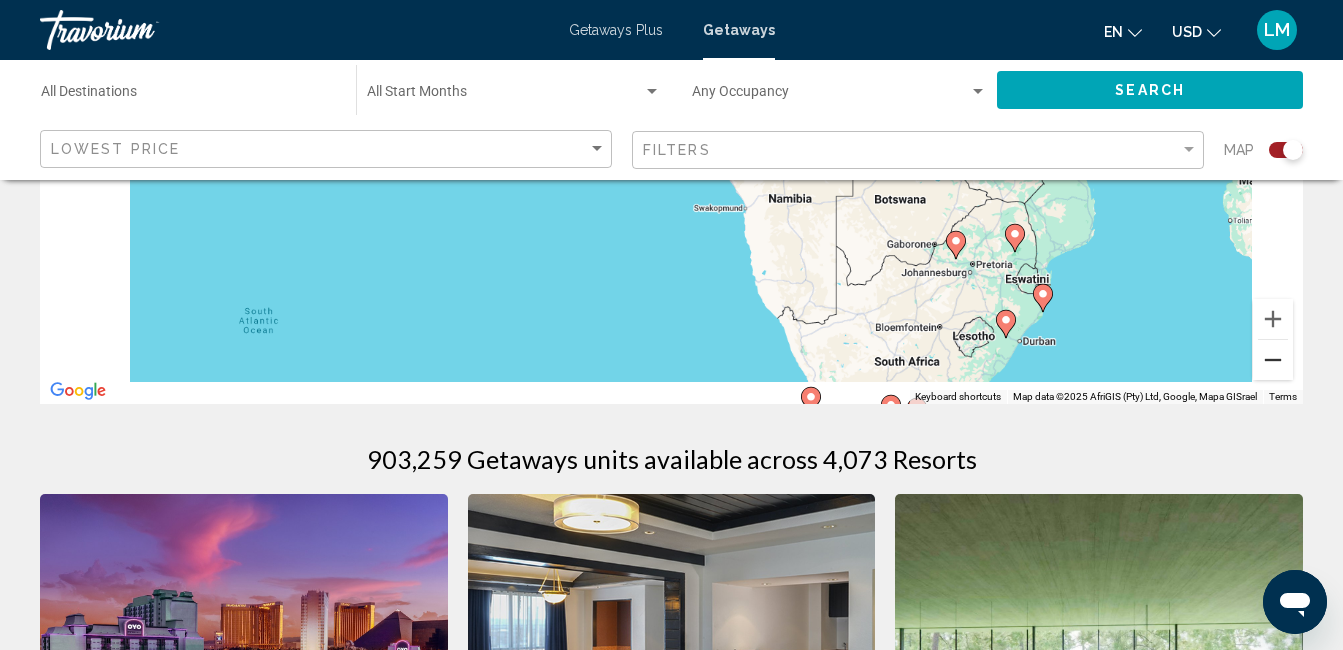 click at bounding box center [1273, 360] 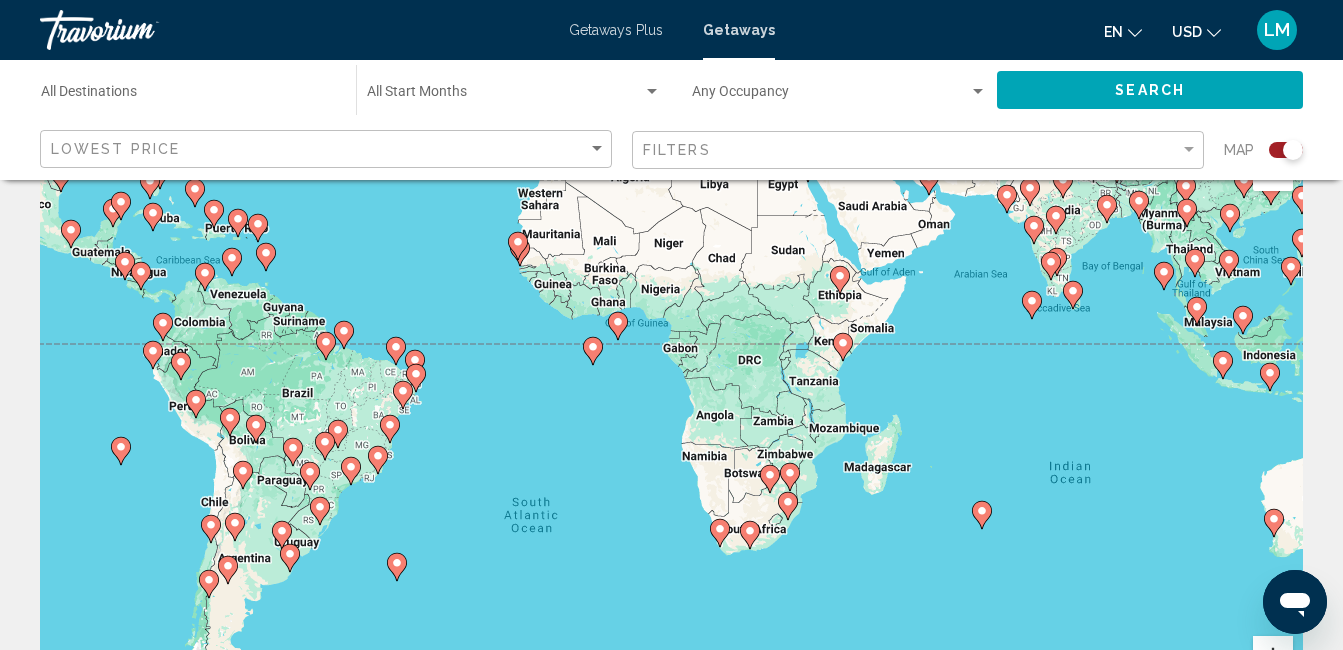 scroll, scrollTop: 39, scrollLeft: 0, axis: vertical 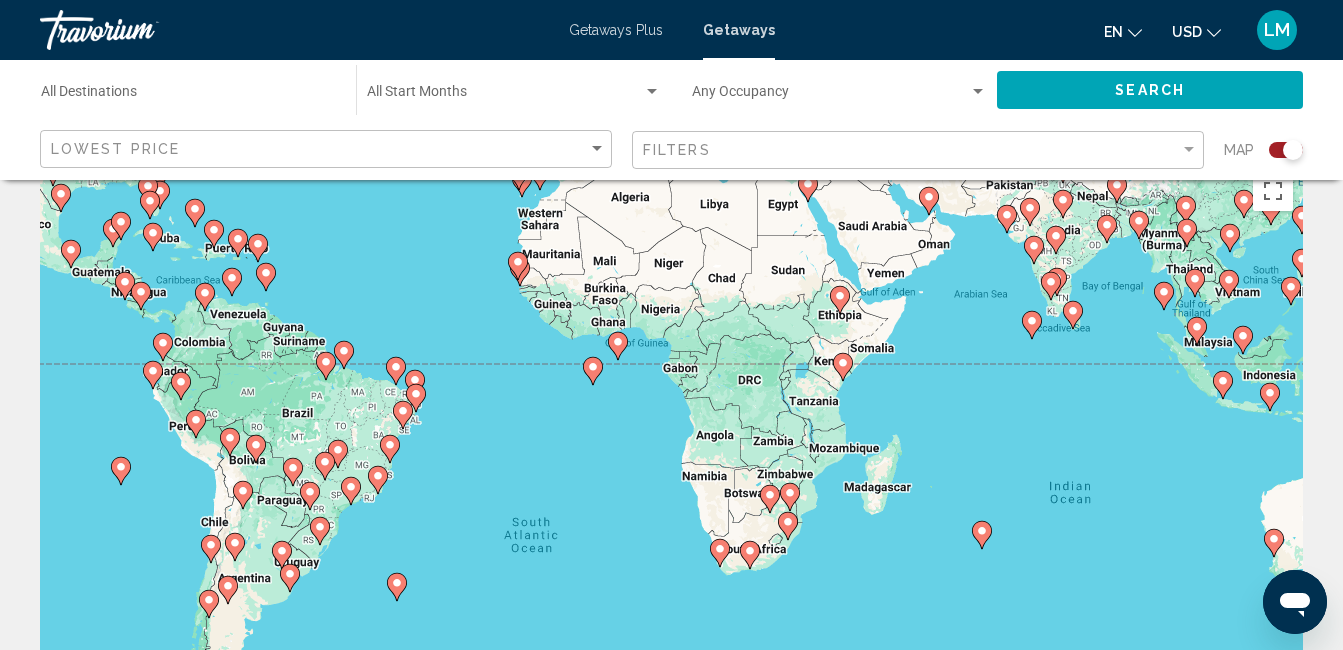 click on "To navigate, press the arrow keys. To activate drag with keyboard, press Alt + Enter. Once in keyboard drag state, use the arrow keys to move the marker. To complete the drag, press the Enter key. To cancel, press Escape." at bounding box center (671, 461) 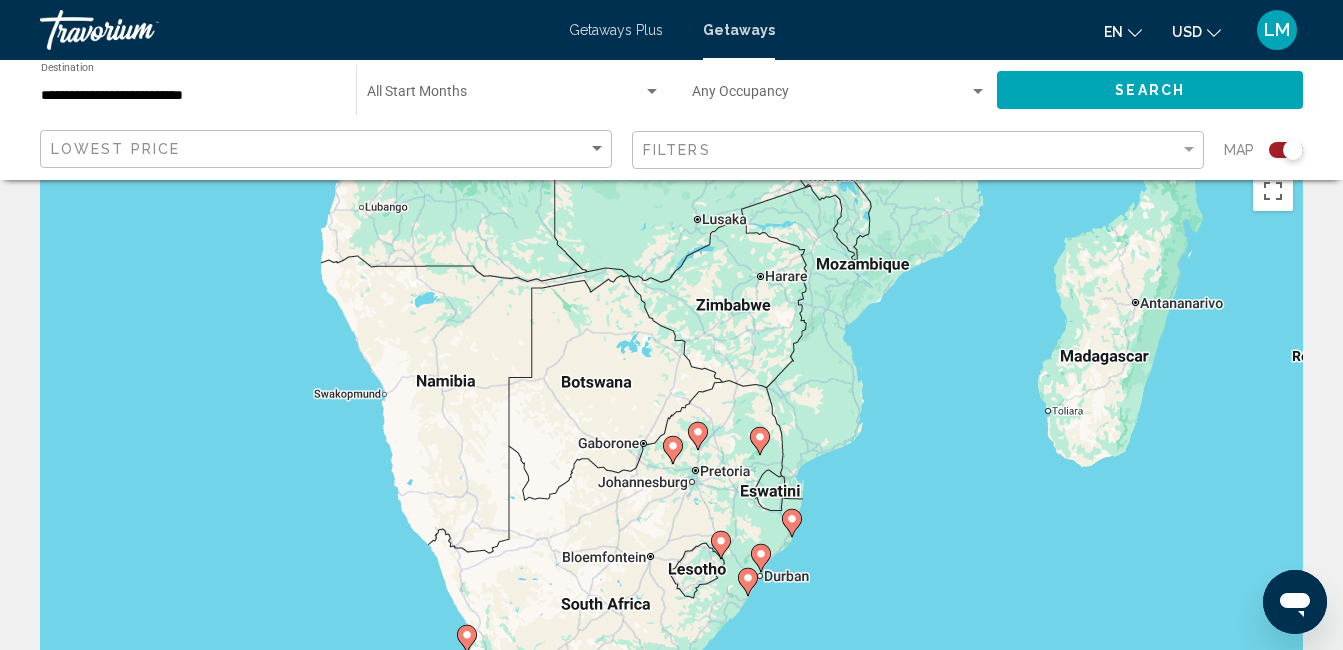 click on "To navigate, press the arrow keys. To activate drag with keyboard, press Alt + Enter. Once in keyboard drag state, use the arrow keys to move the marker. To complete the drag, press the Enter key. To cancel, press Escape." at bounding box center (671, 461) 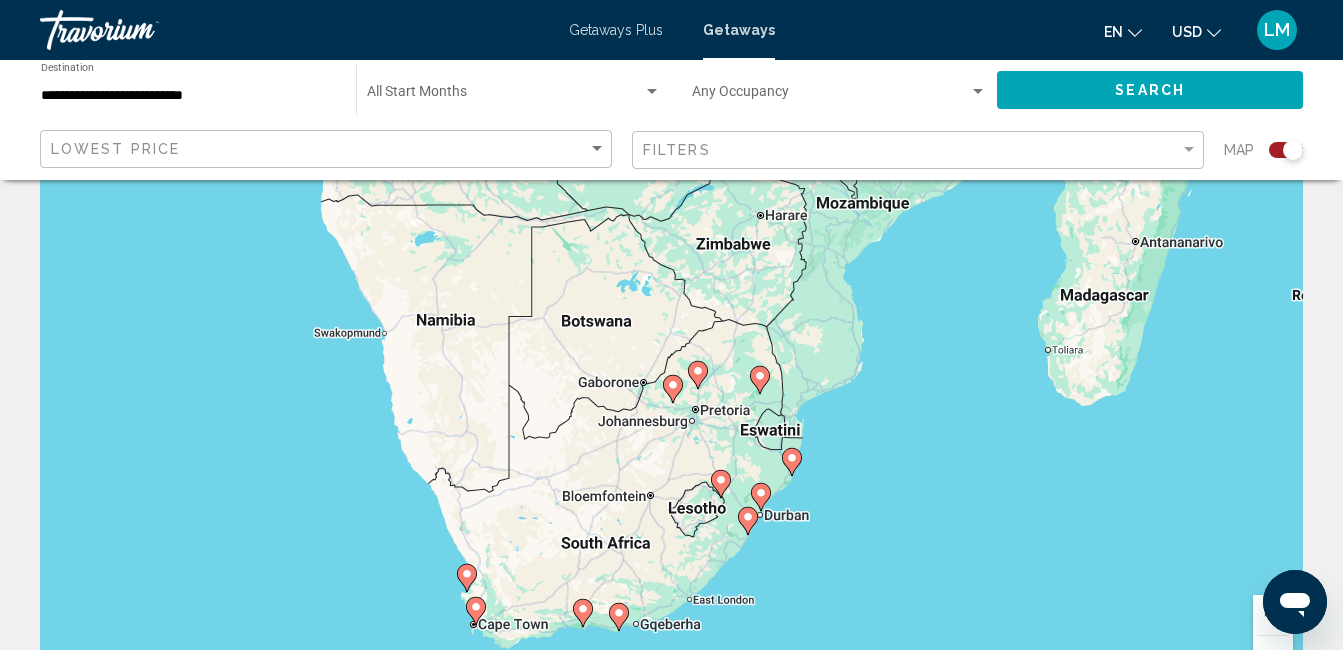 scroll, scrollTop: 0, scrollLeft: 0, axis: both 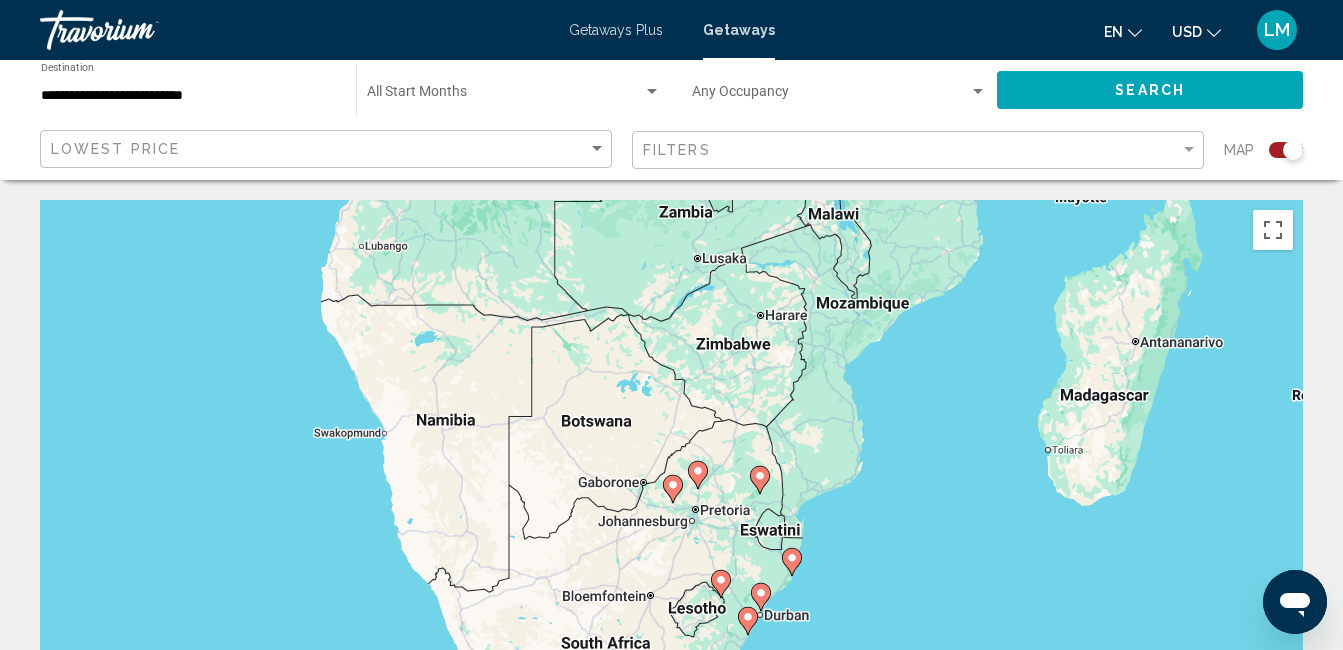 click at bounding box center [978, 91] 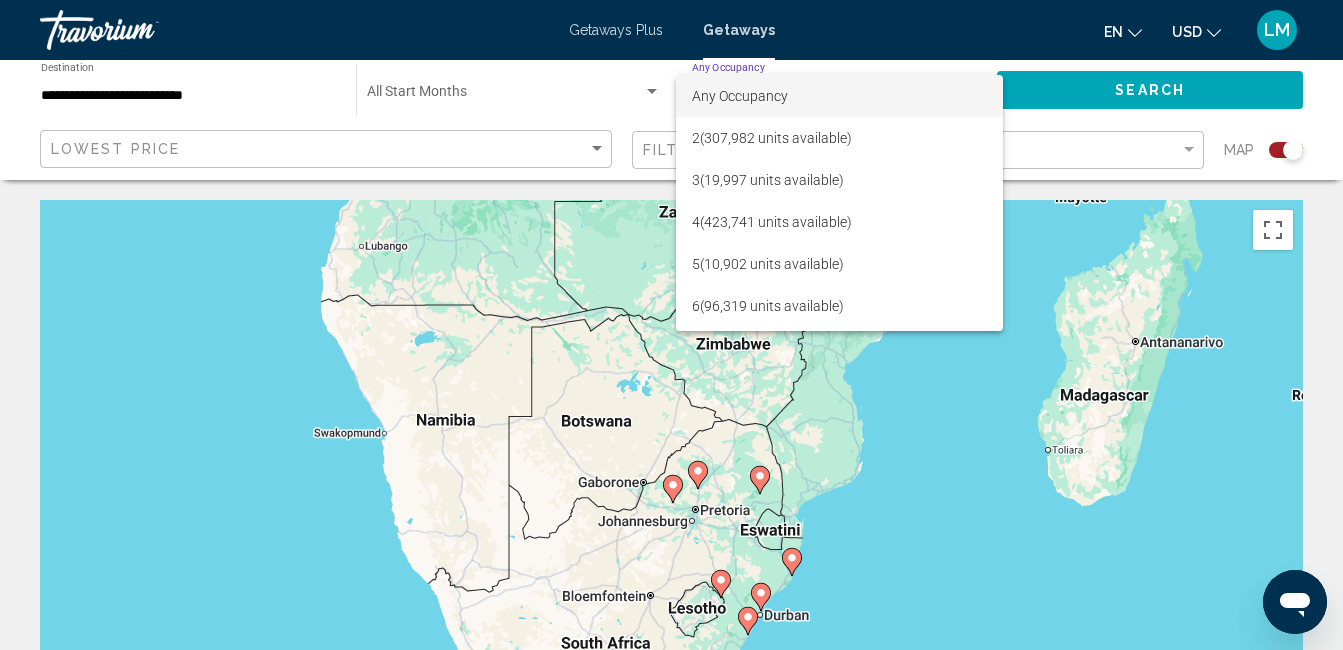 click on "Any Occupancy" at bounding box center (839, 96) 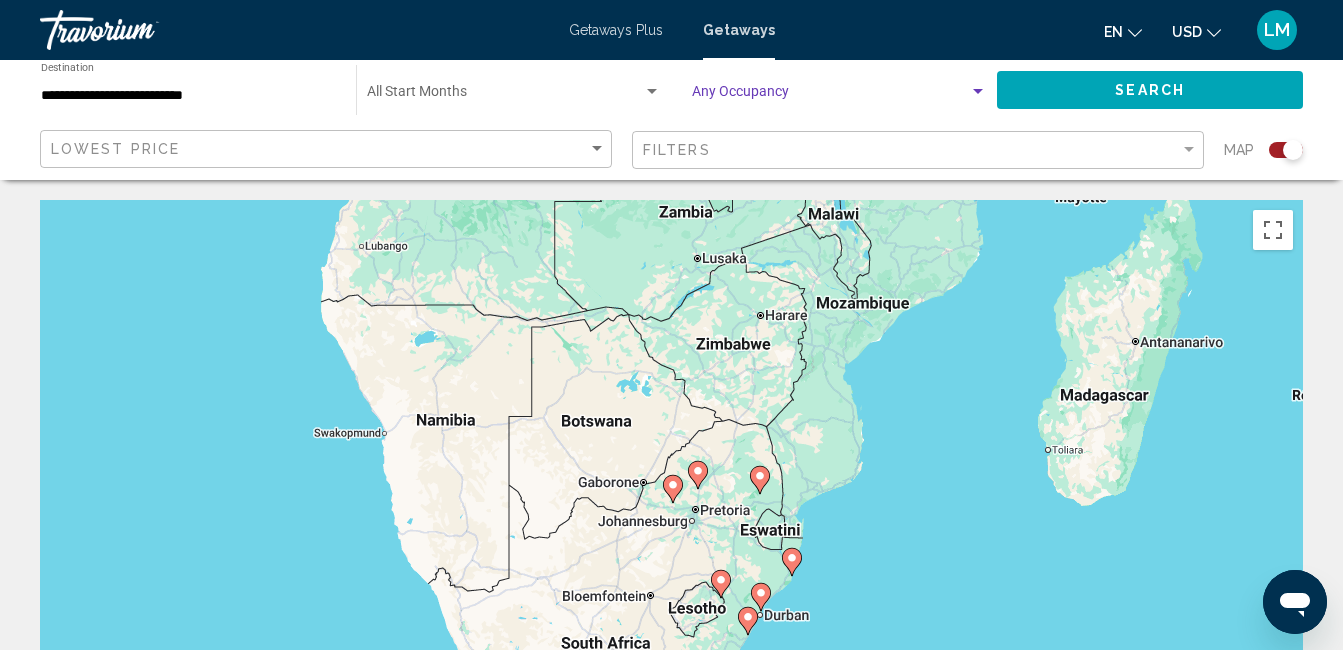 click at bounding box center [652, 91] 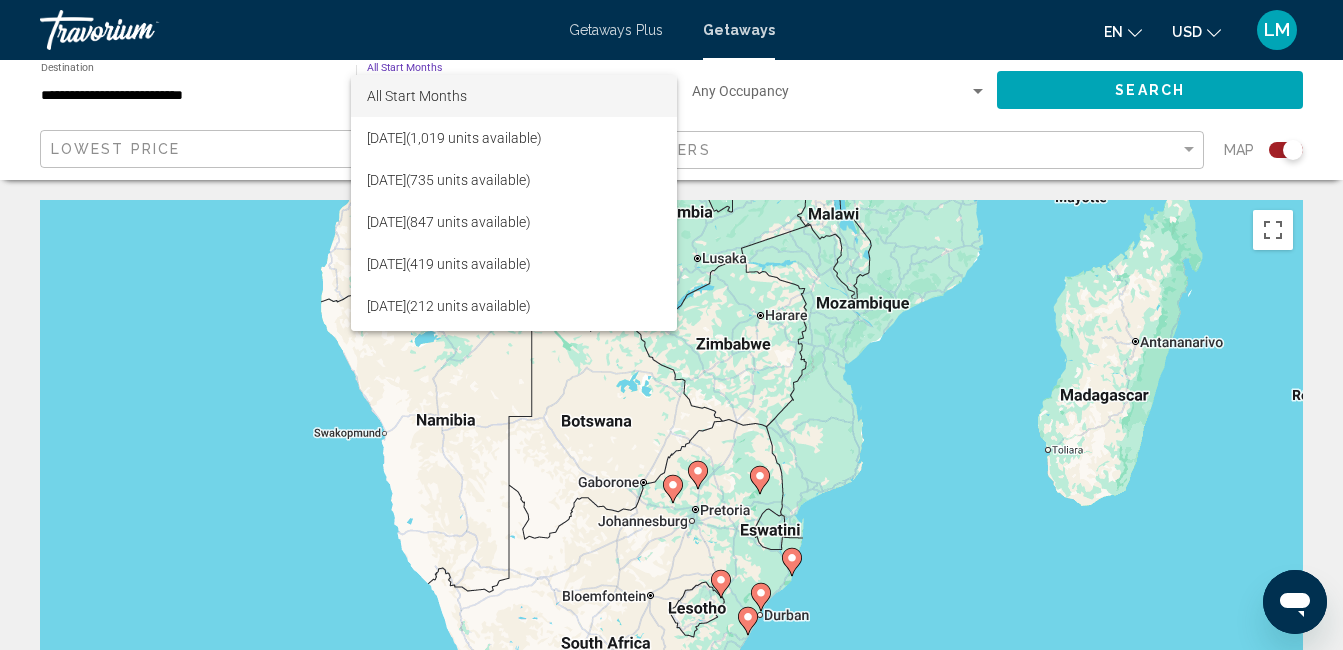 click on "All Start Months" at bounding box center (514, 96) 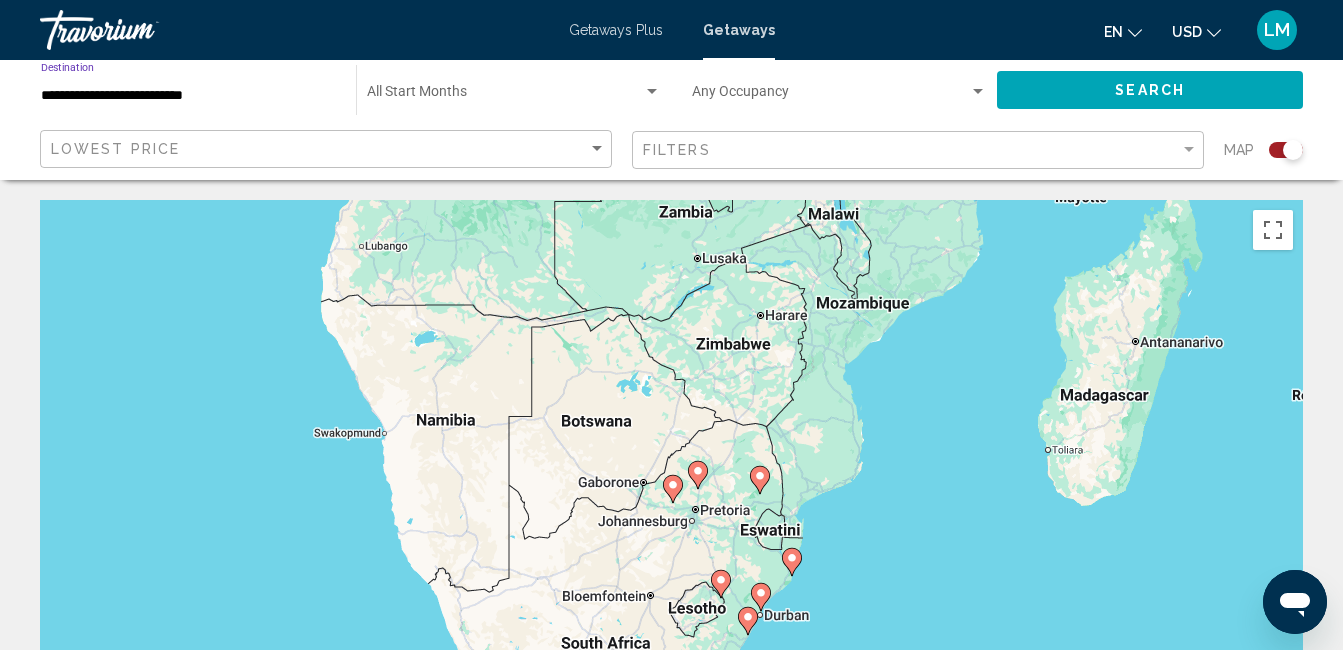 click on "**********" at bounding box center (188, 96) 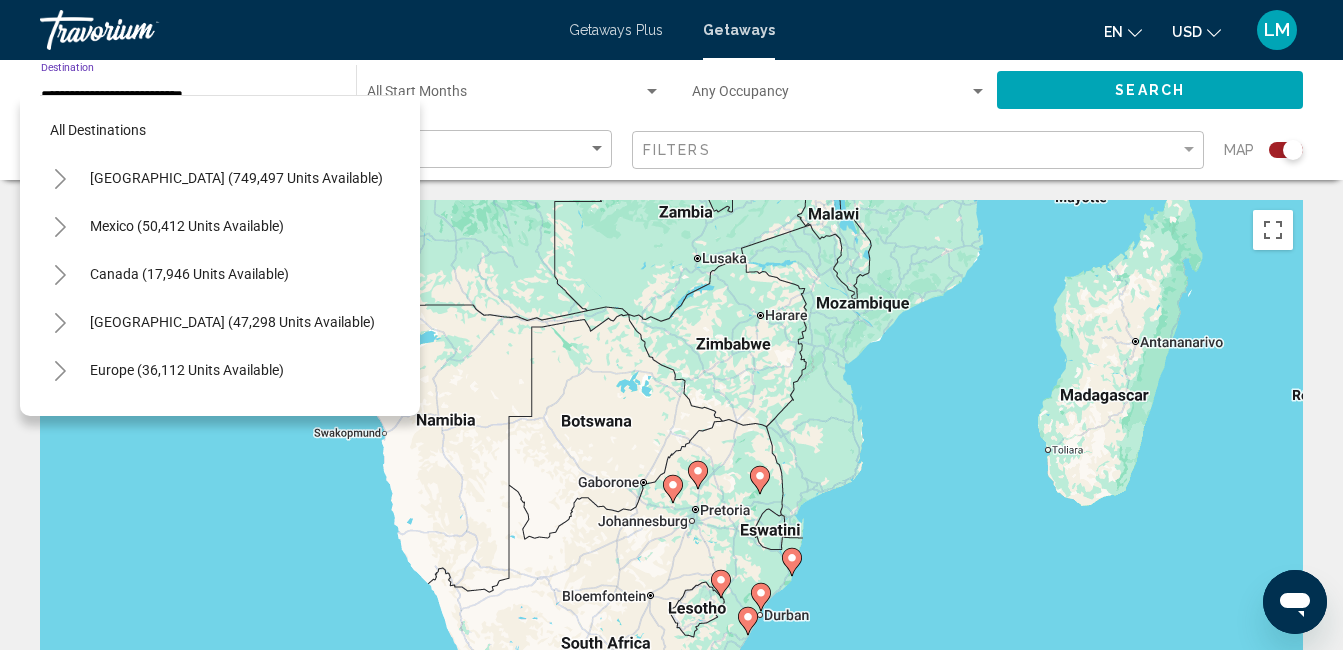 scroll, scrollTop: 415, scrollLeft: 0, axis: vertical 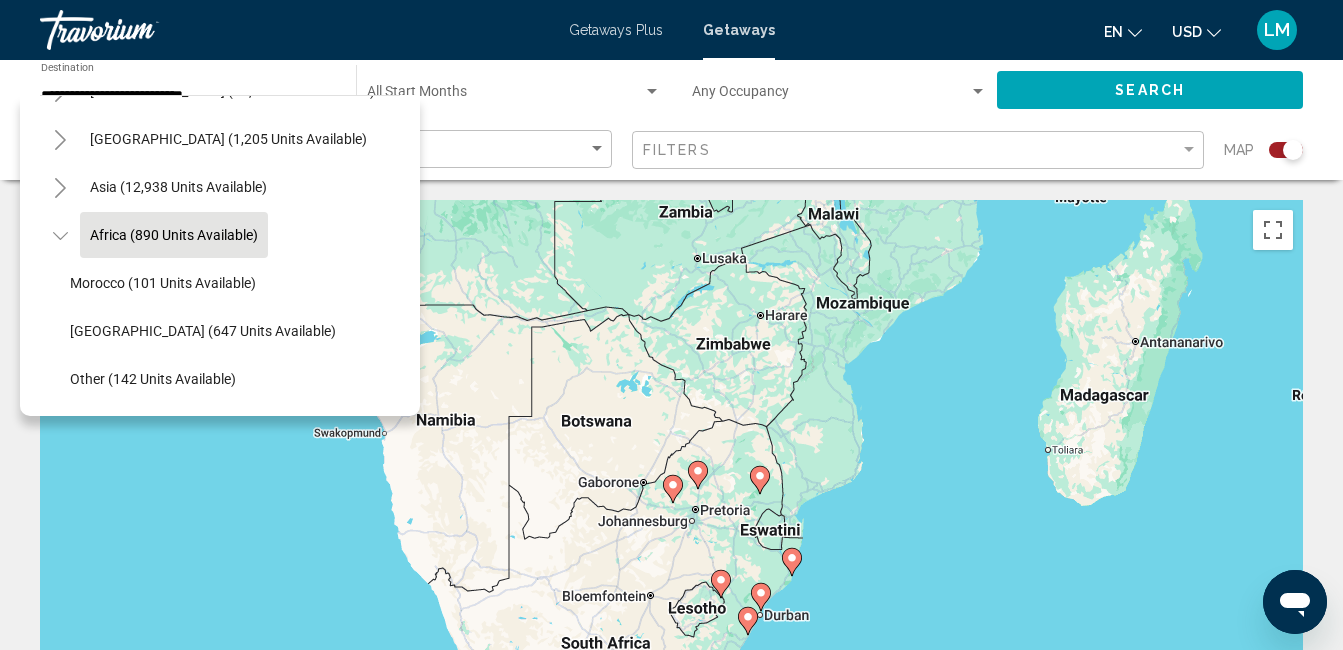 click on "Africa (890 units available)" 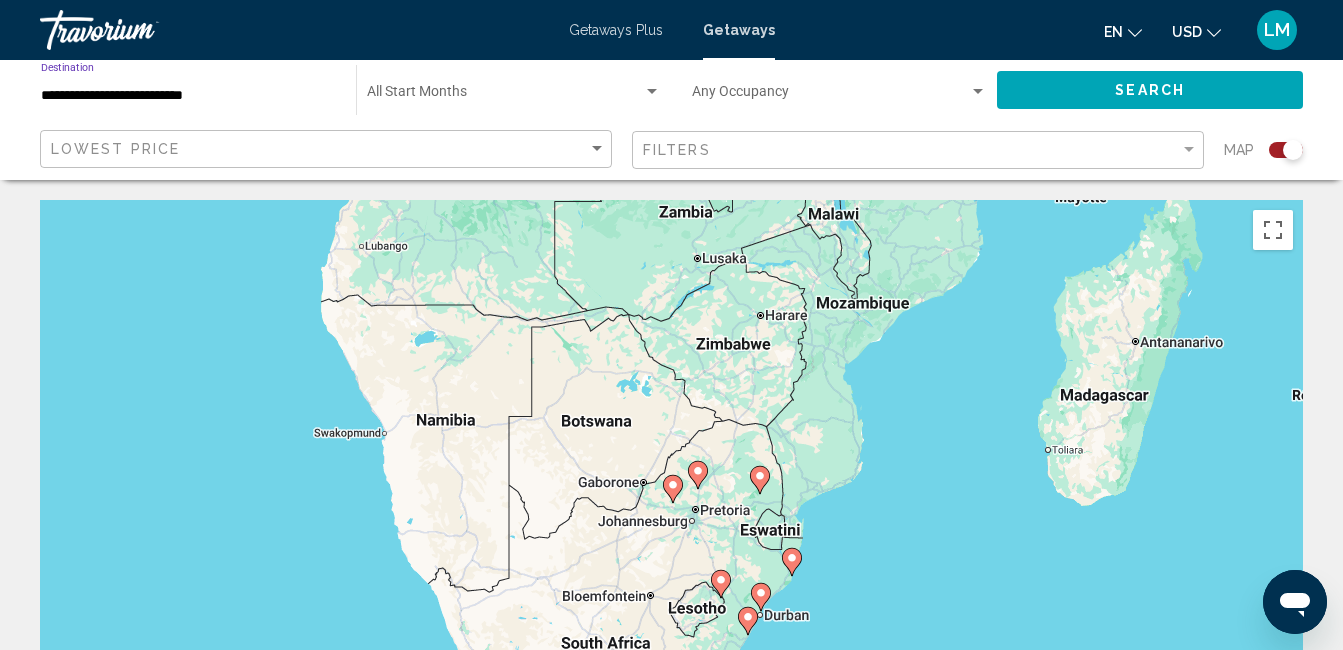 click on "To navigate, press the arrow keys. To activate drag with keyboard, press Alt + Enter. Once in keyboard drag state, use the arrow keys to move the marker. To complete the drag, press the Enter key. To cancel, press Escape." at bounding box center [671, 500] 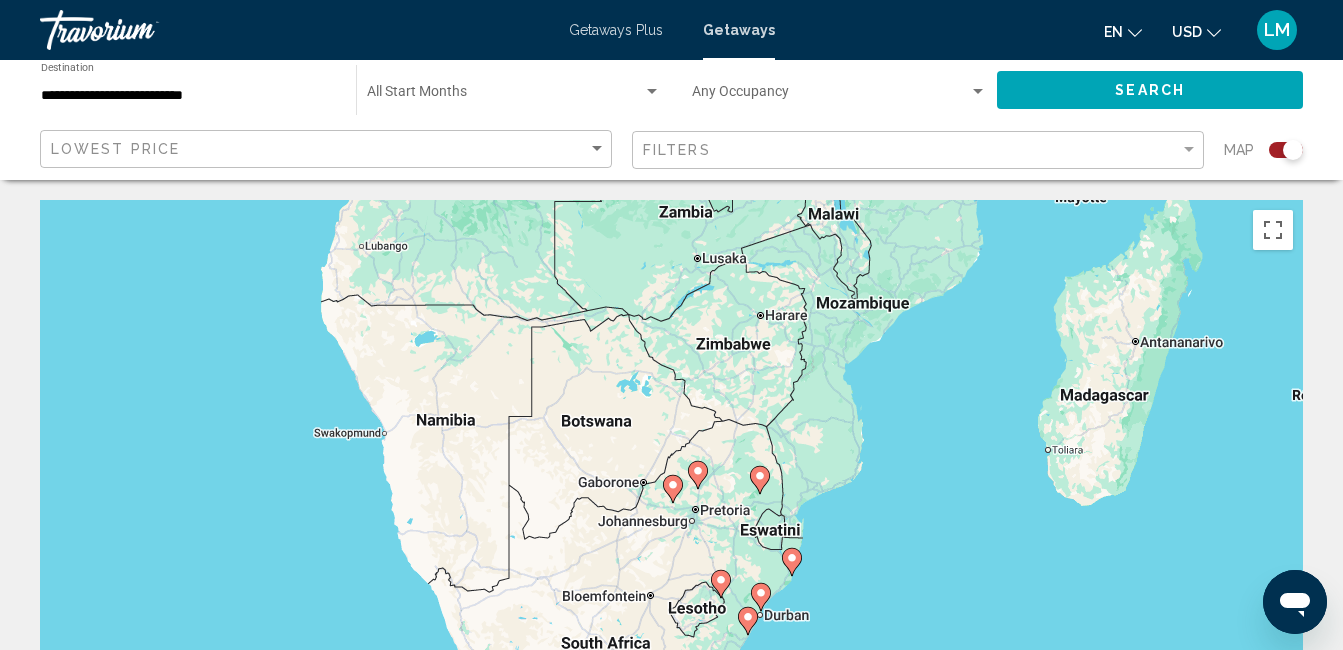 click 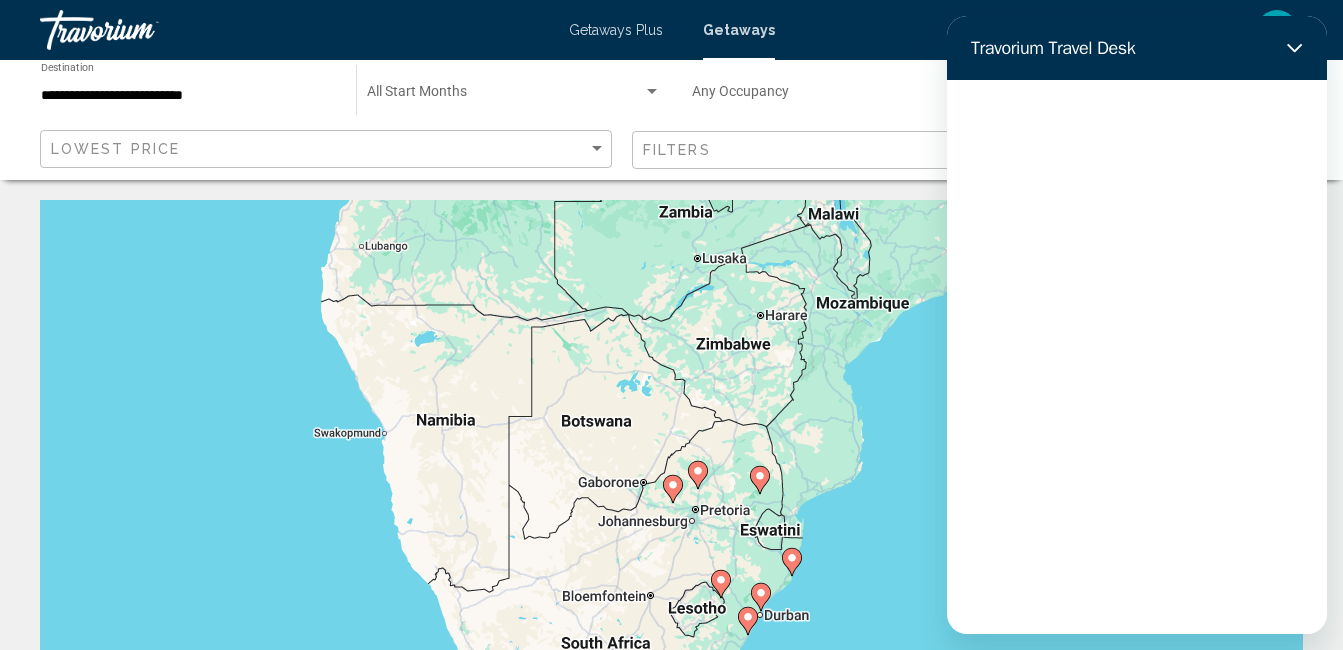 scroll, scrollTop: 0, scrollLeft: 0, axis: both 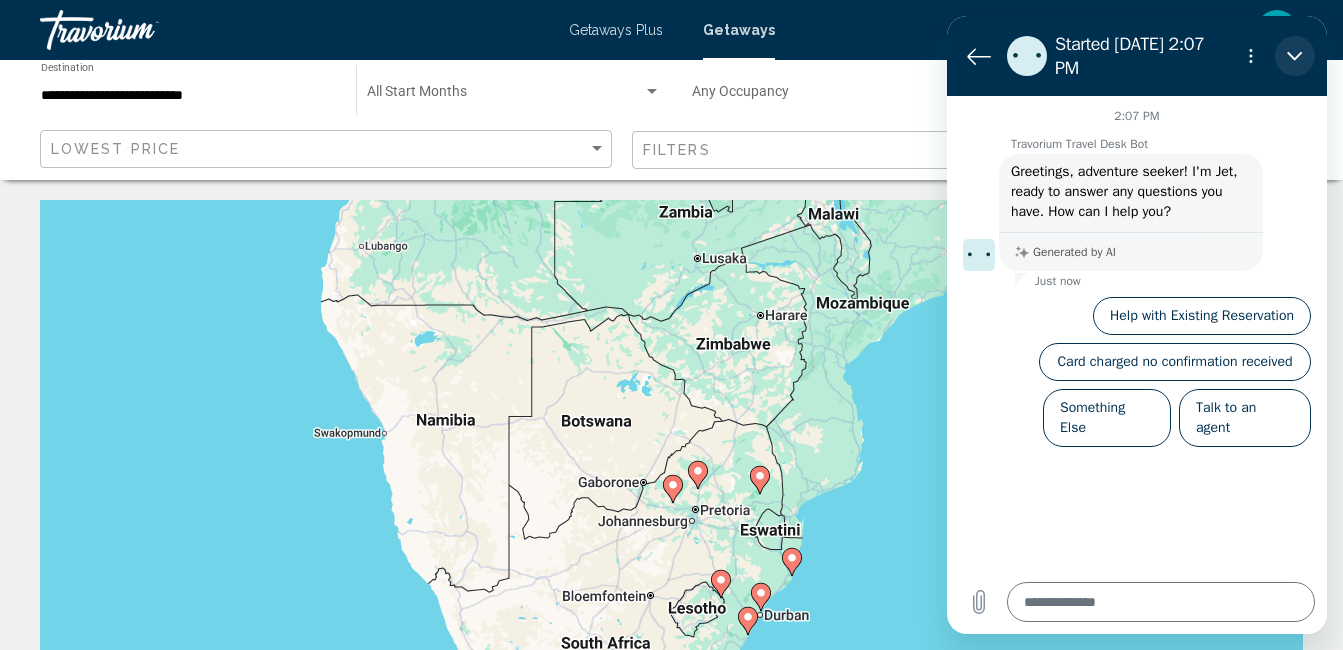 click 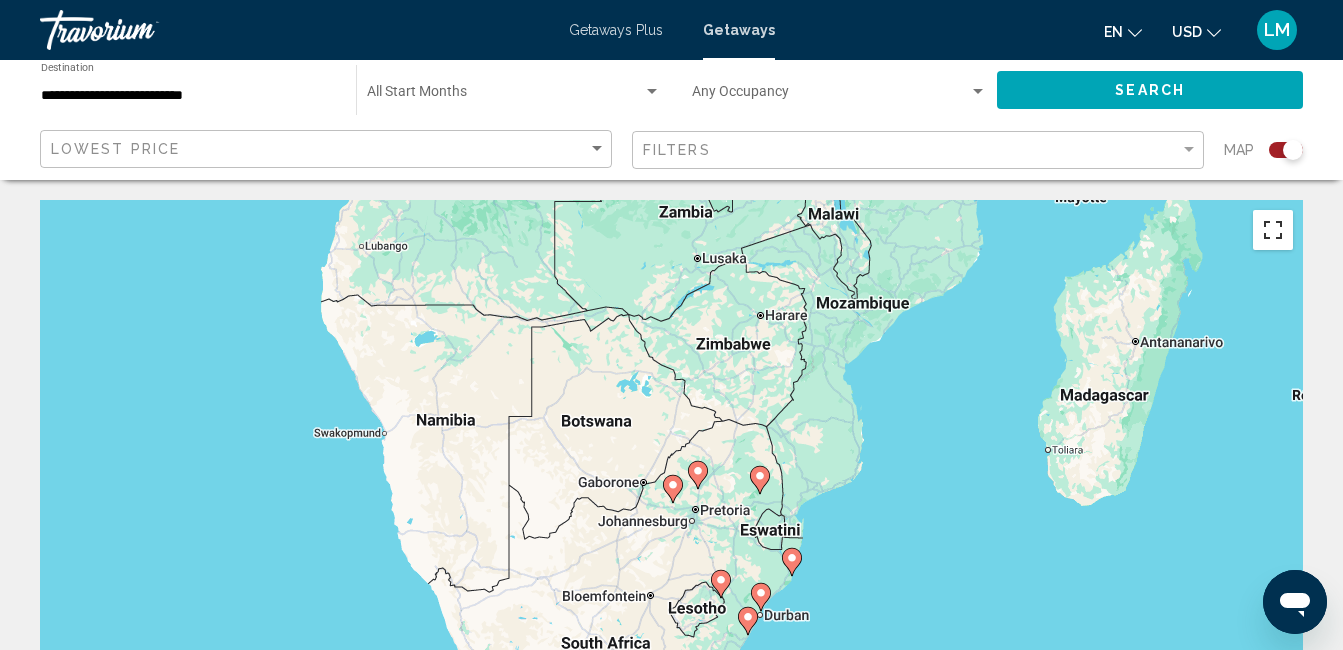 click at bounding box center (1273, 230) 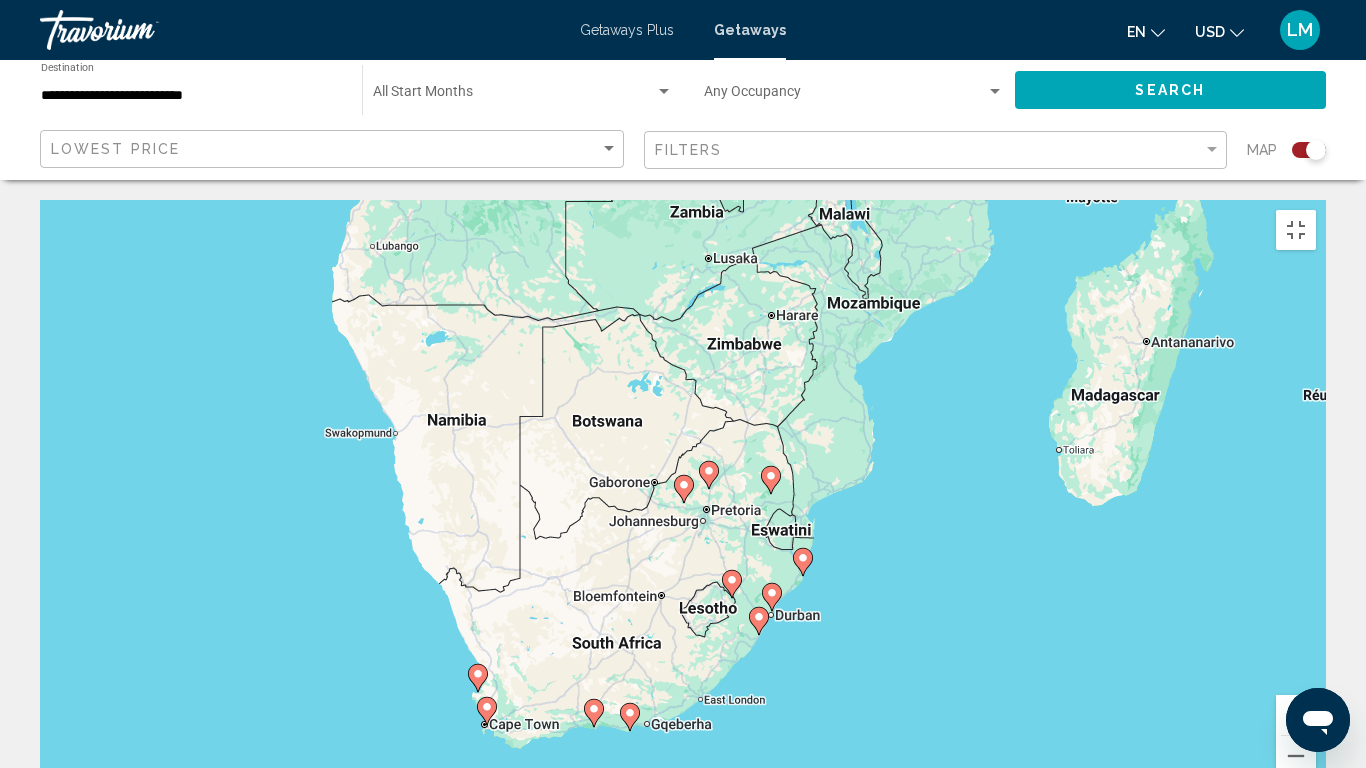 click on "To navigate, press the arrow keys. To activate drag with keyboard, press Alt + Enter. Once in keyboard drag state, use the arrow keys to move the marker. To complete the drag, press the Enter key. To cancel, press Escape." at bounding box center [683, 500] 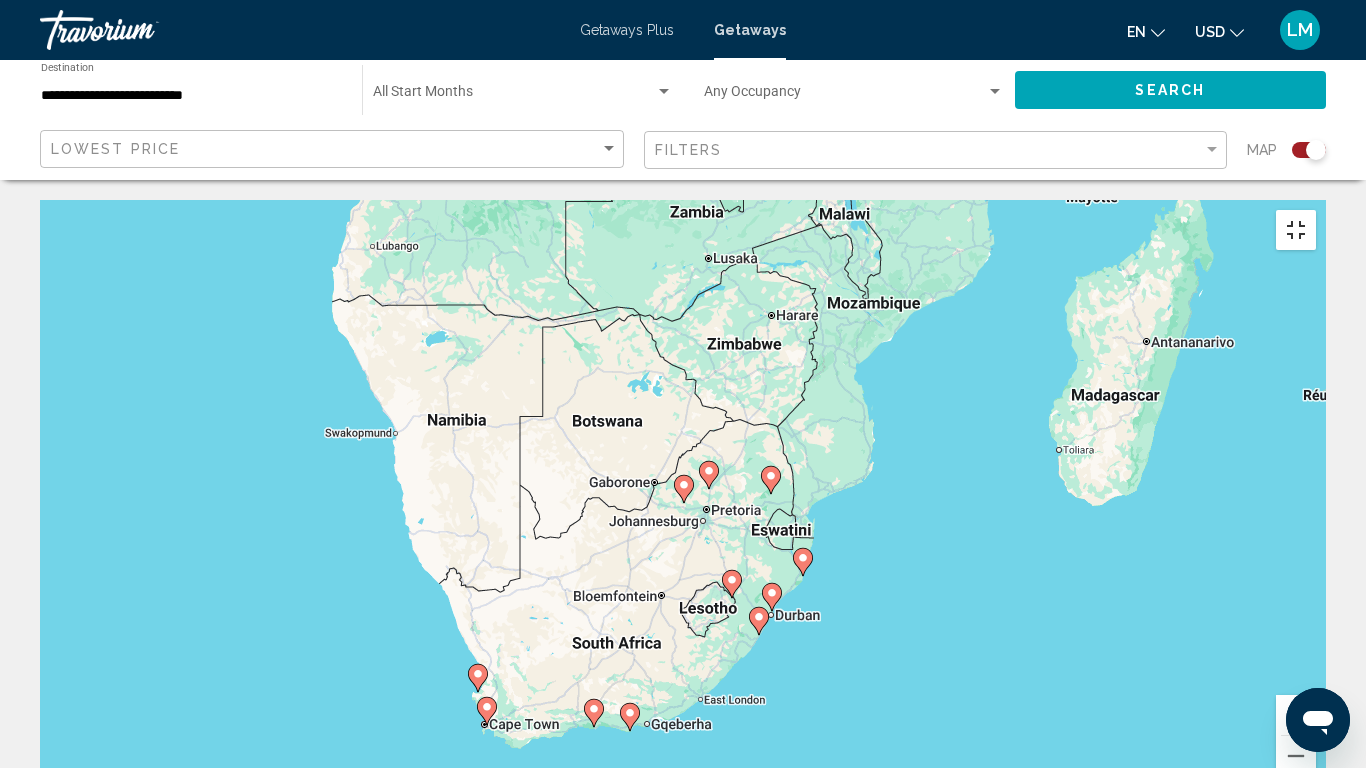 click at bounding box center [1296, 230] 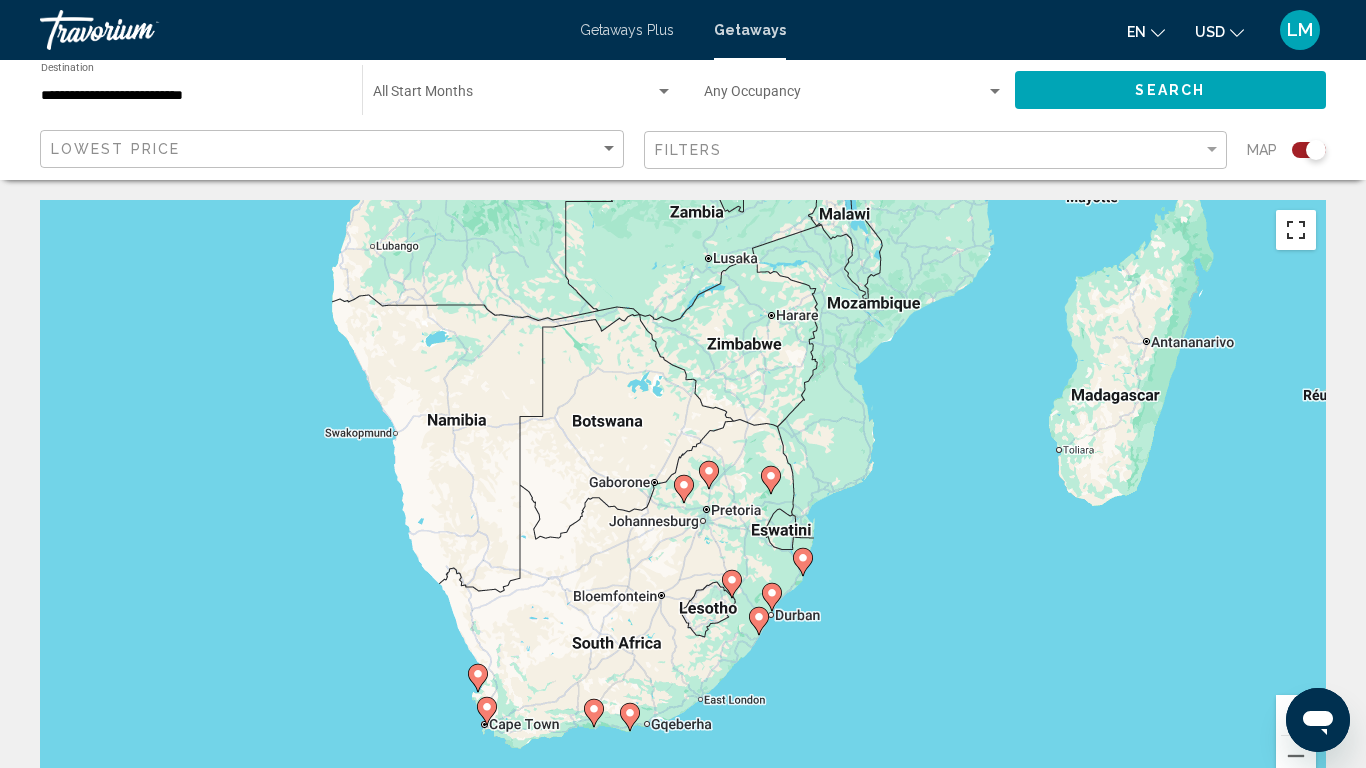 type on "*" 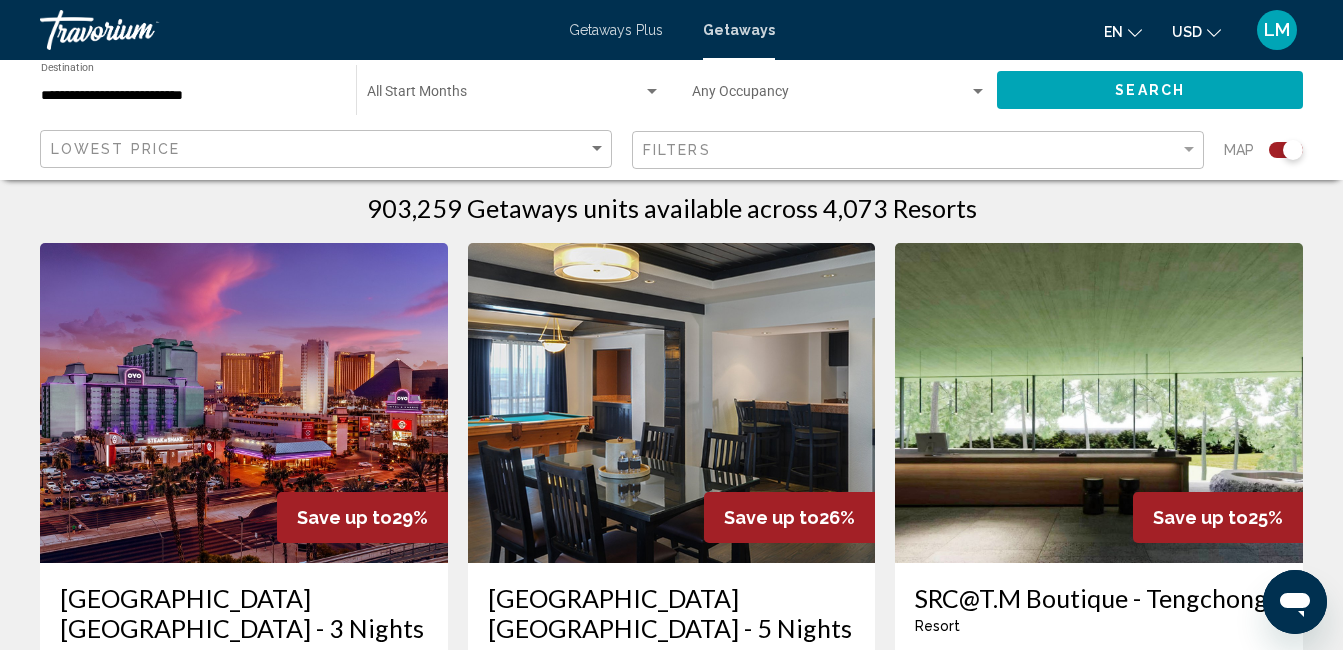 scroll, scrollTop: 687, scrollLeft: 0, axis: vertical 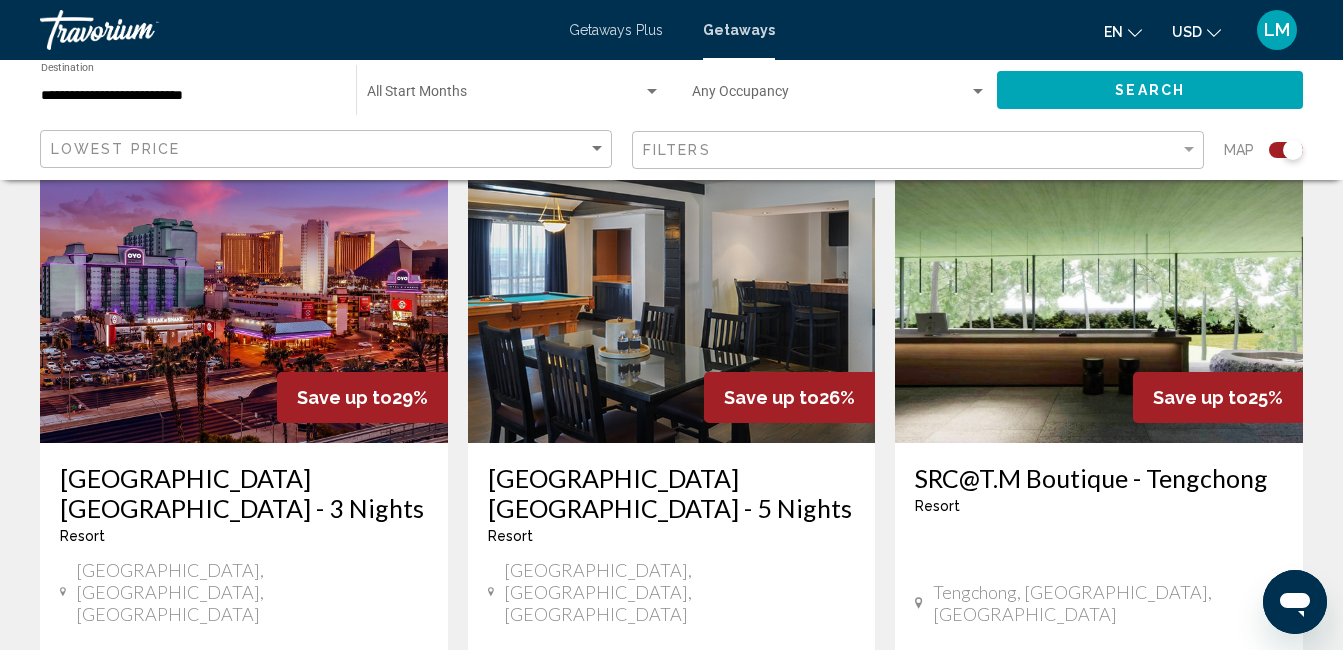 click on "Search" 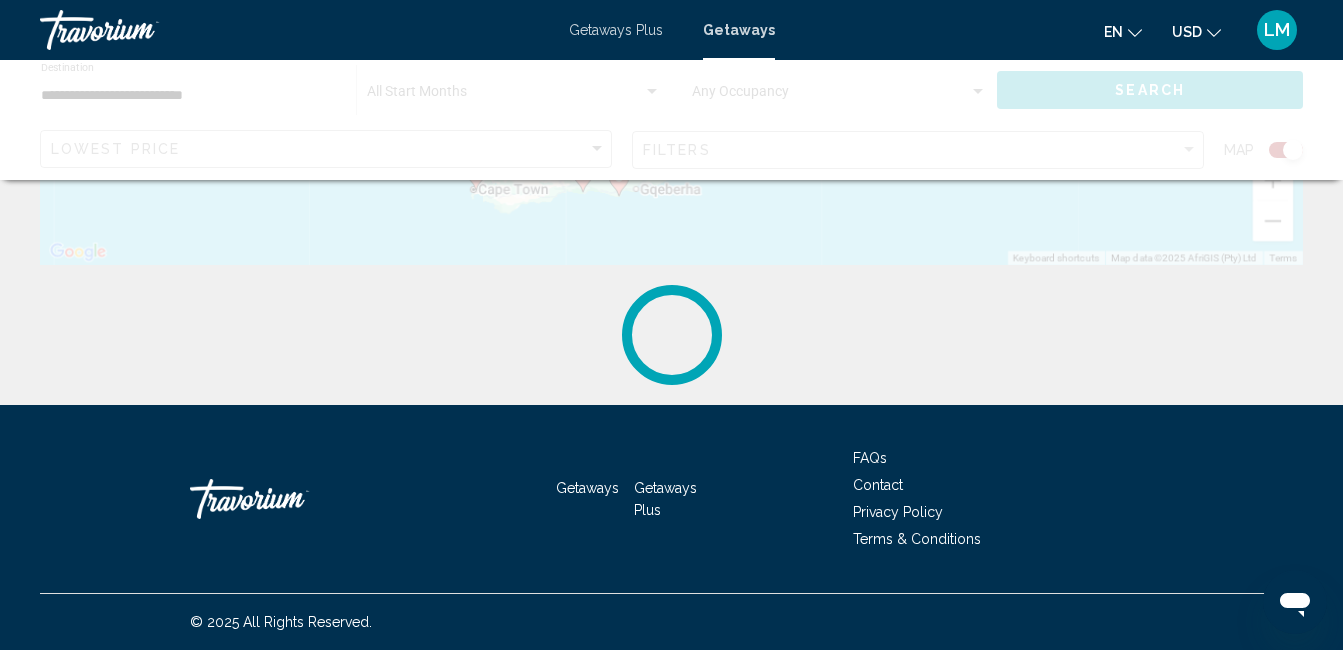 scroll, scrollTop: 0, scrollLeft: 0, axis: both 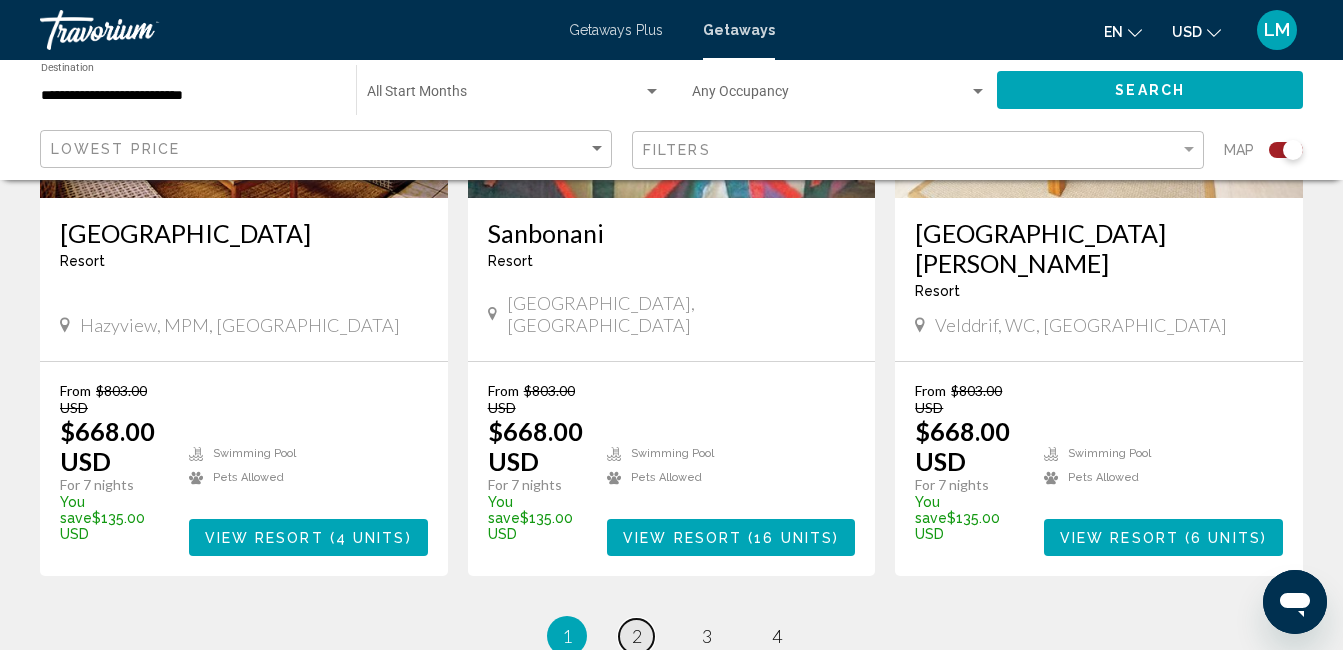 click on "2" at bounding box center [637, 636] 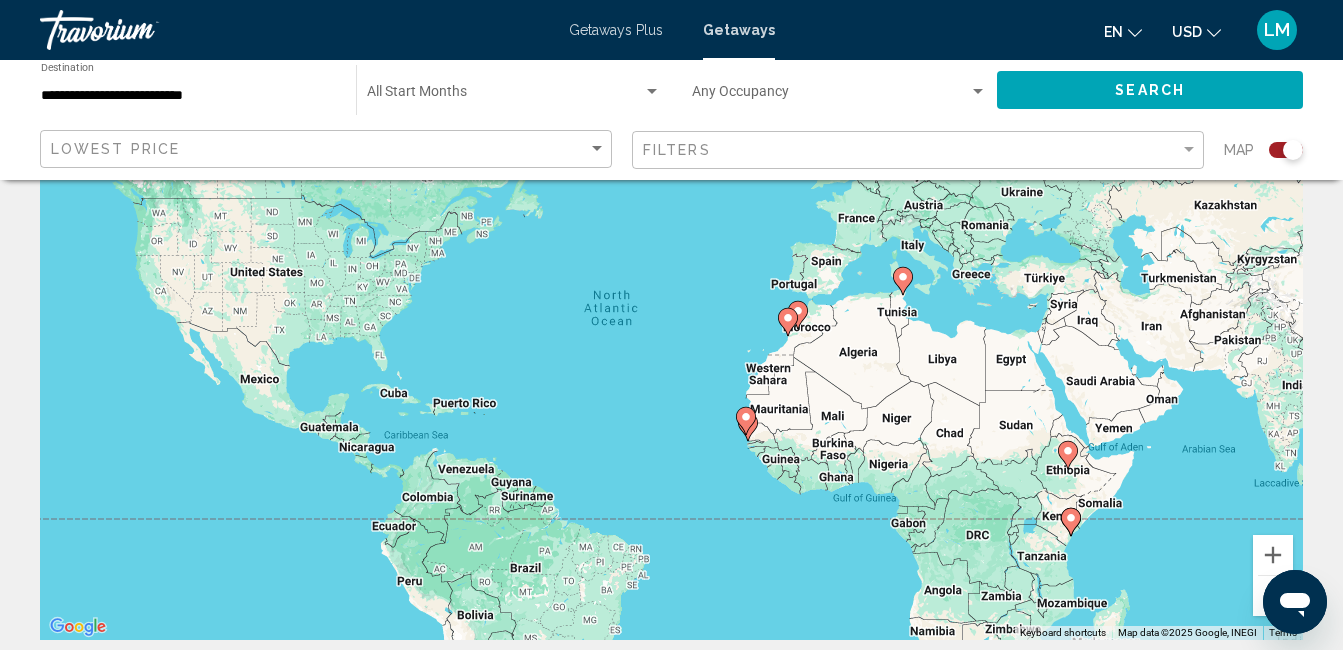 scroll, scrollTop: 200, scrollLeft: 0, axis: vertical 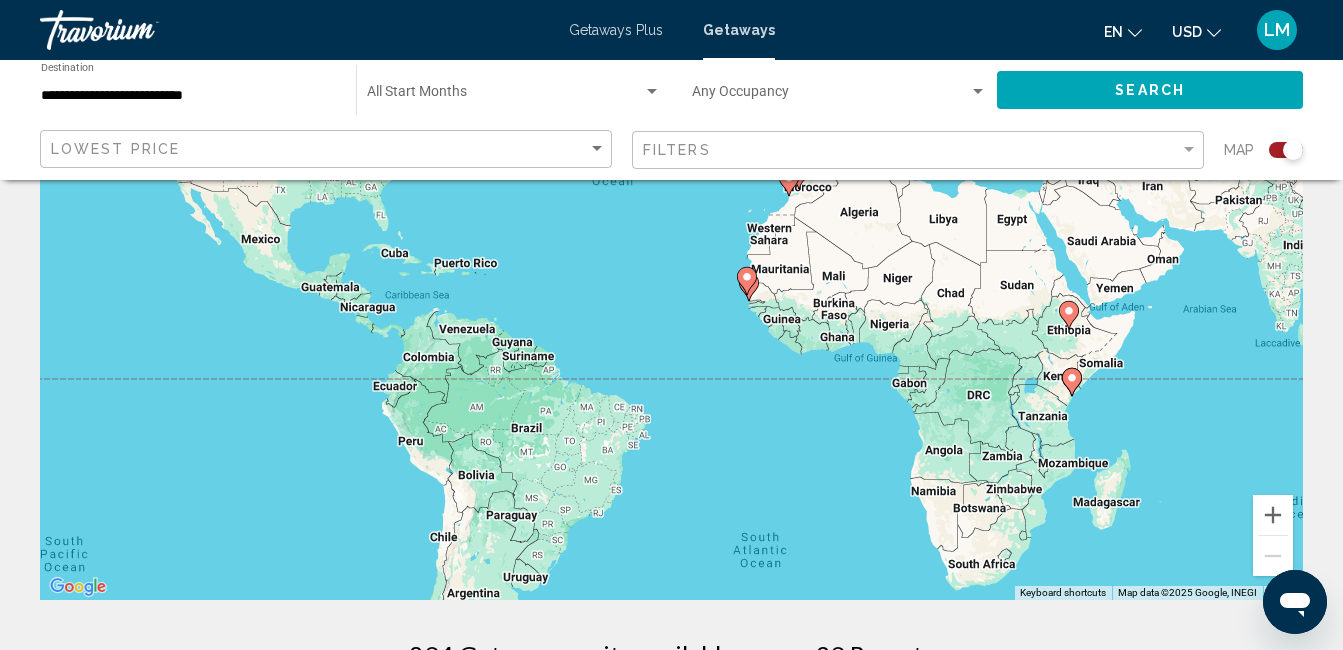 drag, startPoint x: 1111, startPoint y: 383, endPoint x: 1122, endPoint y: 252, distance: 131.46101 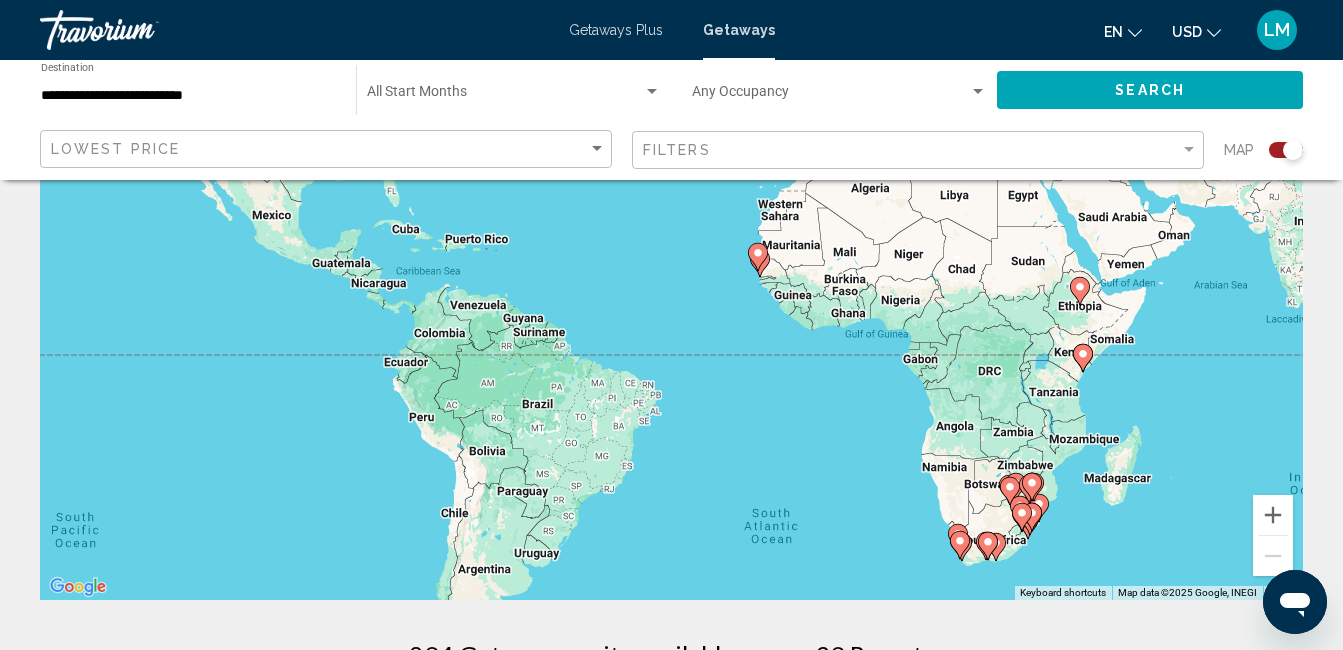 click on "To navigate, press the arrow keys. To activate drag with keyboard, press Alt + Enter. Once in keyboard drag state, use the arrow keys to move the marker. To complete the drag, press the Enter key. To cancel, press Escape." at bounding box center [671, 300] 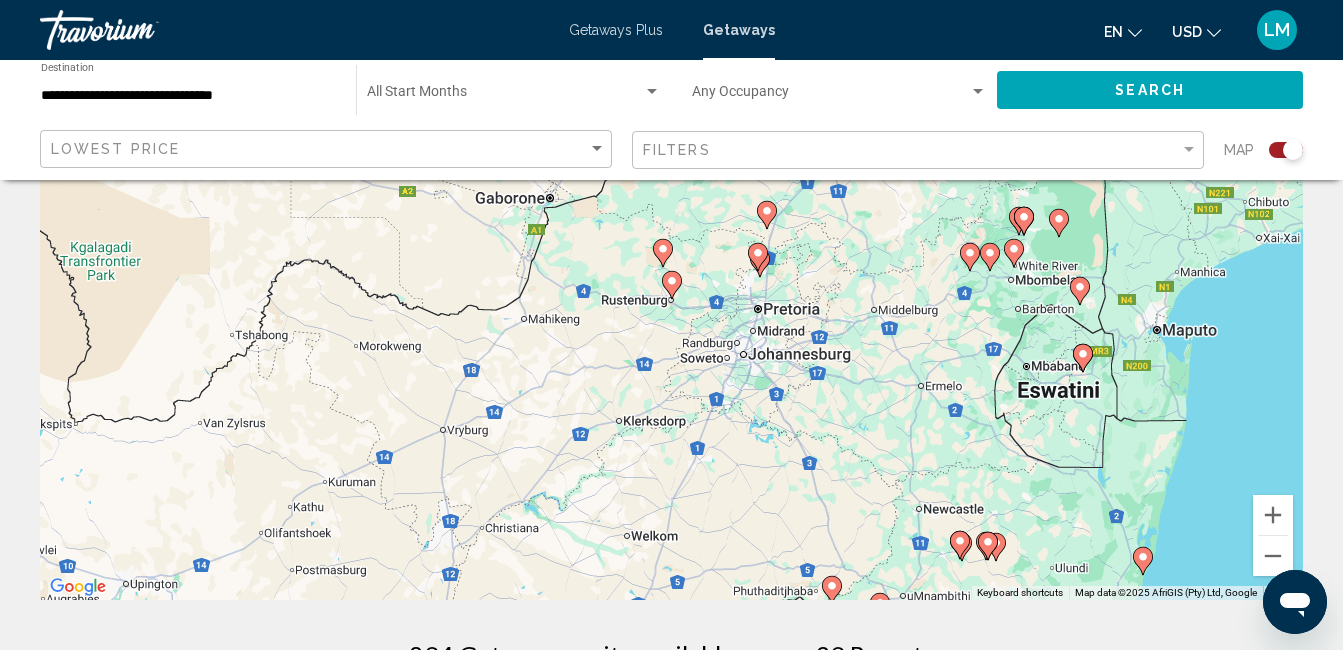 click on "To navigate, press the arrow keys. To activate drag with keyboard, press Alt + Enter. Once in keyboard drag state, use the arrow keys to move the marker. To complete the drag, press the Enter key. To cancel, press Escape." at bounding box center [671, 300] 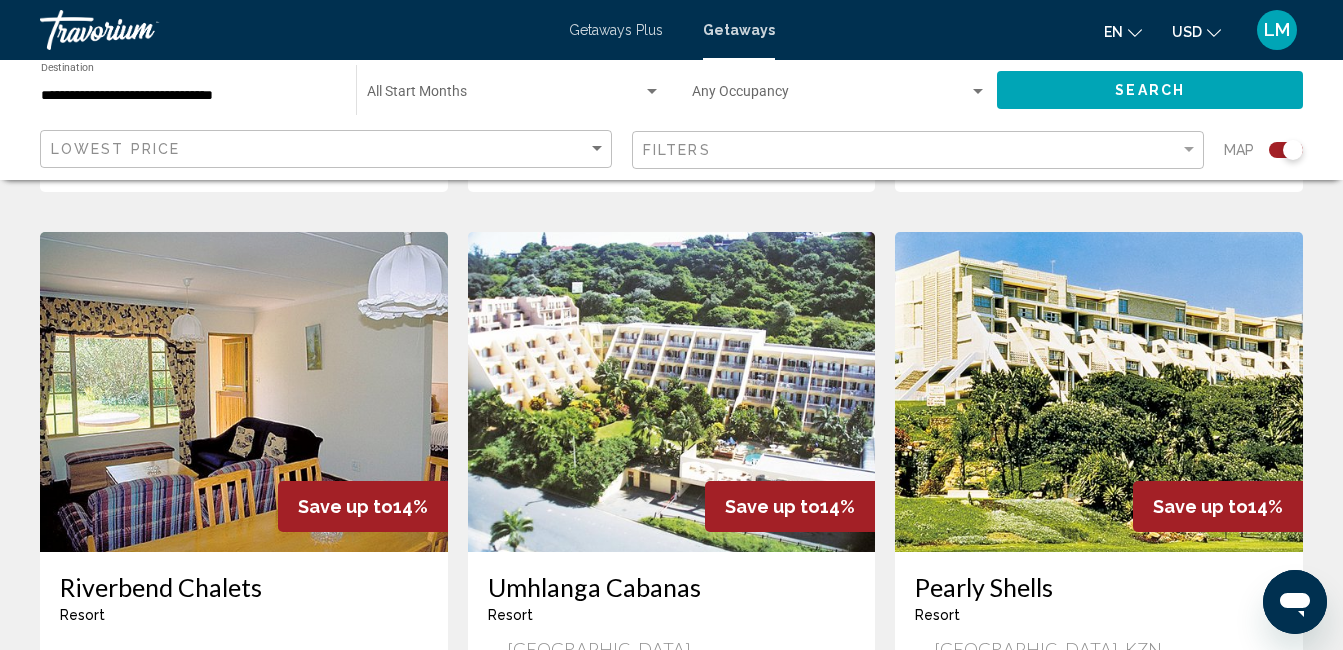 scroll, scrollTop: 2926, scrollLeft: 0, axis: vertical 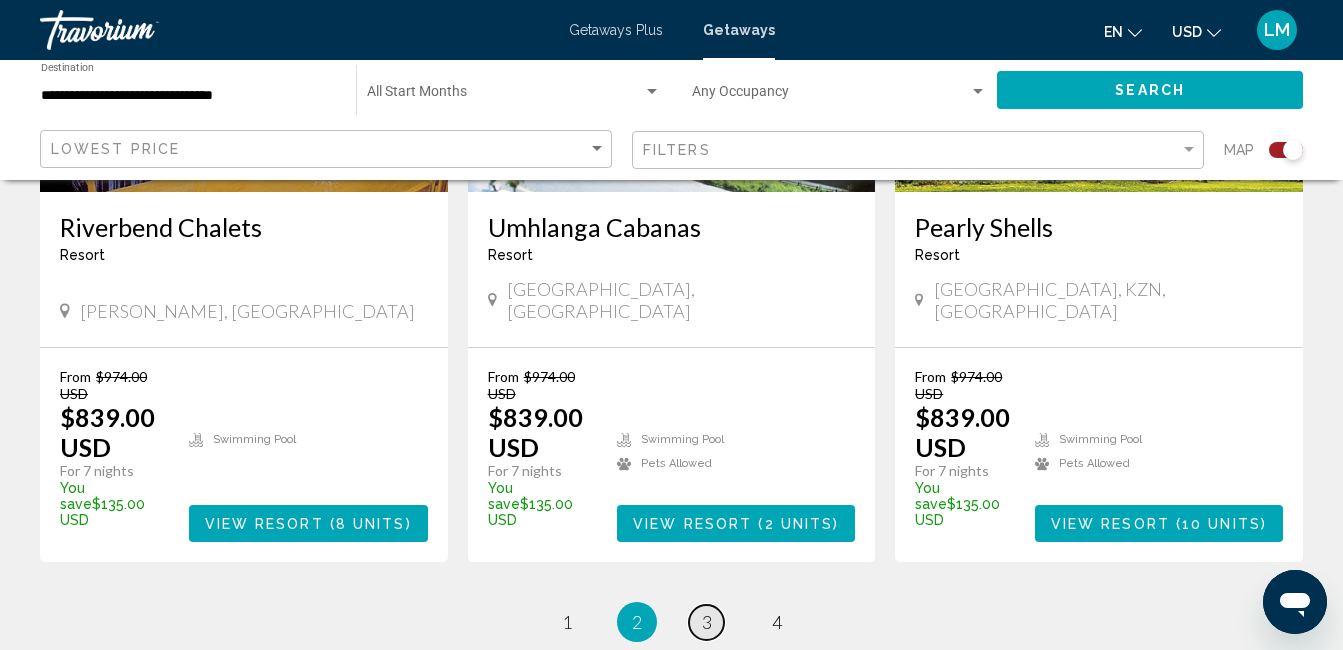 click on "3" at bounding box center (707, 622) 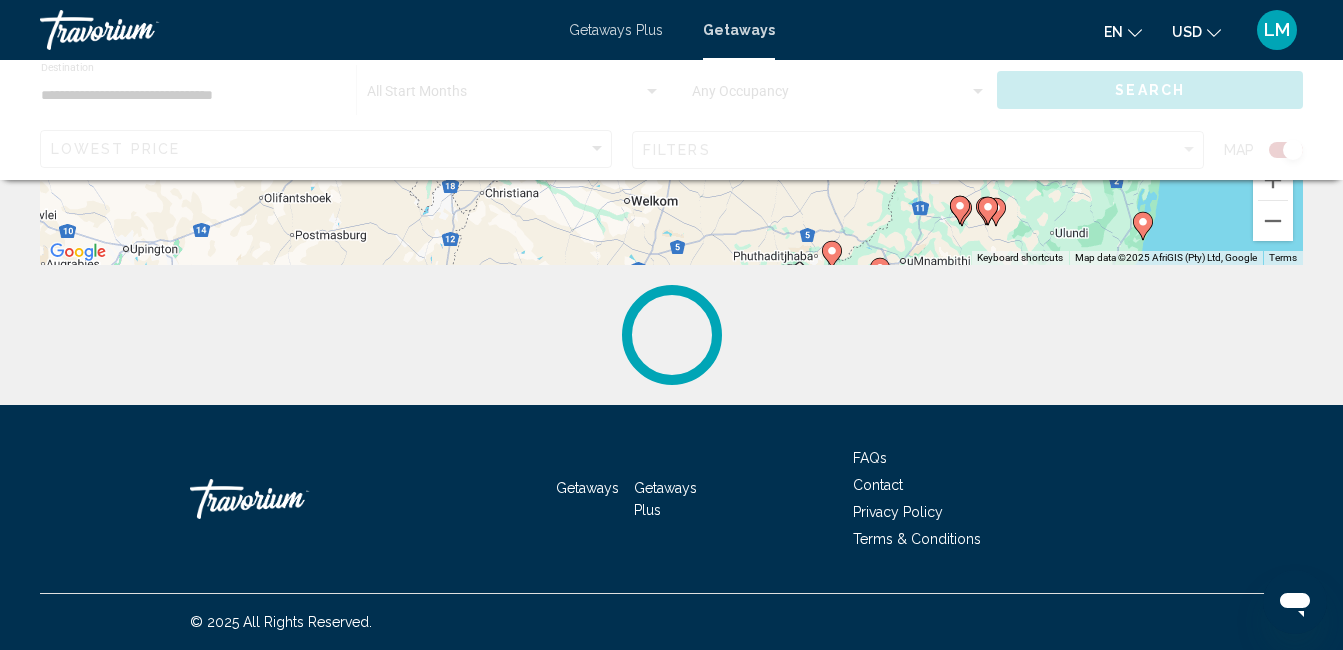 scroll, scrollTop: 0, scrollLeft: 0, axis: both 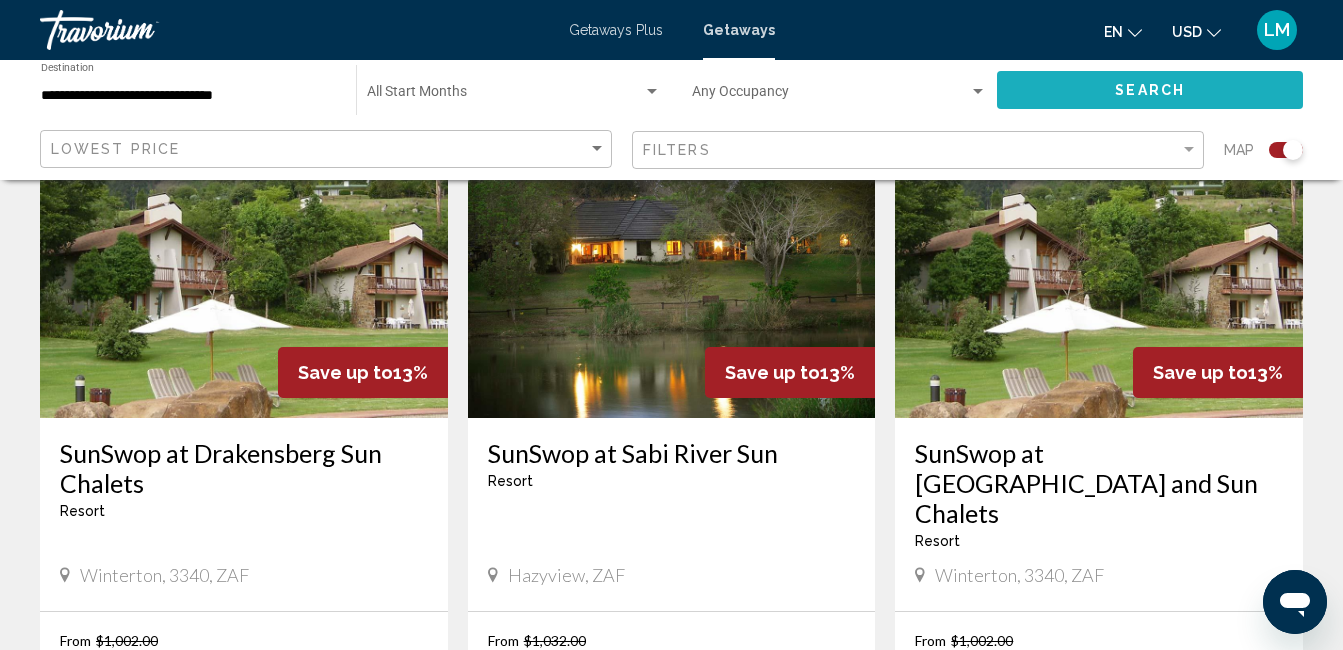 click on "Search" 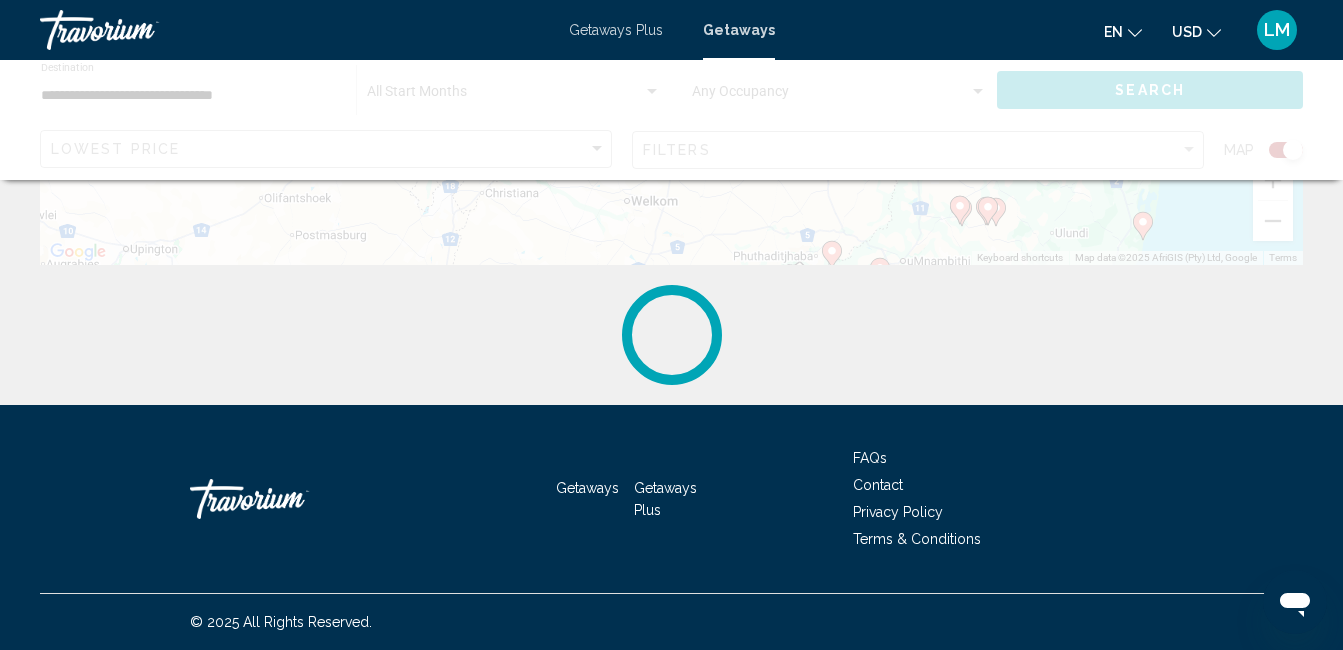 scroll, scrollTop: 0, scrollLeft: 0, axis: both 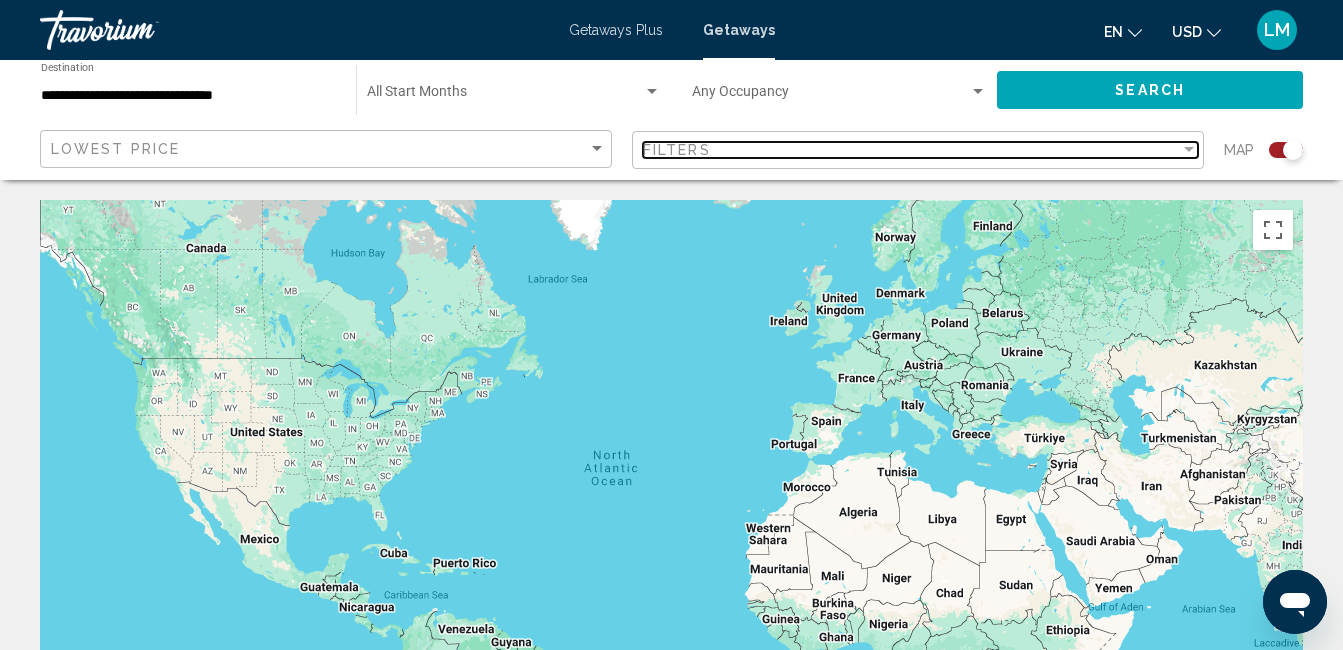 click at bounding box center (1189, 150) 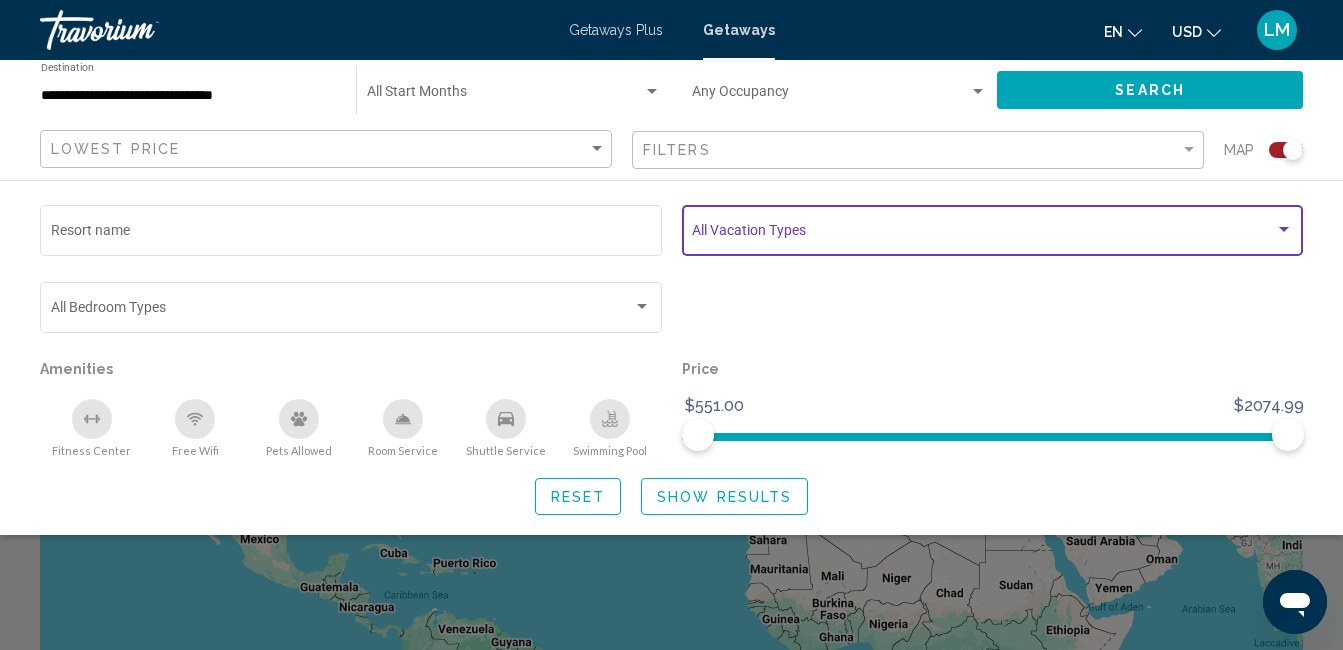 click at bounding box center (1284, 229) 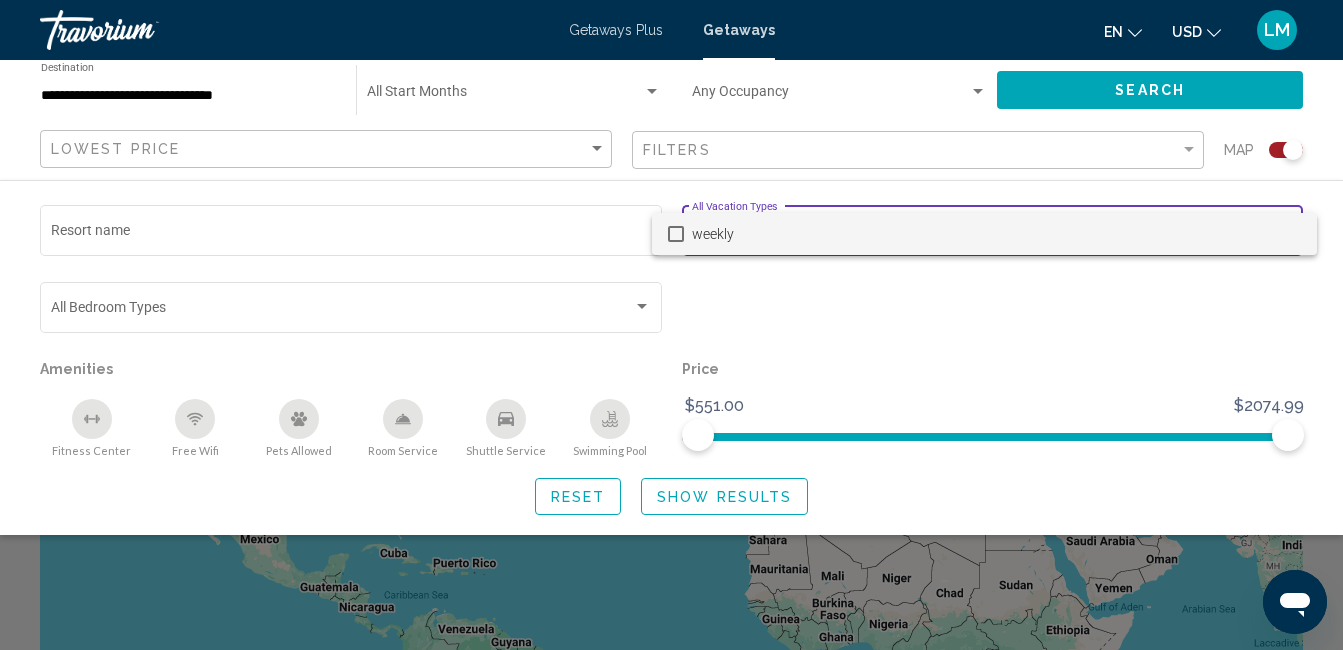 click on "weekly" at bounding box center (996, 234) 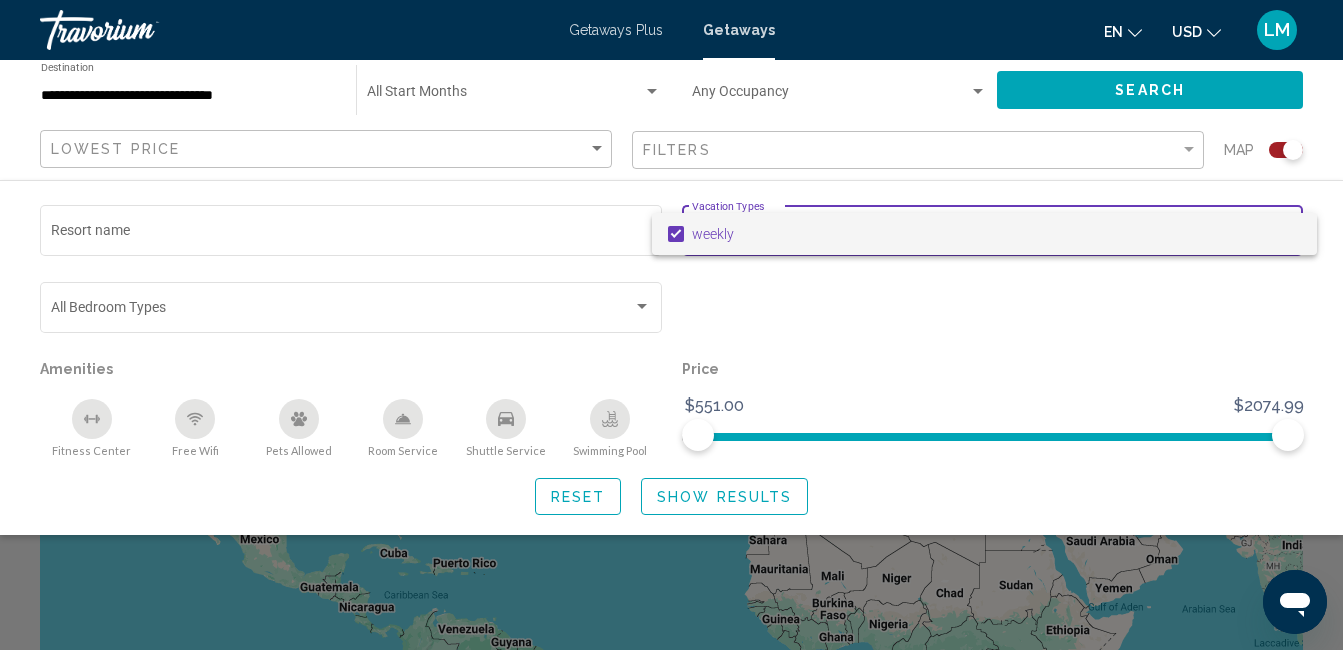 click at bounding box center [671, 325] 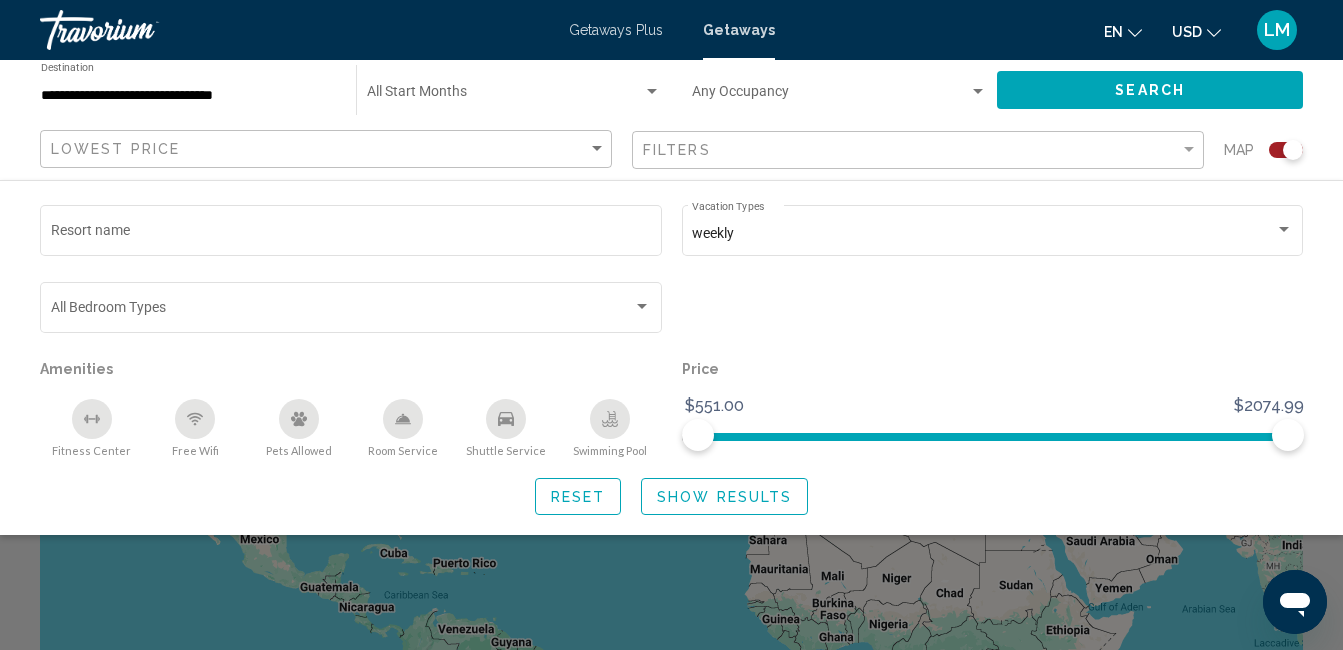 click on "Resort name" 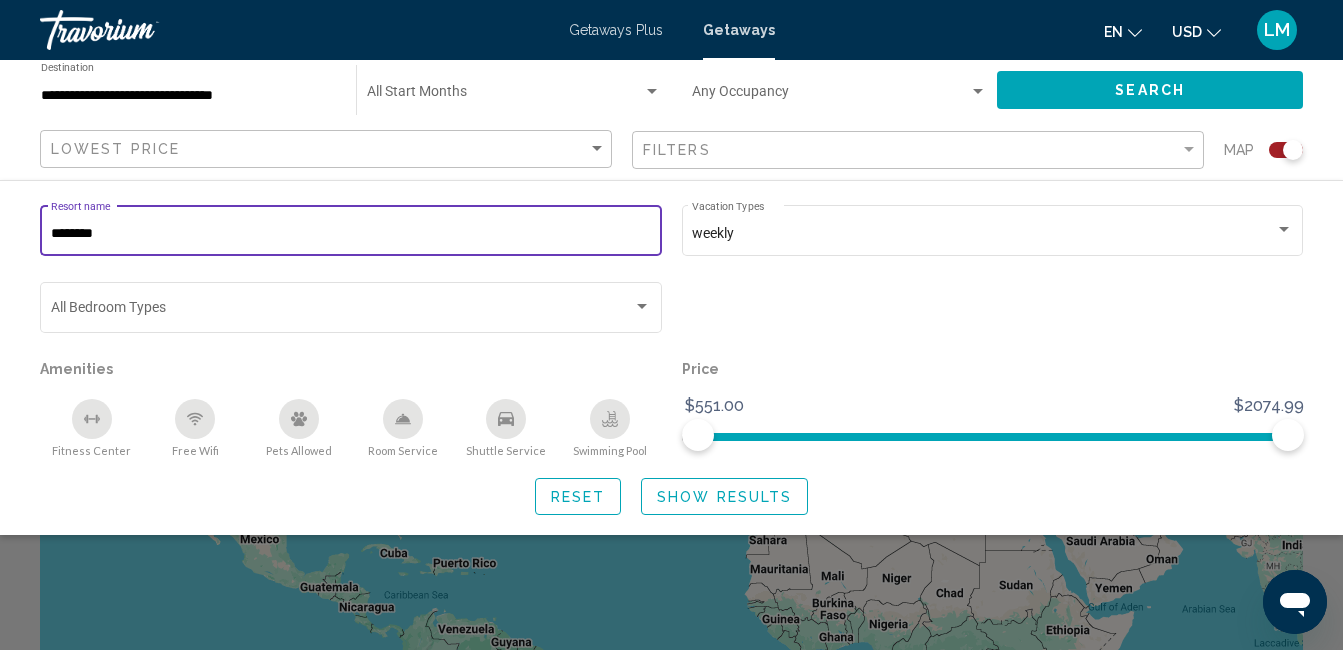 type on "********" 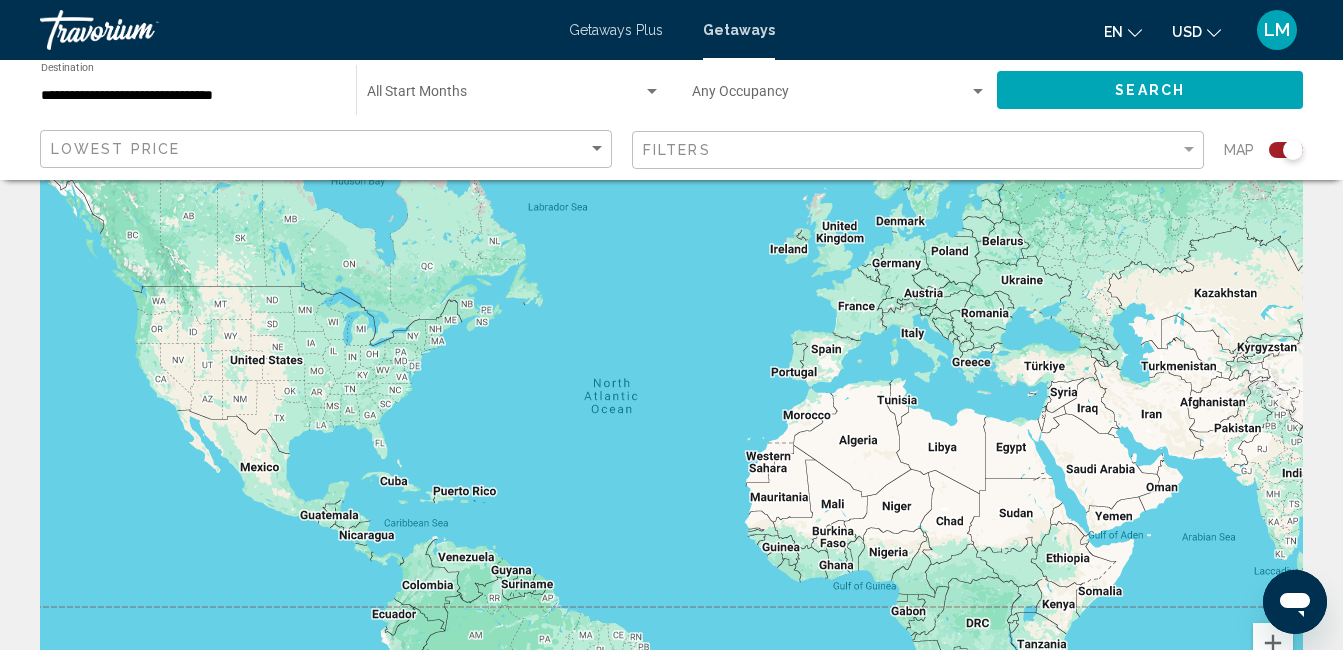 scroll, scrollTop: 0, scrollLeft: 0, axis: both 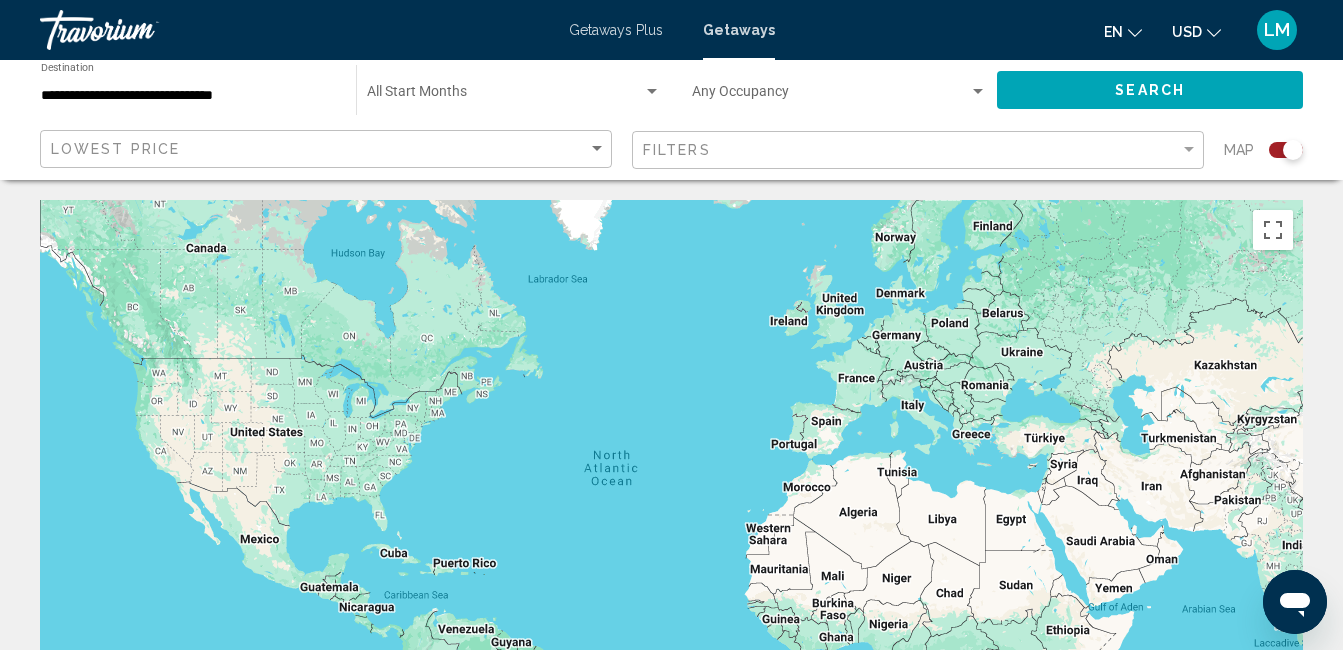 click on "**********" at bounding box center [188, 96] 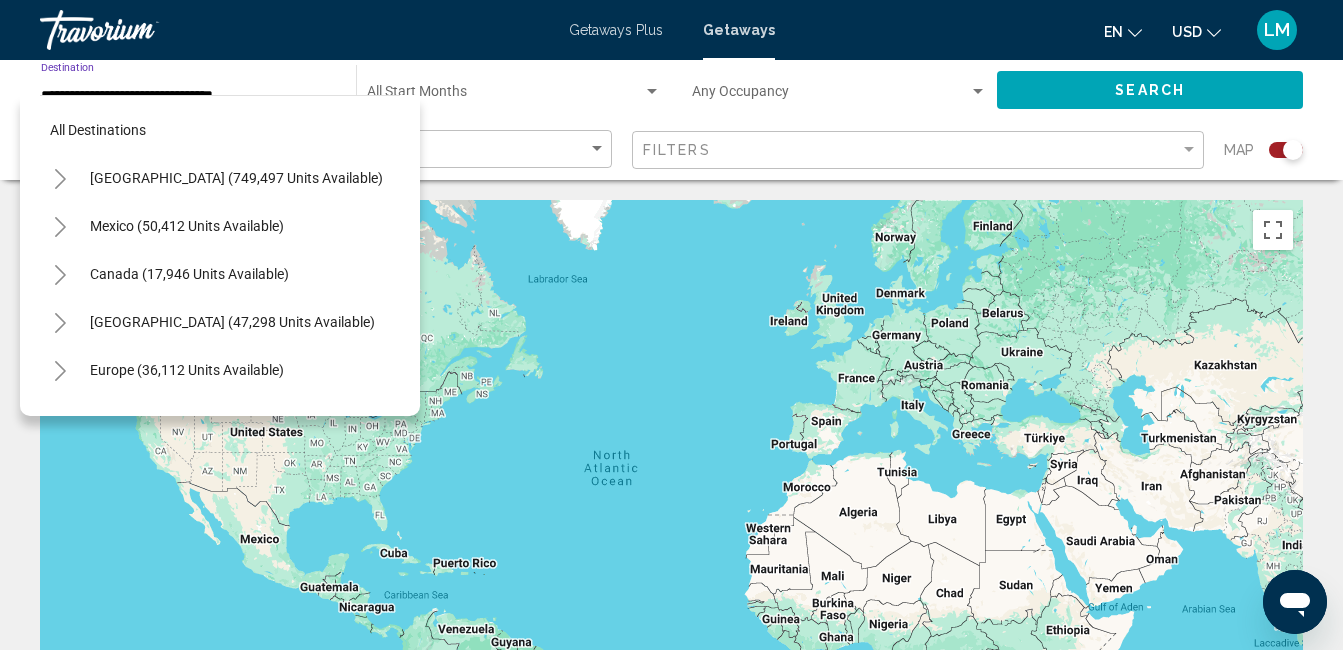 scroll, scrollTop: 483, scrollLeft: 0, axis: vertical 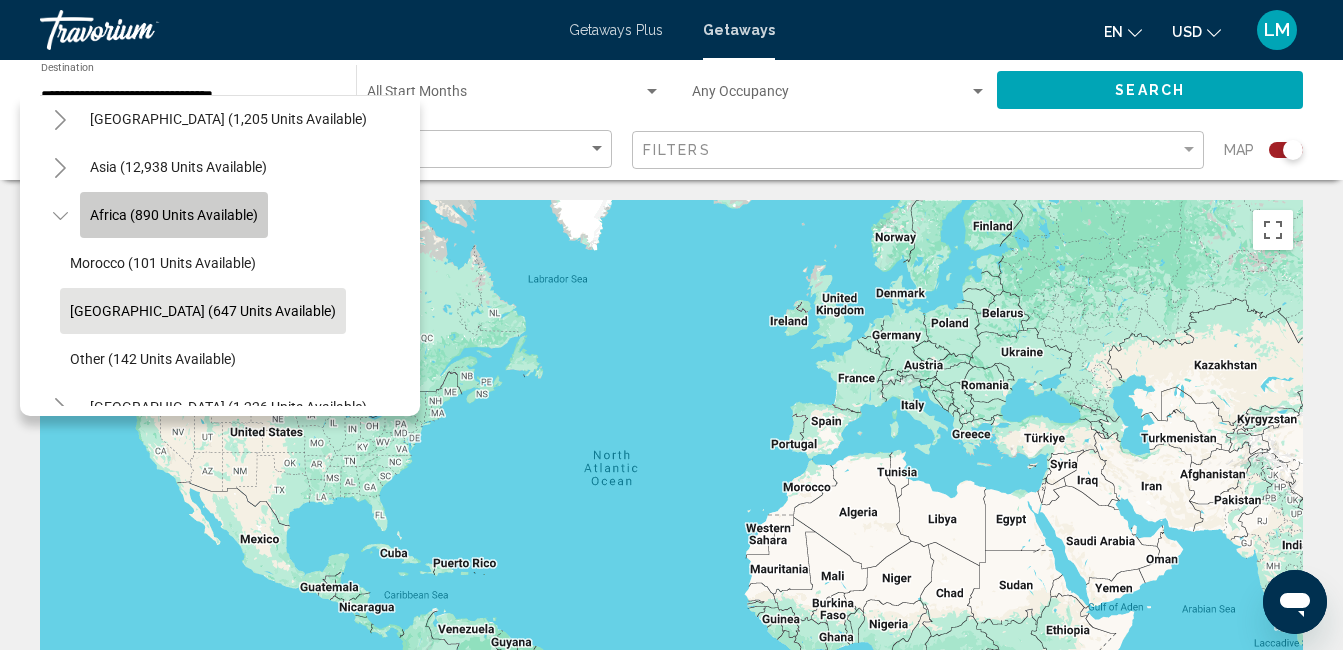 click on "Africa (890 units available)" 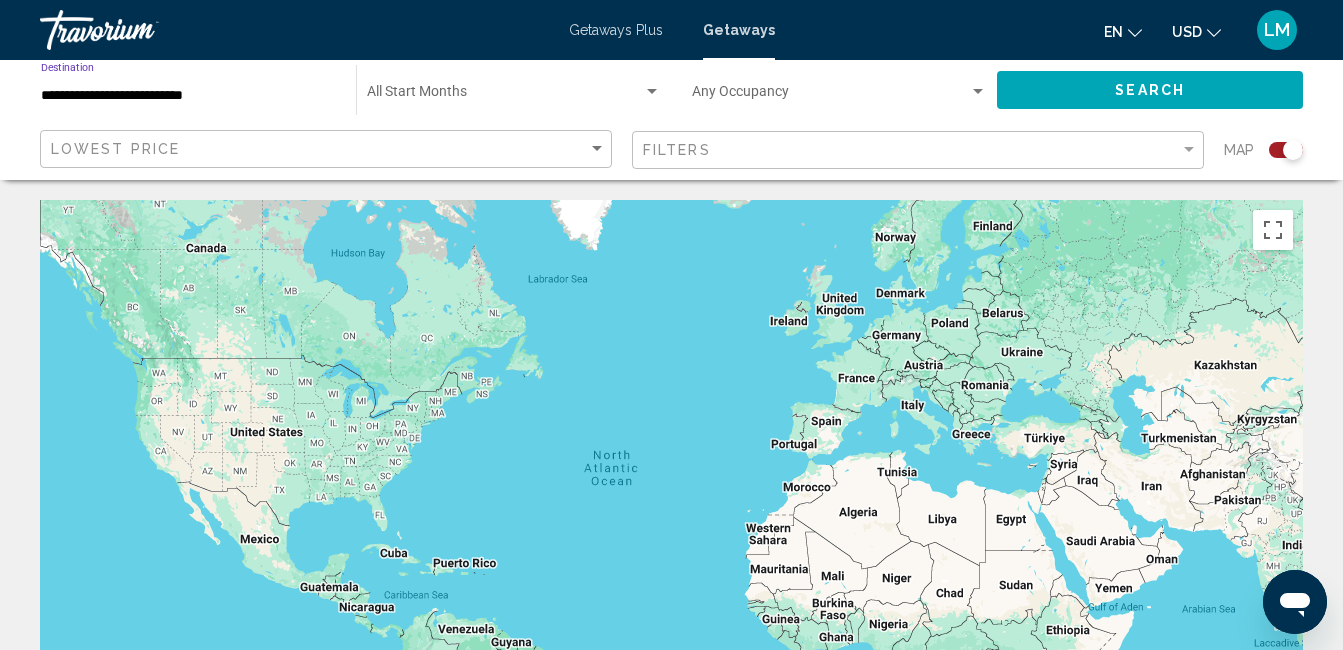 click on "Search" 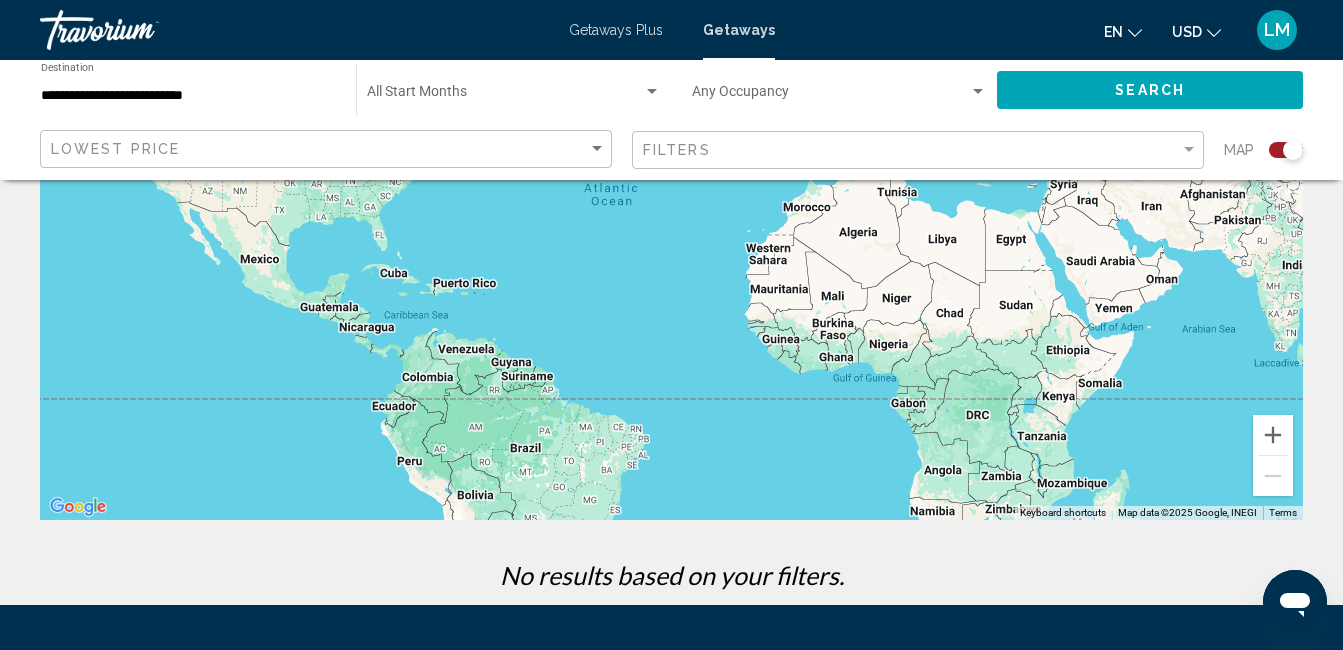 scroll, scrollTop: 184, scrollLeft: 0, axis: vertical 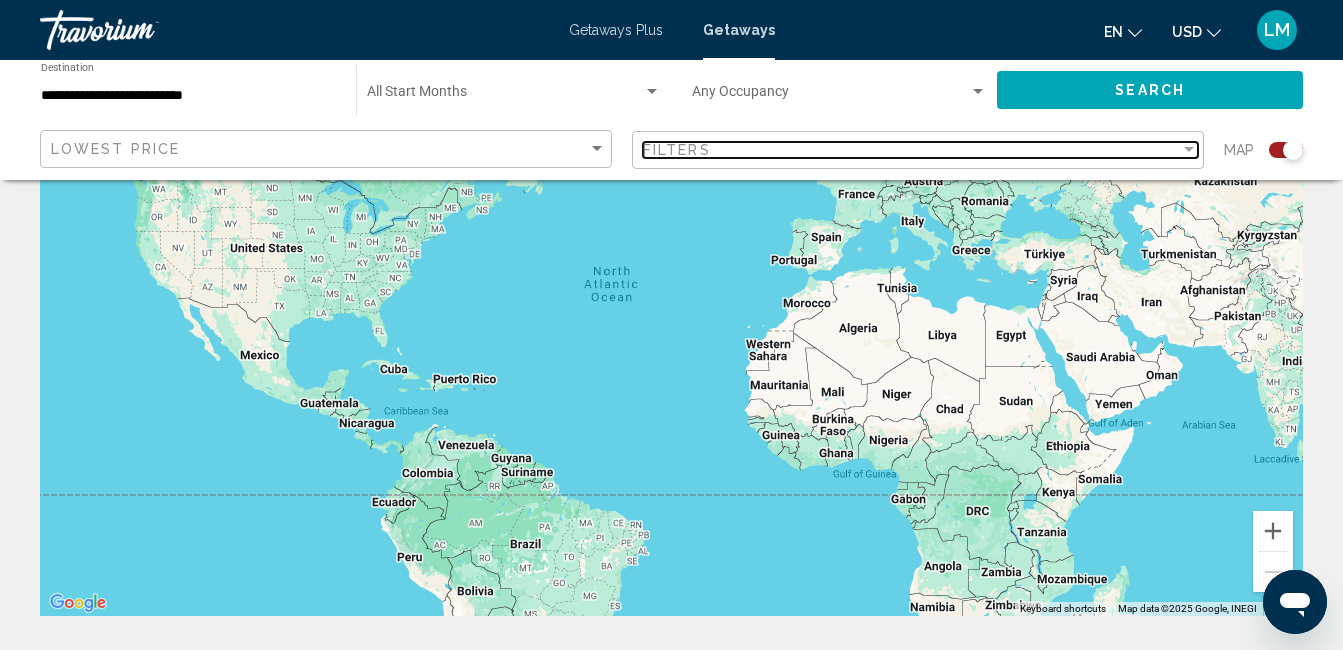 click at bounding box center [1189, 150] 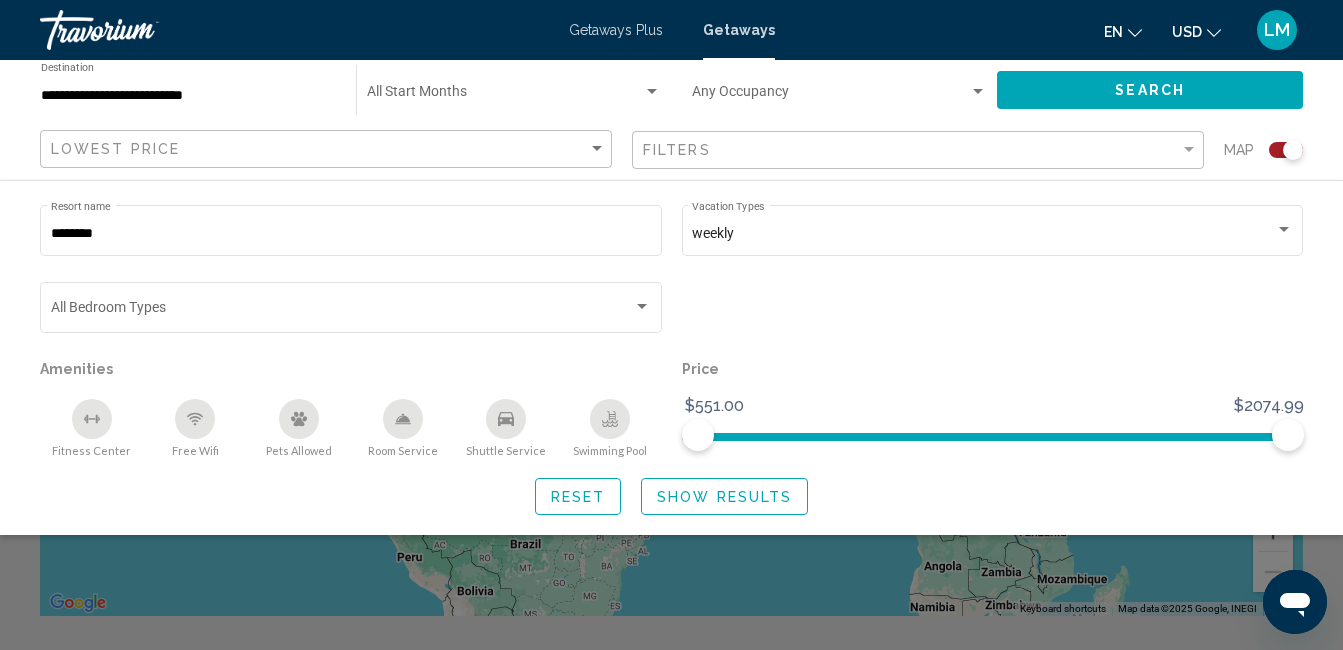 click on "Show Results" 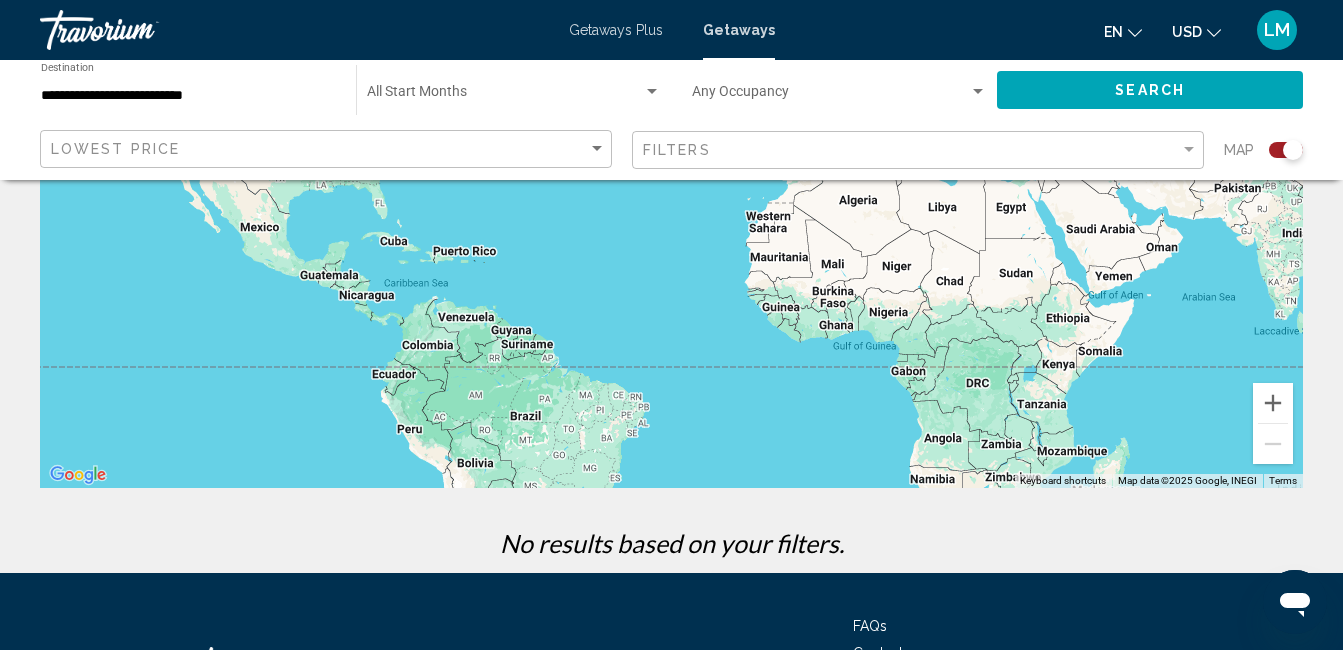 scroll, scrollTop: 480, scrollLeft: 0, axis: vertical 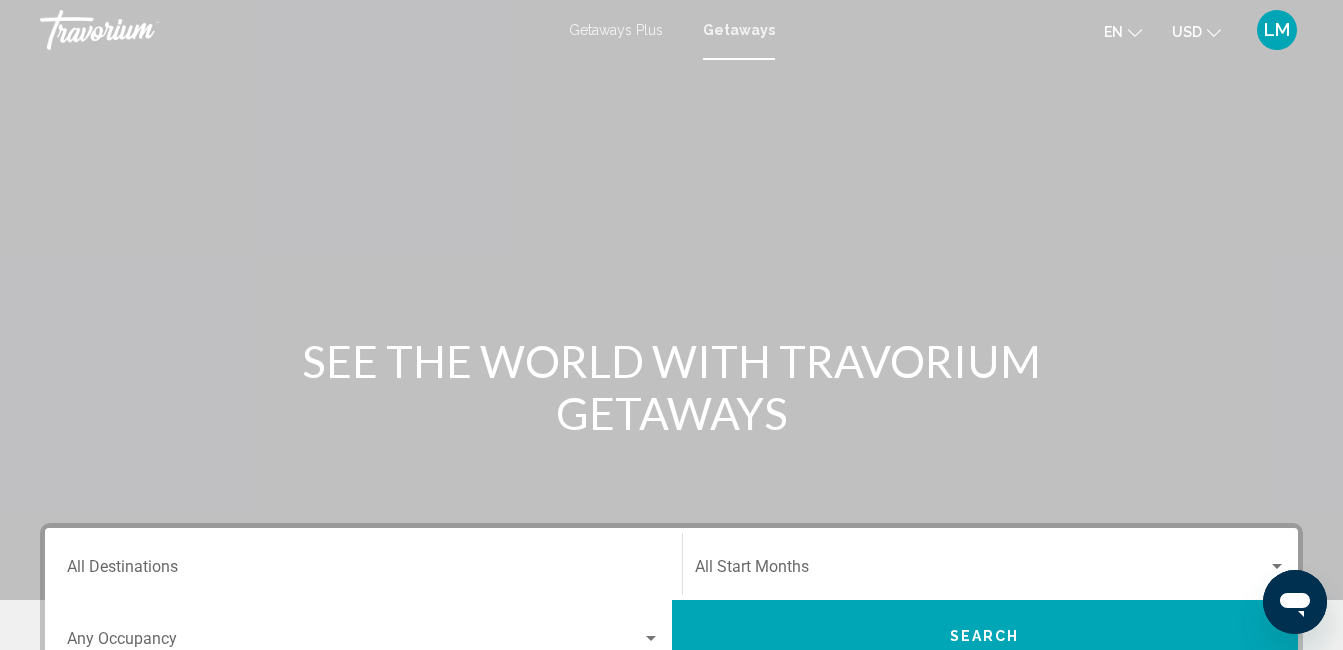 click on "Getaways Plus" at bounding box center (616, 30) 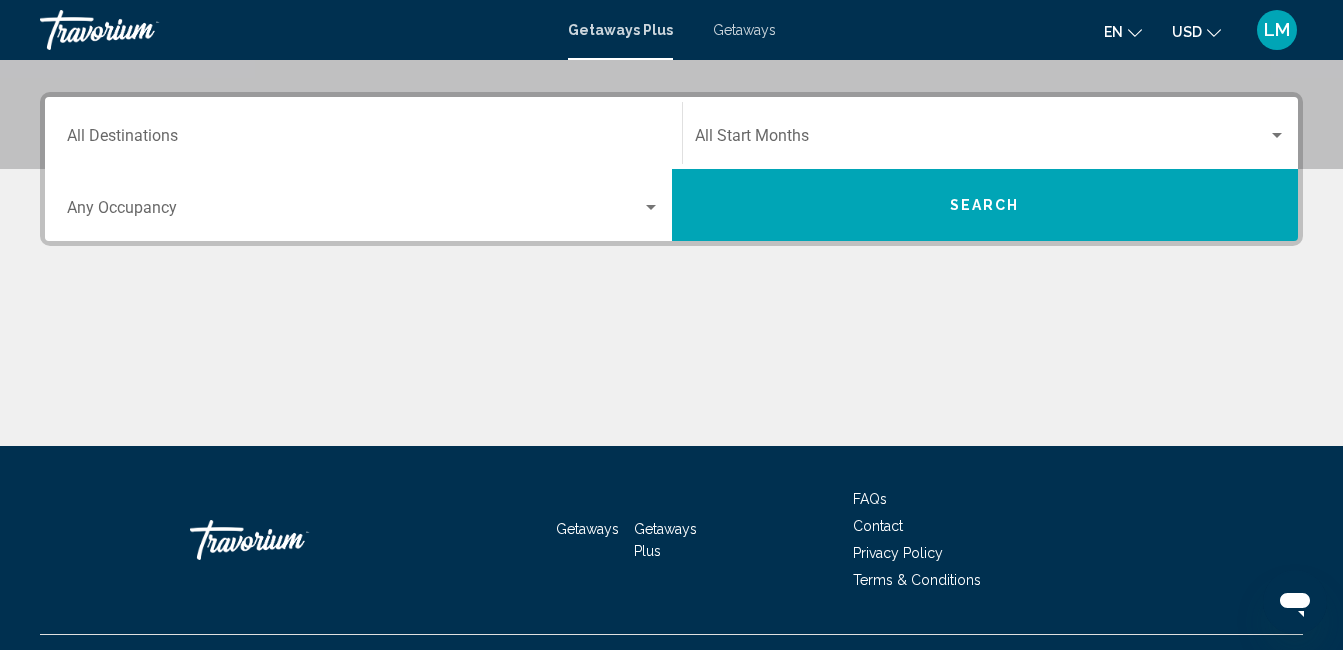 scroll, scrollTop: 447, scrollLeft: 0, axis: vertical 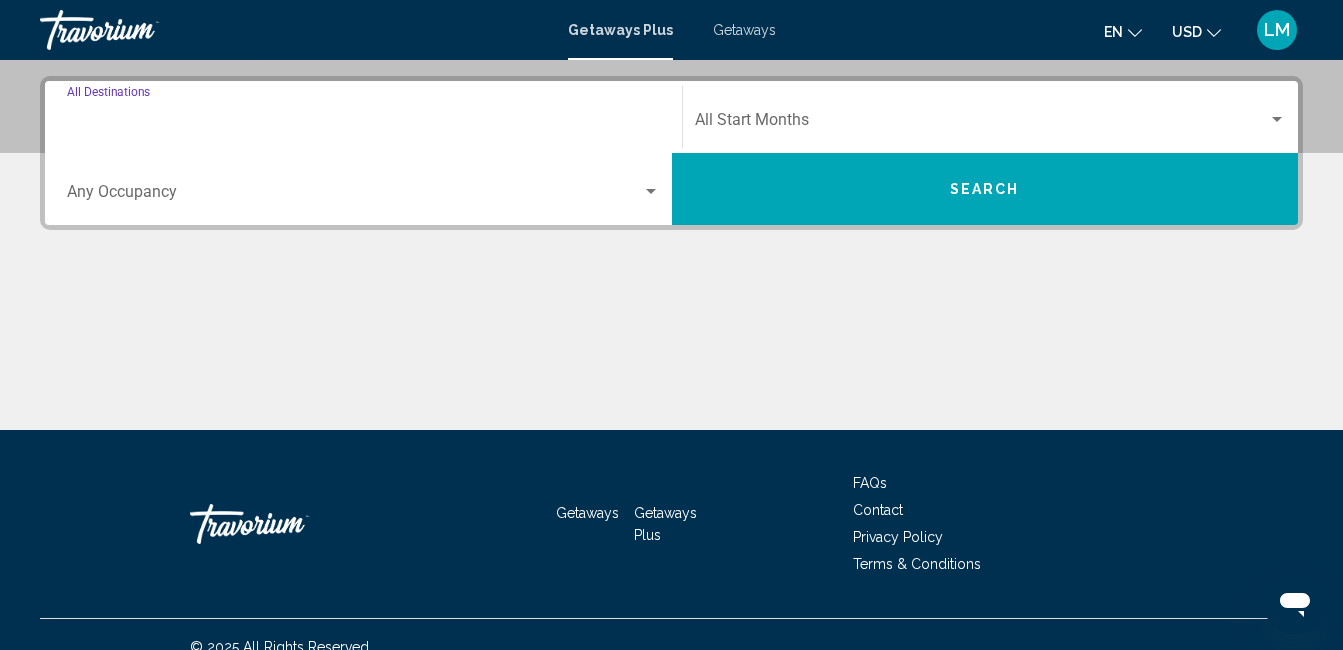 click on "Destination All Destinations" at bounding box center (363, 124) 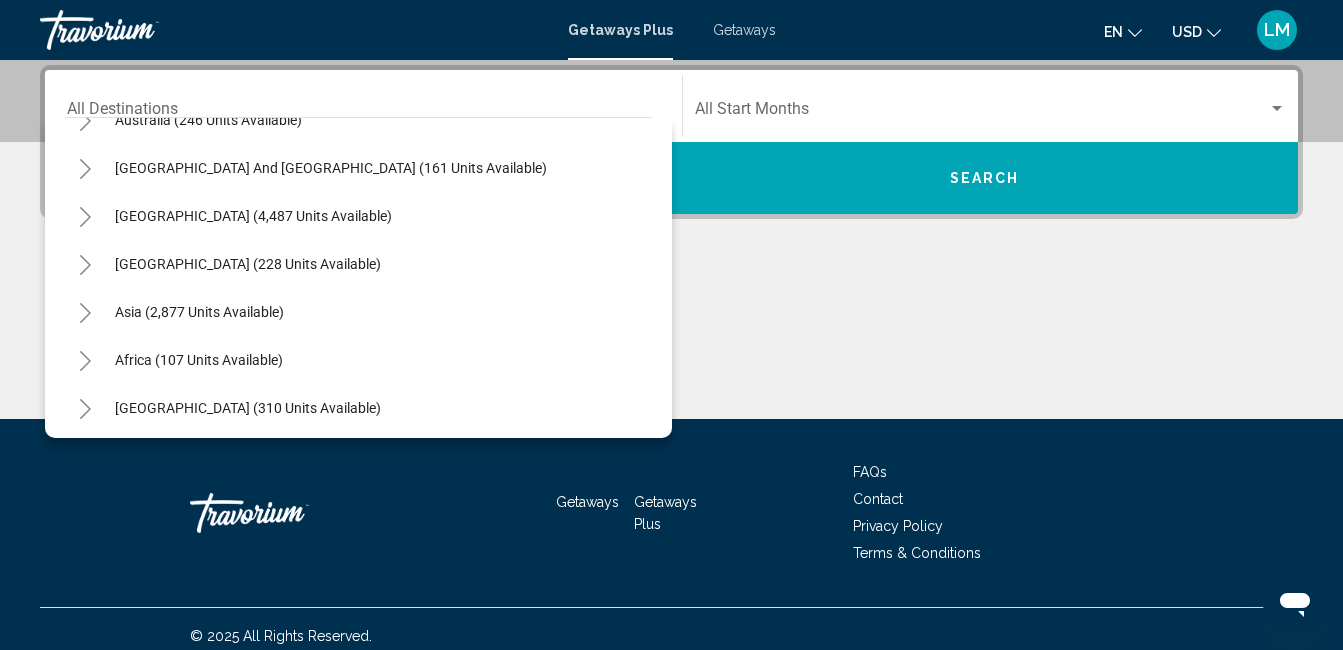 scroll, scrollTop: 324, scrollLeft: 0, axis: vertical 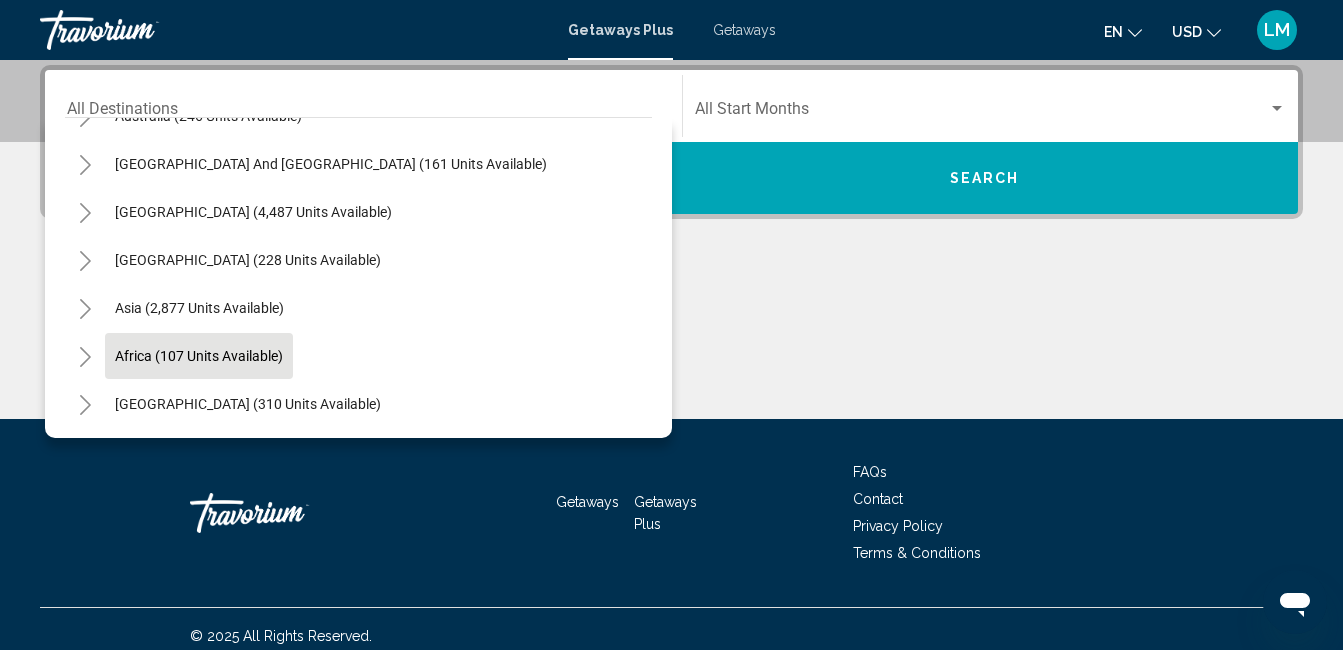 click on "Africa (107 units available)" at bounding box center [248, 404] 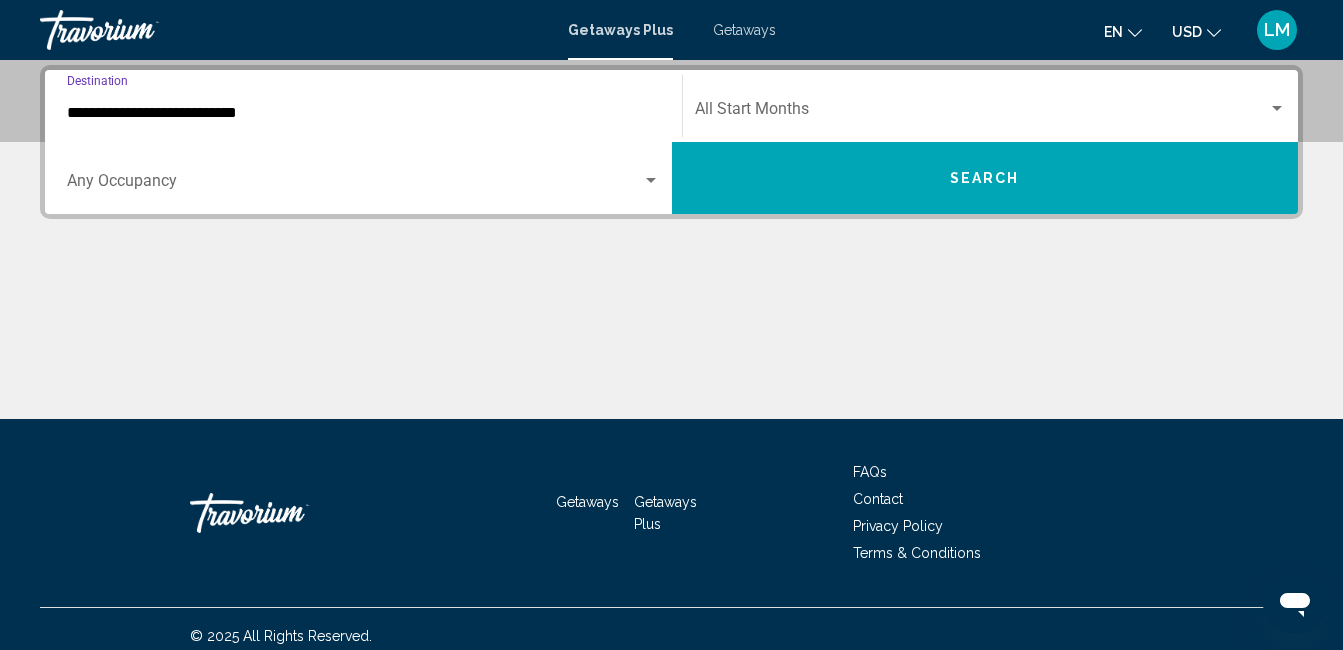 click at bounding box center [651, 180] 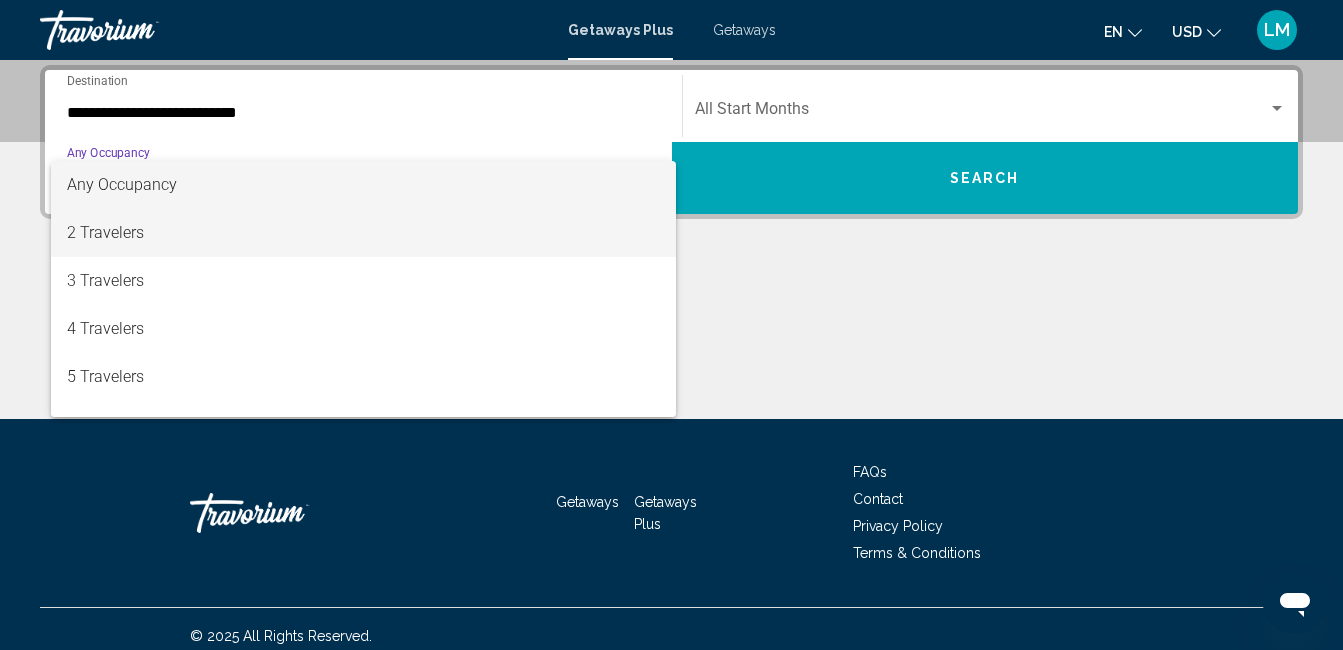 click on "2 Travelers" at bounding box center (363, 233) 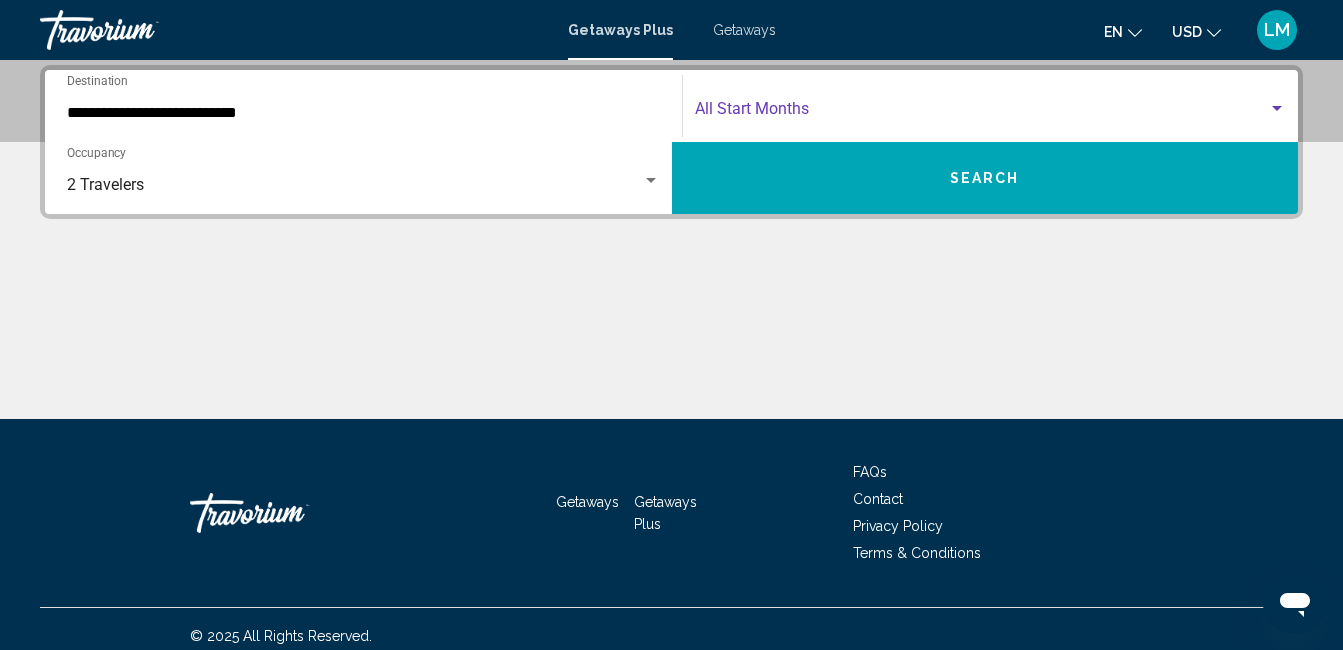 click at bounding box center [1277, 108] 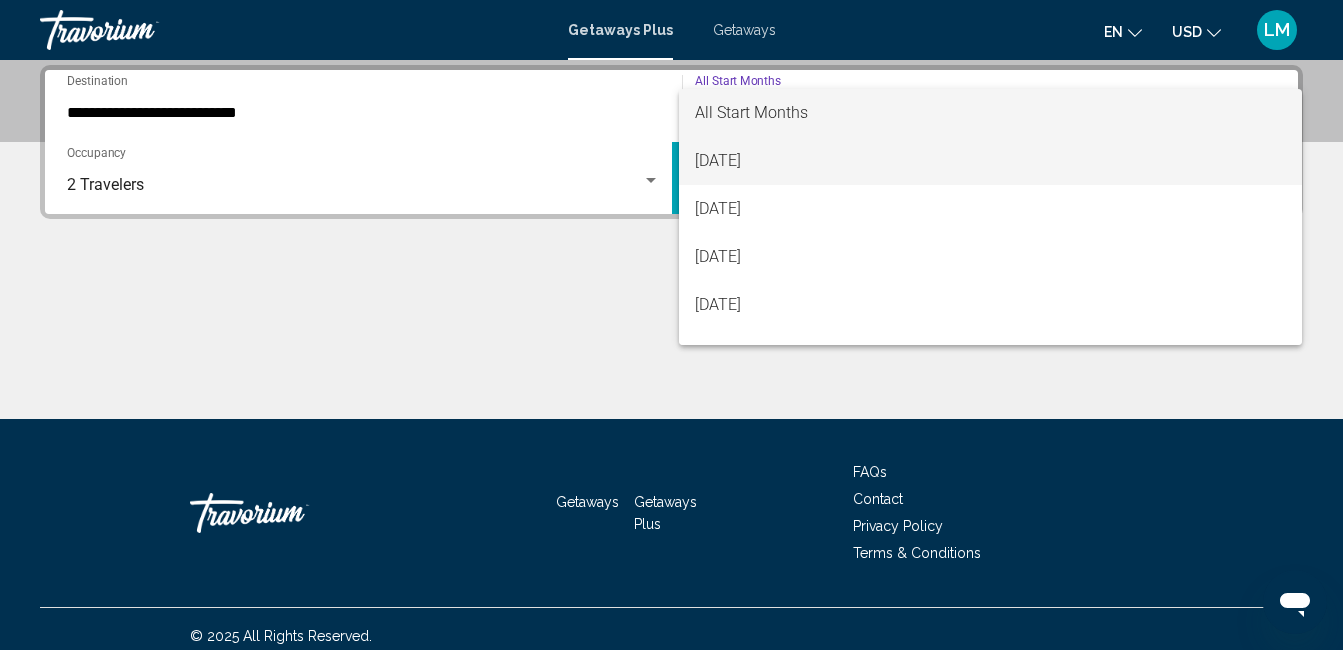click on "[DATE]" at bounding box center [991, 161] 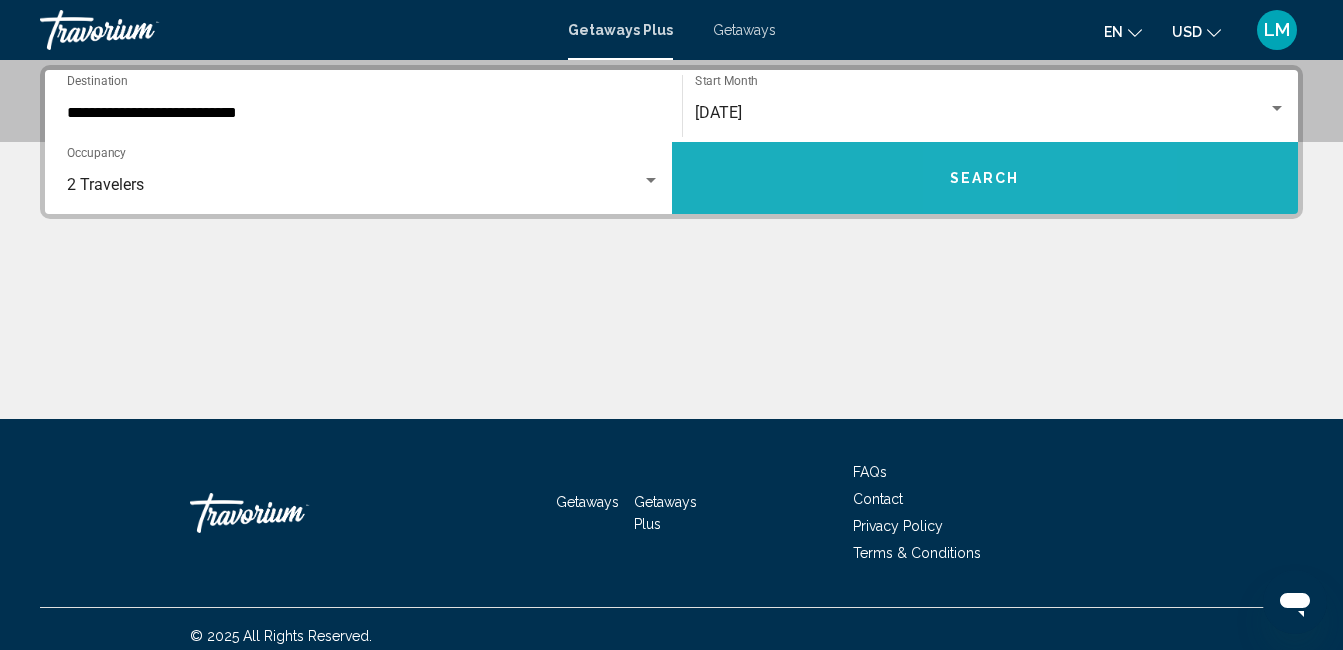 click on "Search" at bounding box center [985, 178] 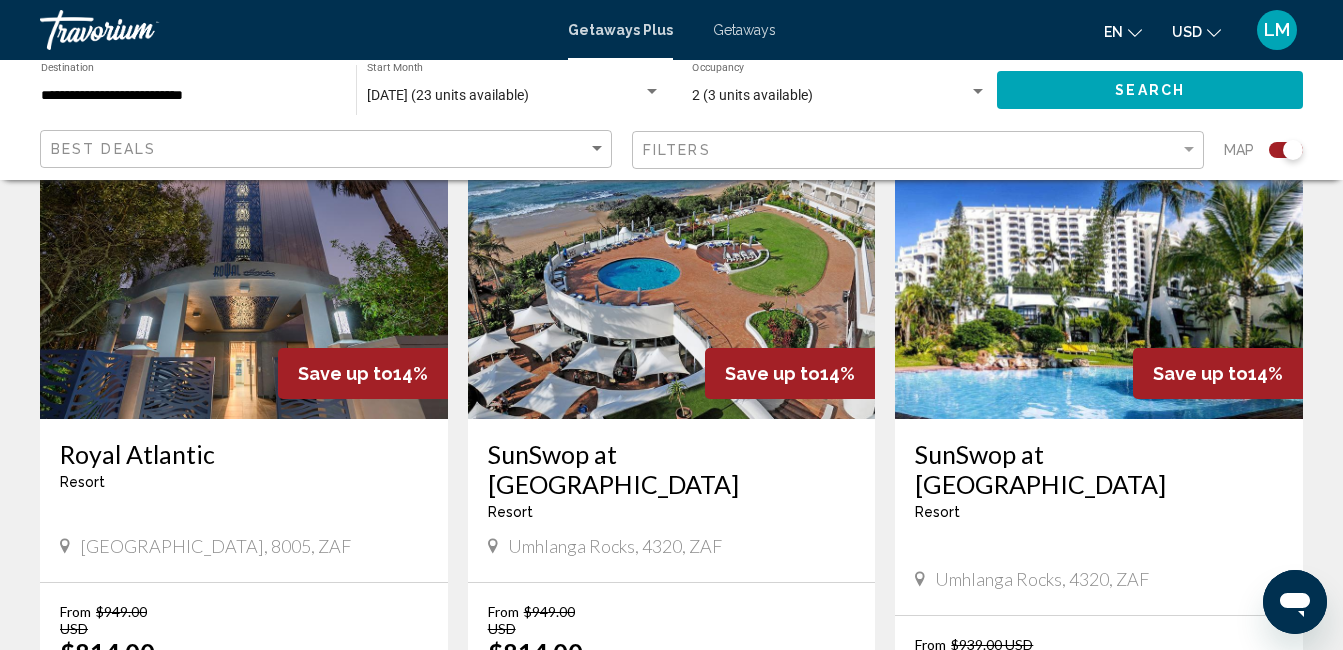 scroll, scrollTop: 831, scrollLeft: 0, axis: vertical 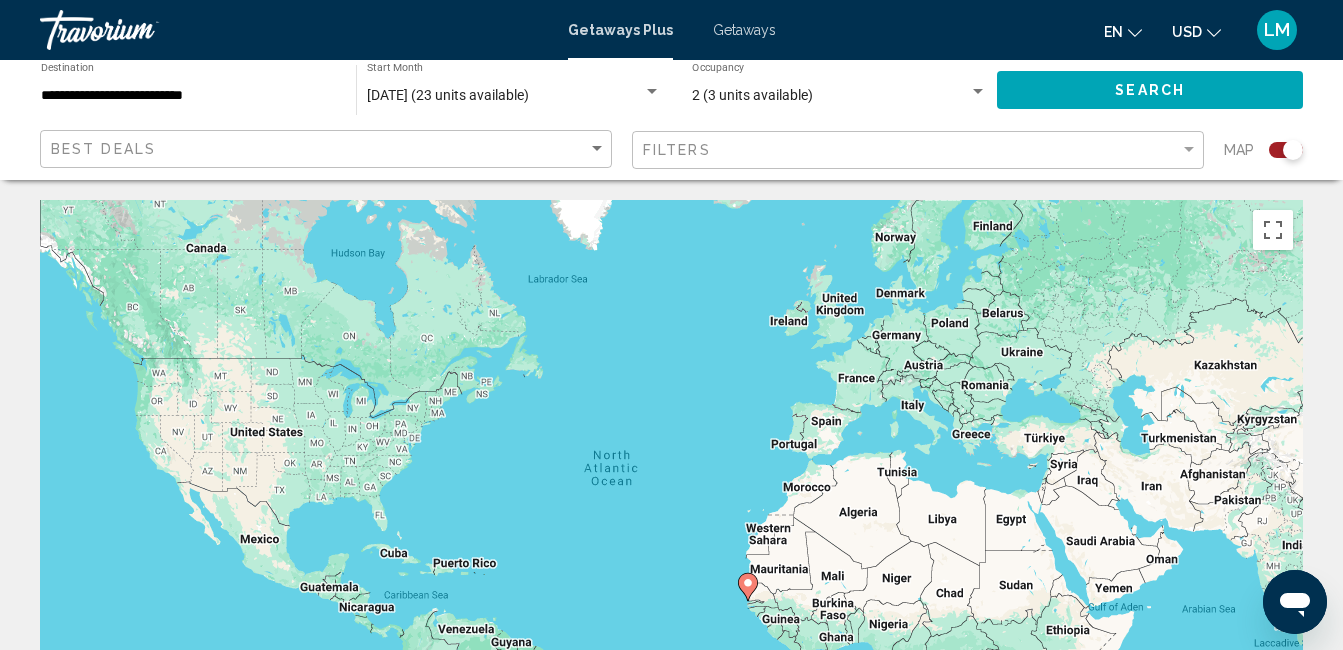 click on "Getaways" at bounding box center [744, 30] 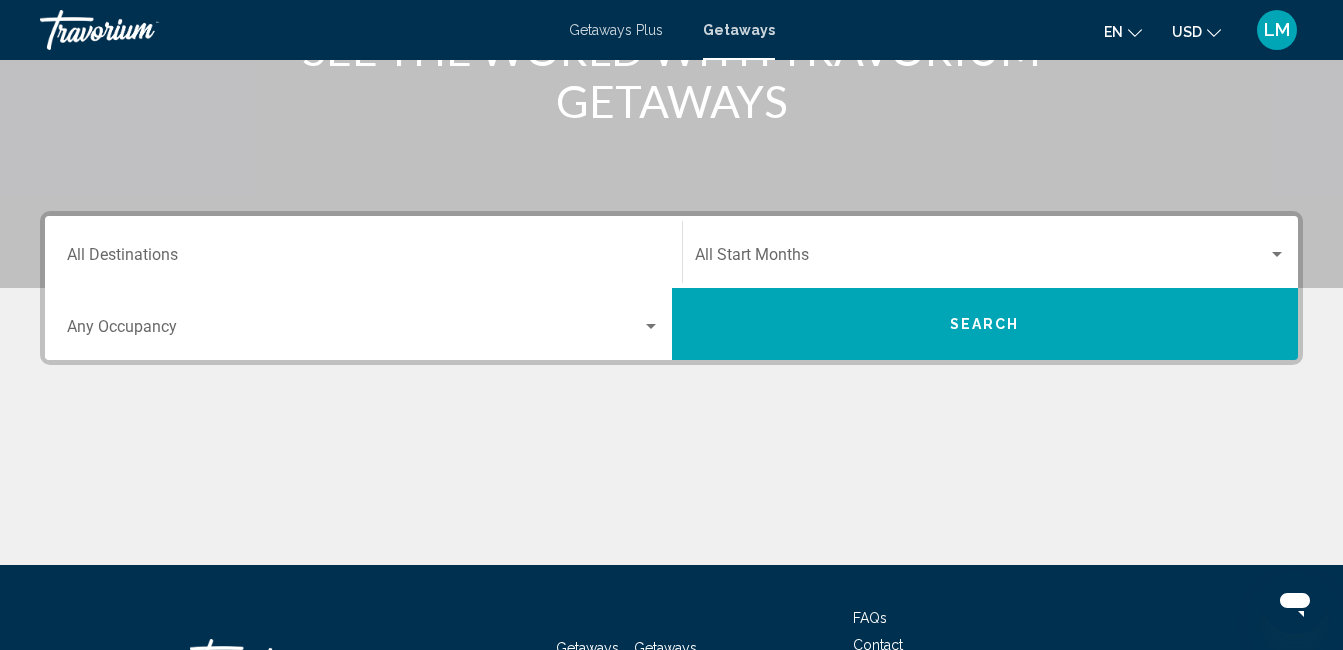 scroll, scrollTop: 352, scrollLeft: 0, axis: vertical 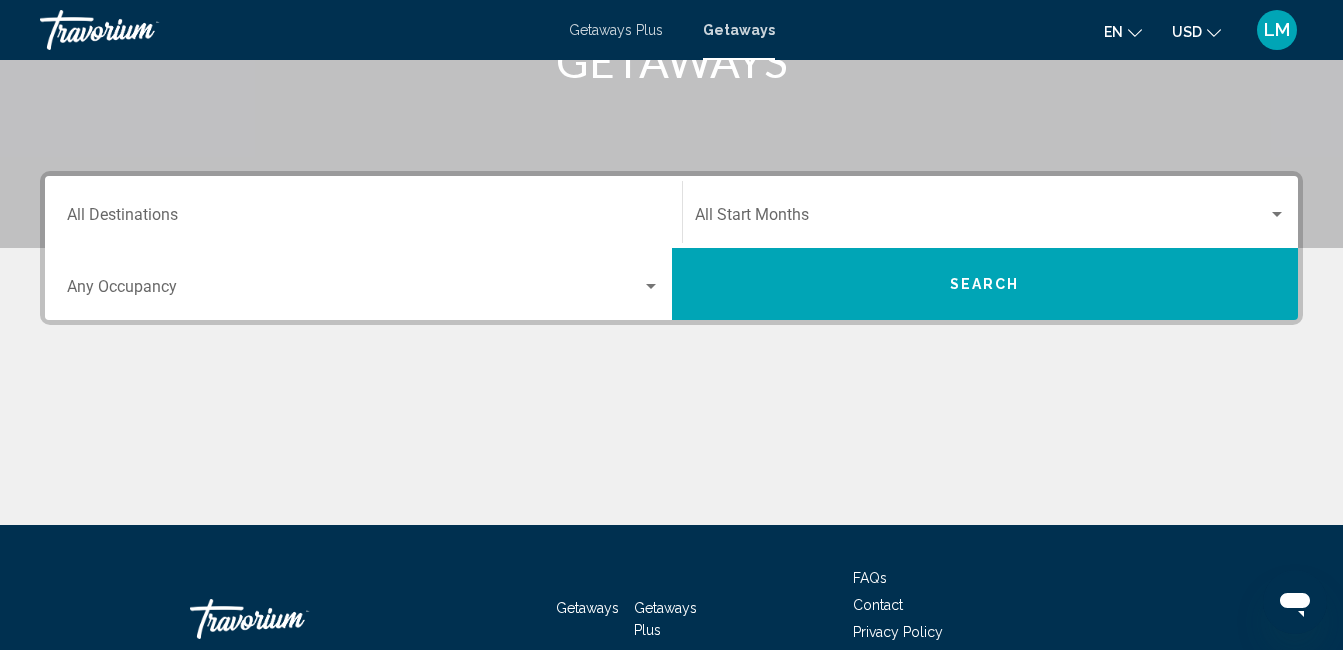 click on "Destination All Destinations" at bounding box center [363, 212] 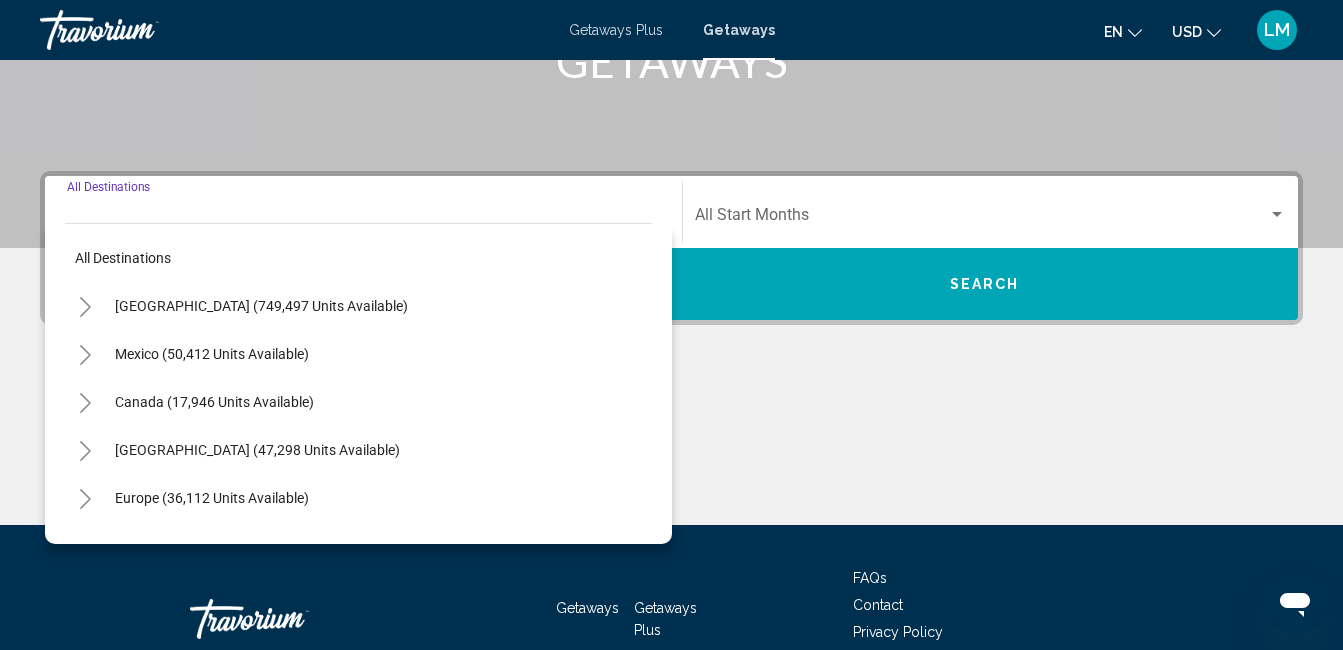 scroll, scrollTop: 458, scrollLeft: 0, axis: vertical 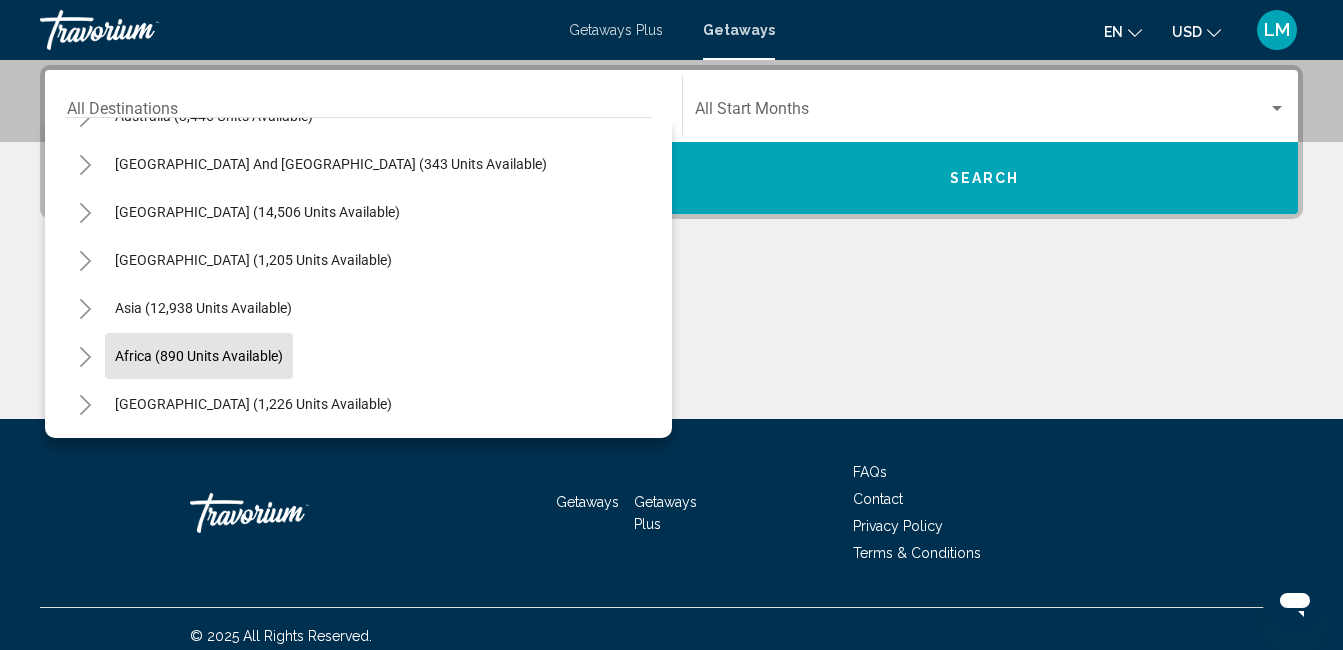 click on "Africa (890 units available)" at bounding box center [253, 404] 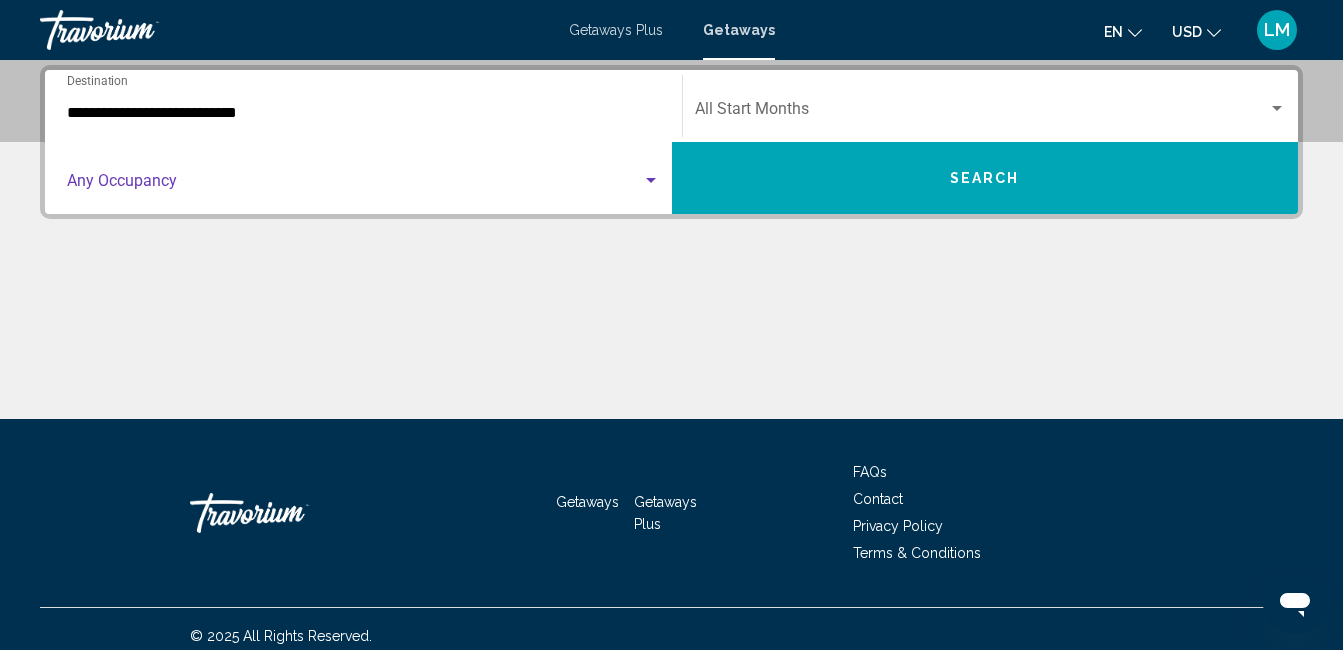 click at bounding box center (651, 180) 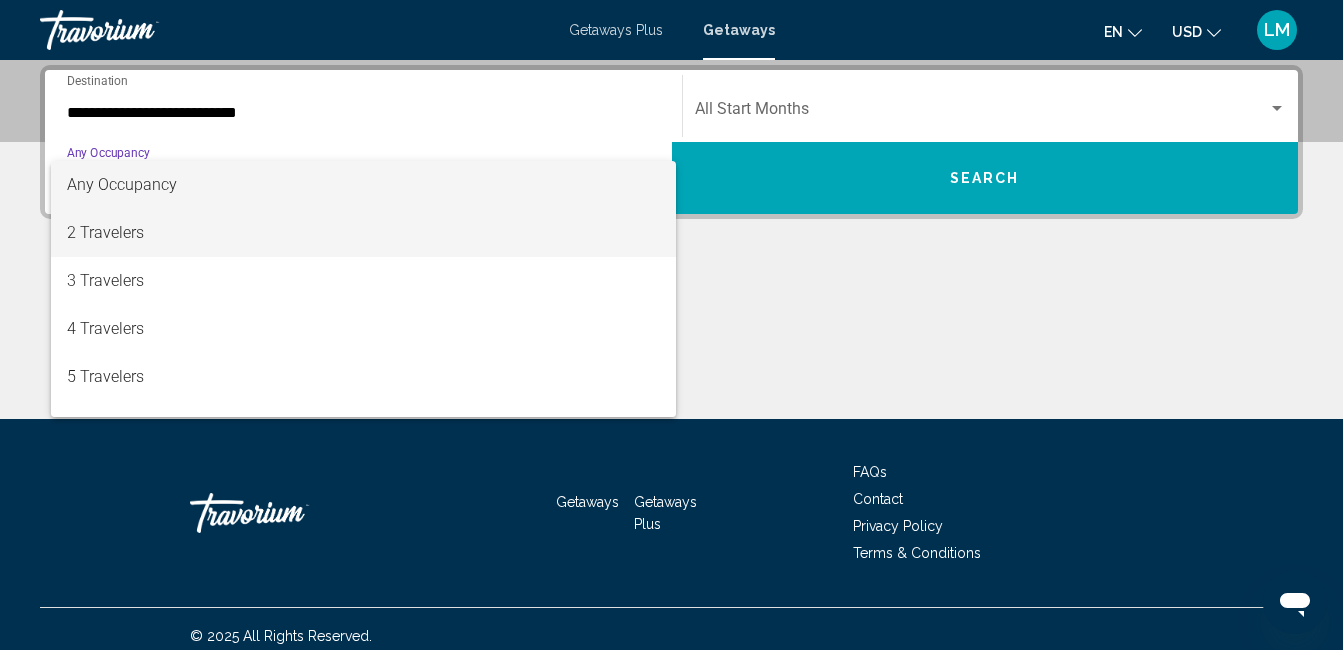 click on "2 Travelers" at bounding box center [363, 233] 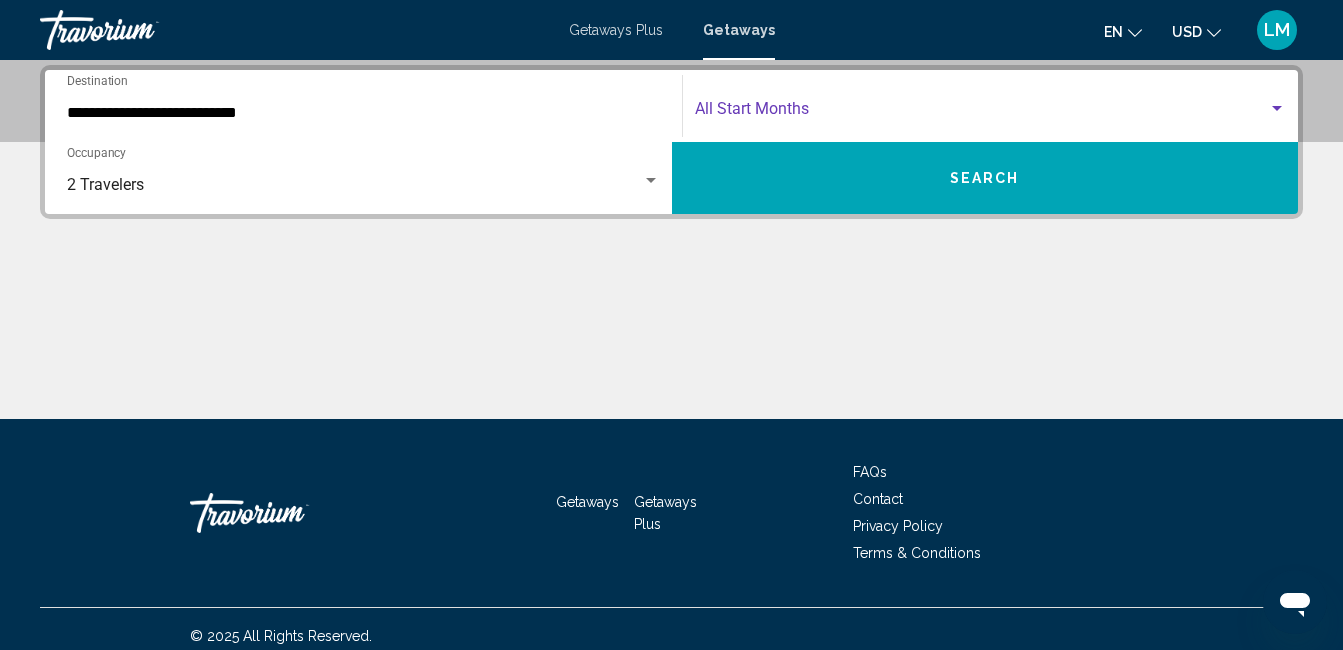 click at bounding box center (1277, 108) 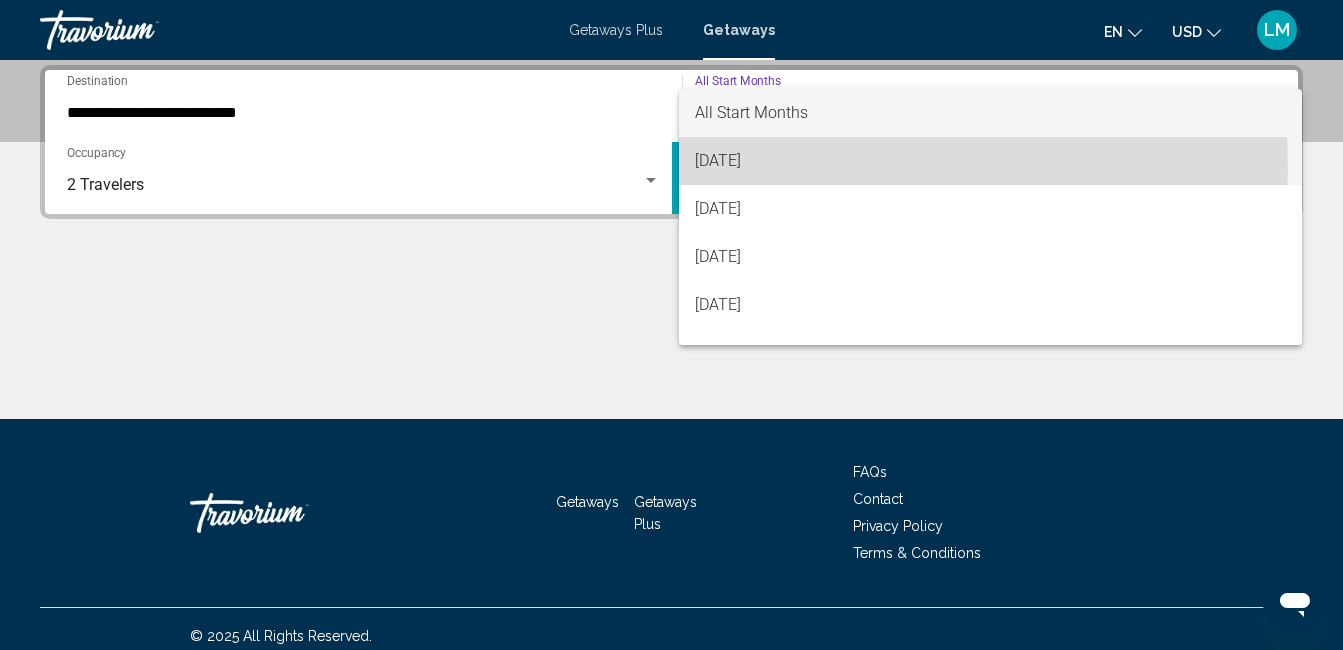 click on "[DATE]" at bounding box center [991, 161] 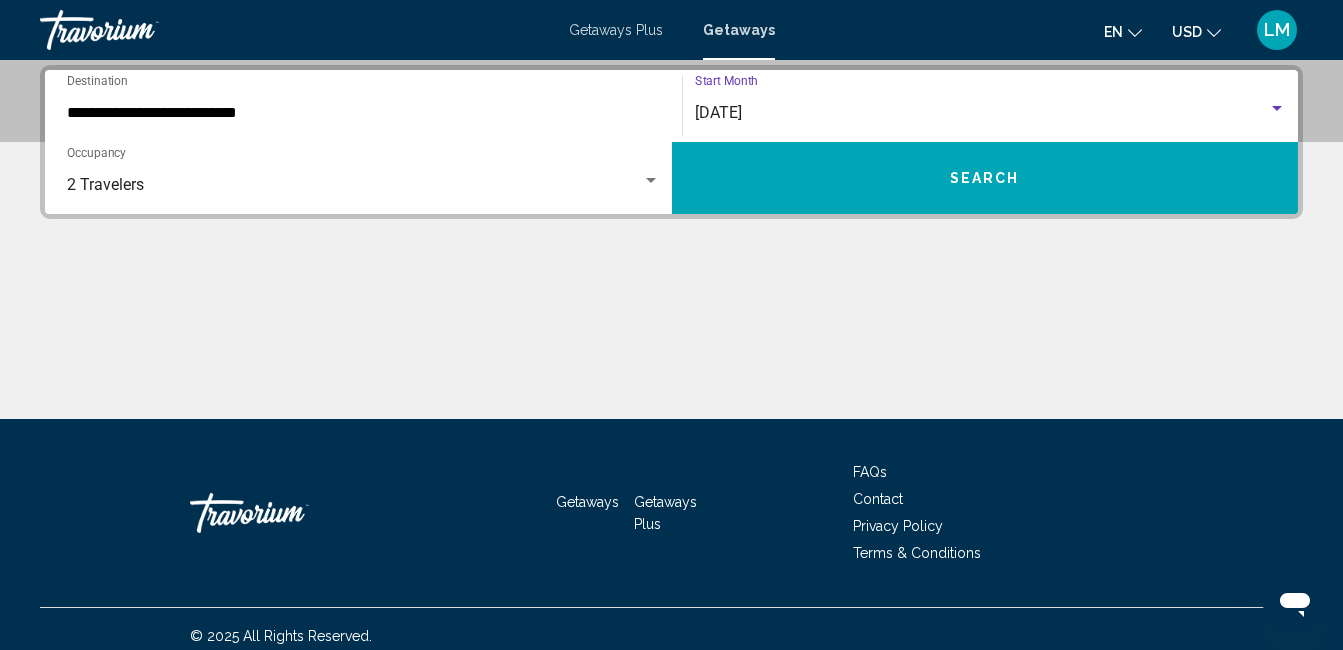 click on "Search" at bounding box center [985, 179] 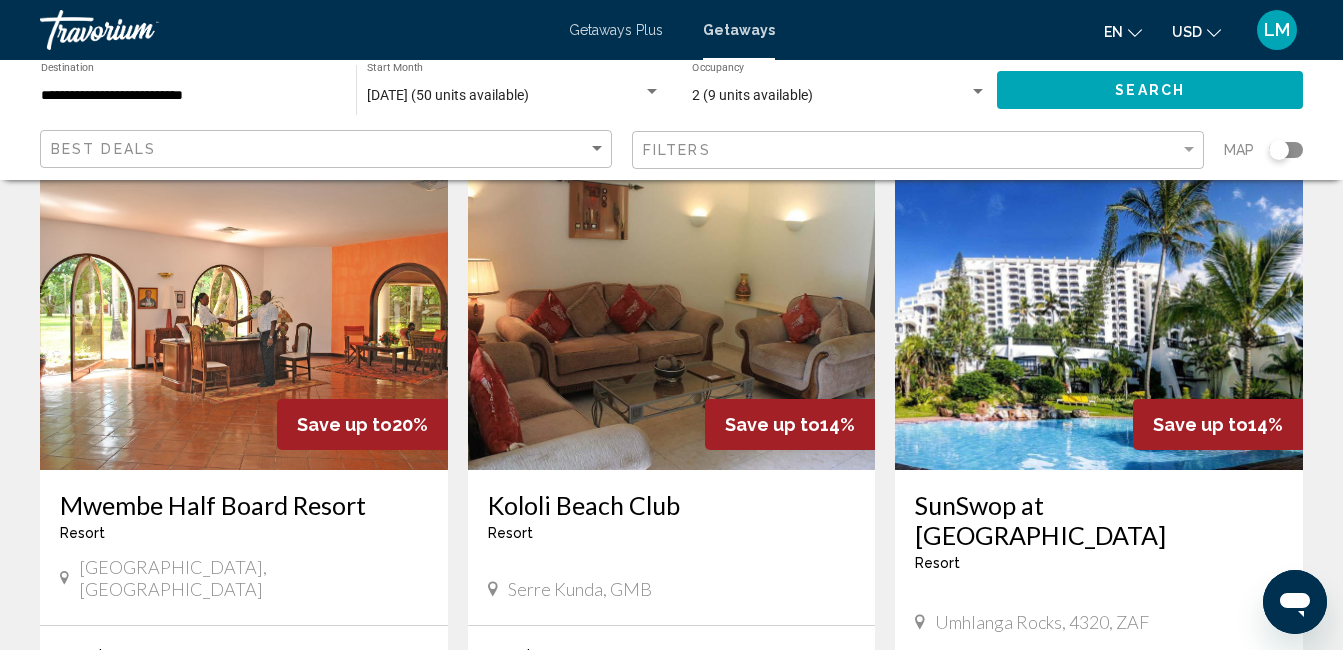 scroll, scrollTop: 160, scrollLeft: 0, axis: vertical 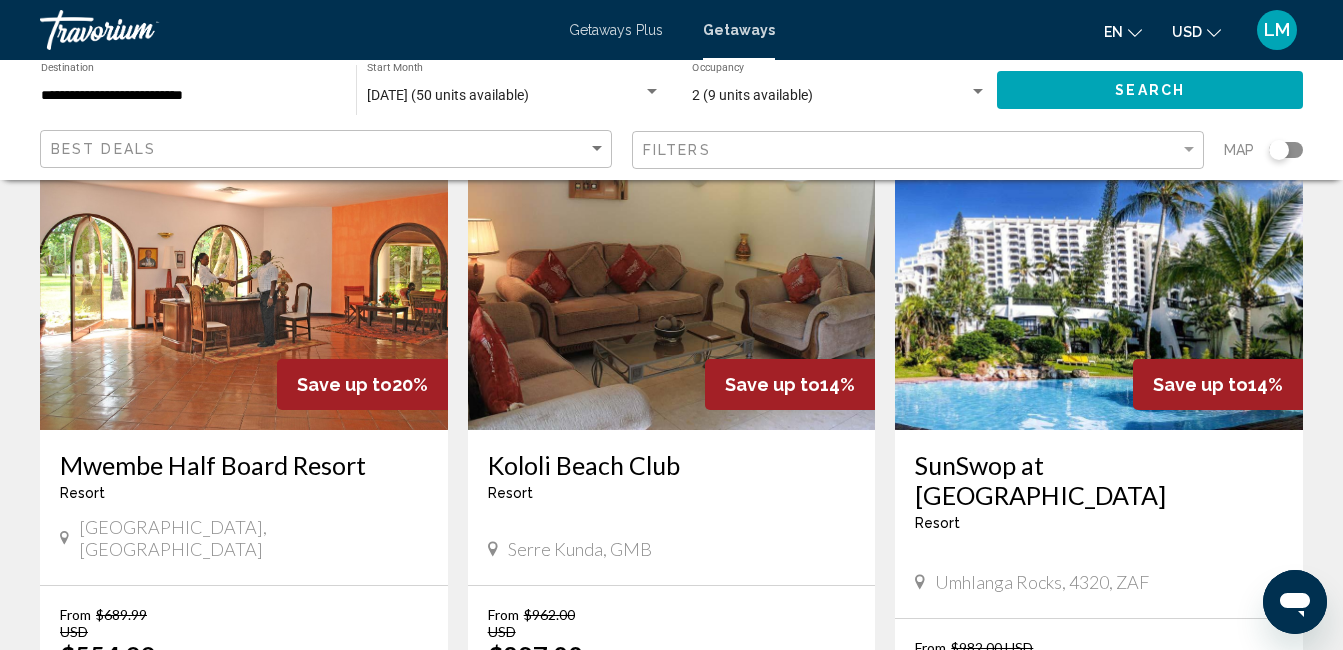 click at bounding box center [1099, 270] 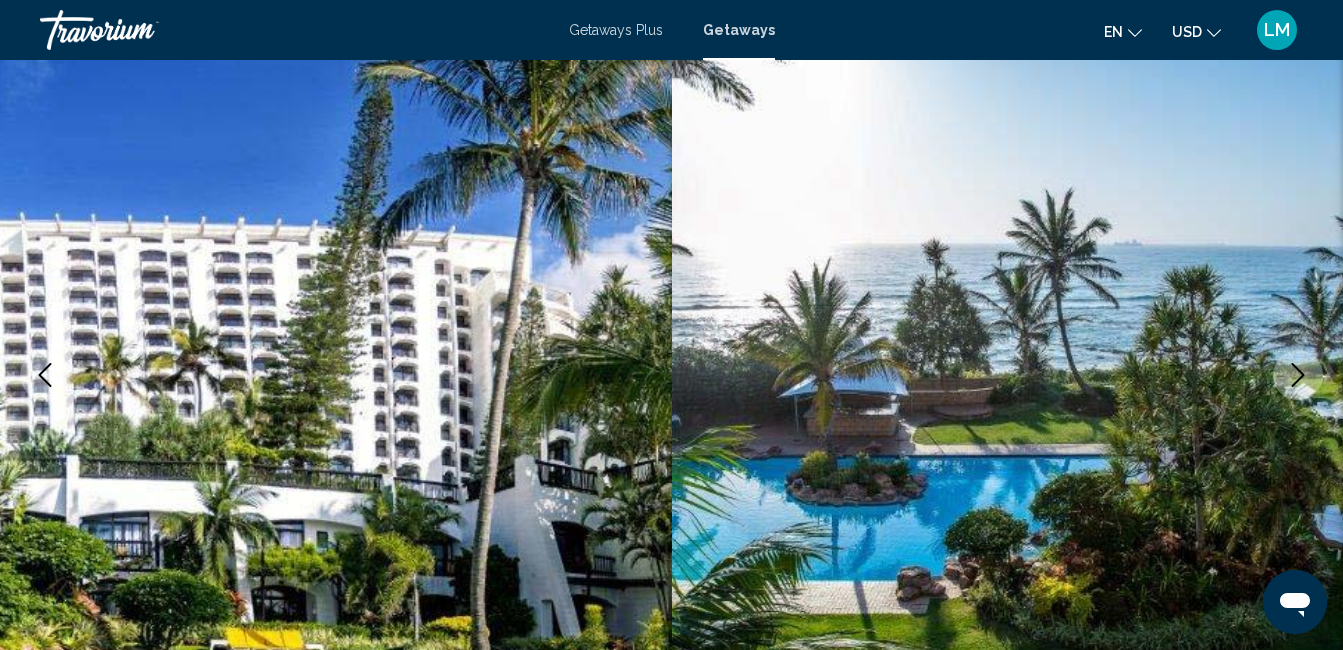 scroll, scrollTop: 210, scrollLeft: 0, axis: vertical 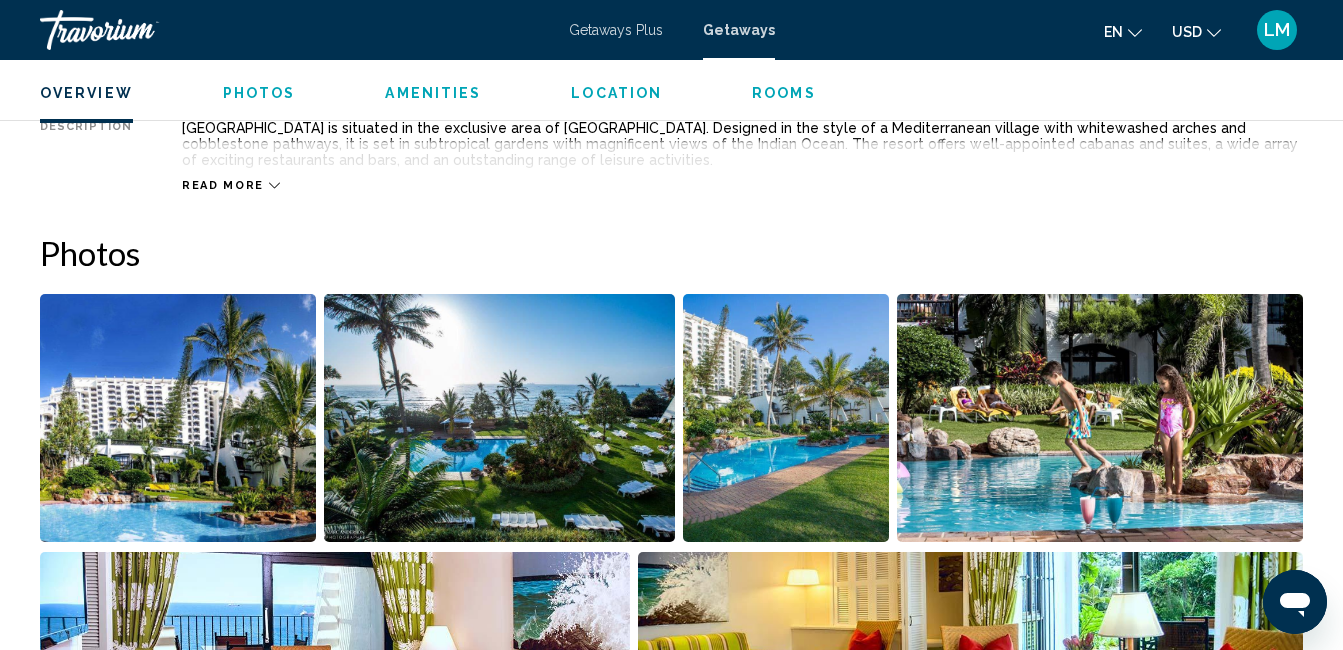 click at bounding box center (178, 418) 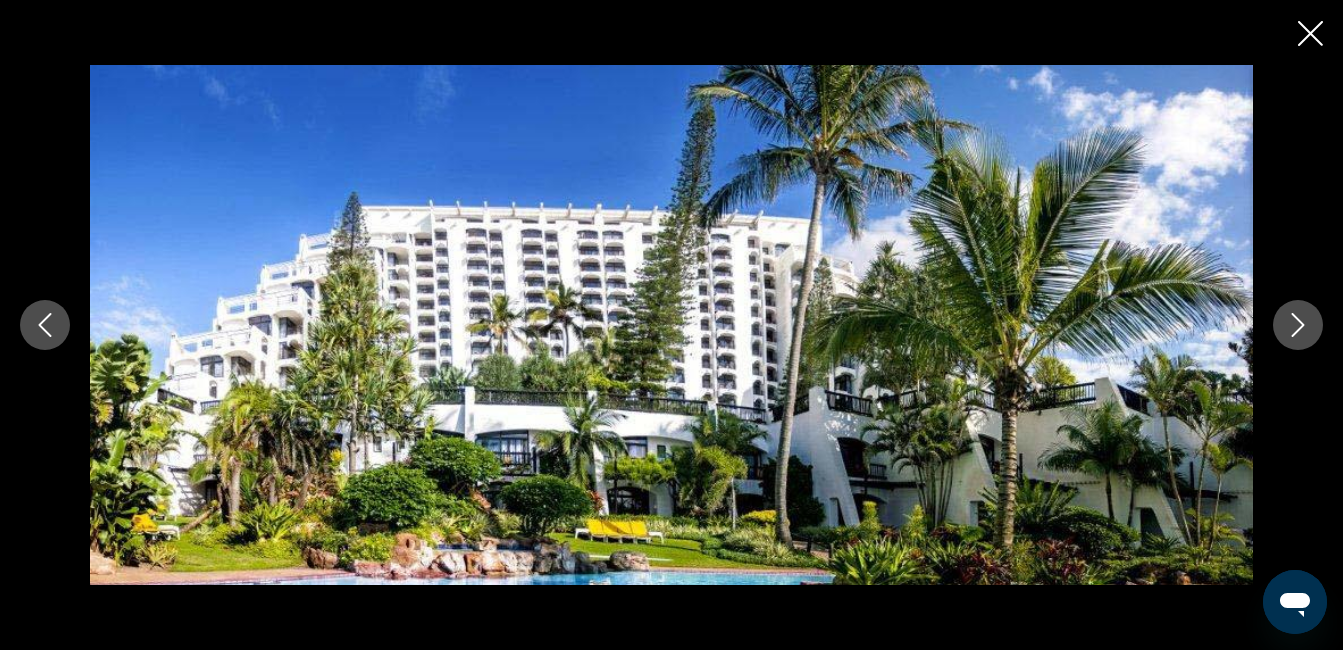click 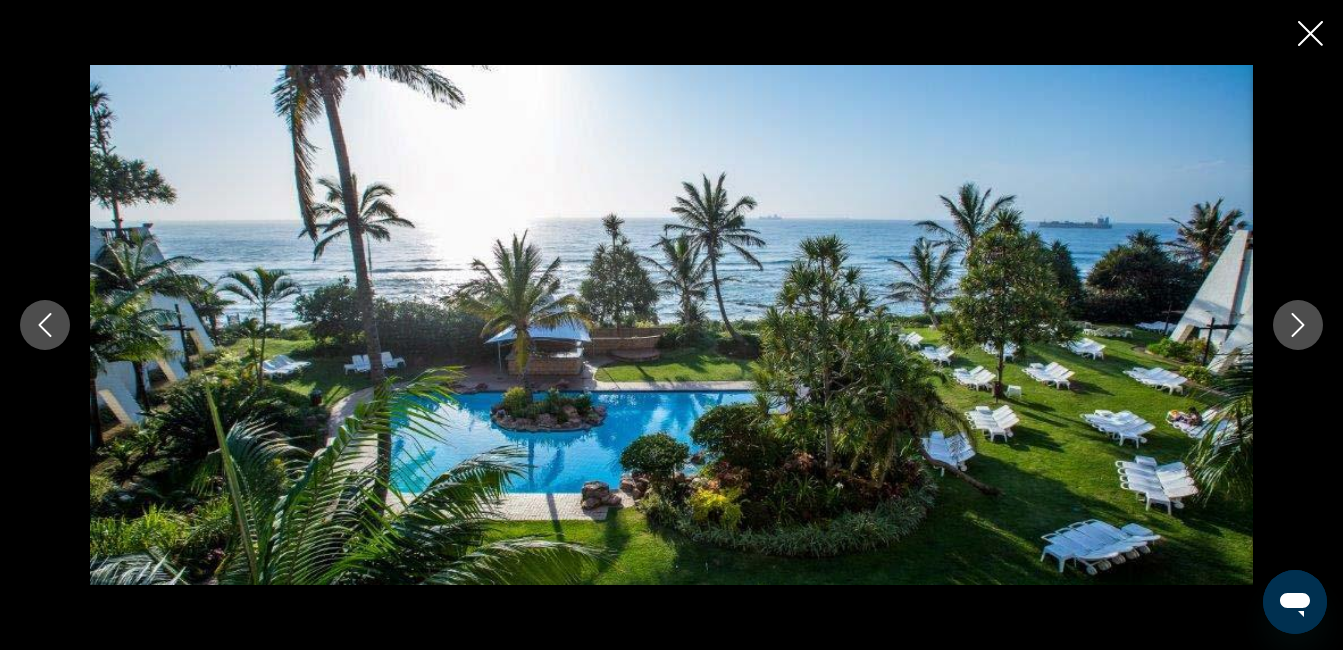 click 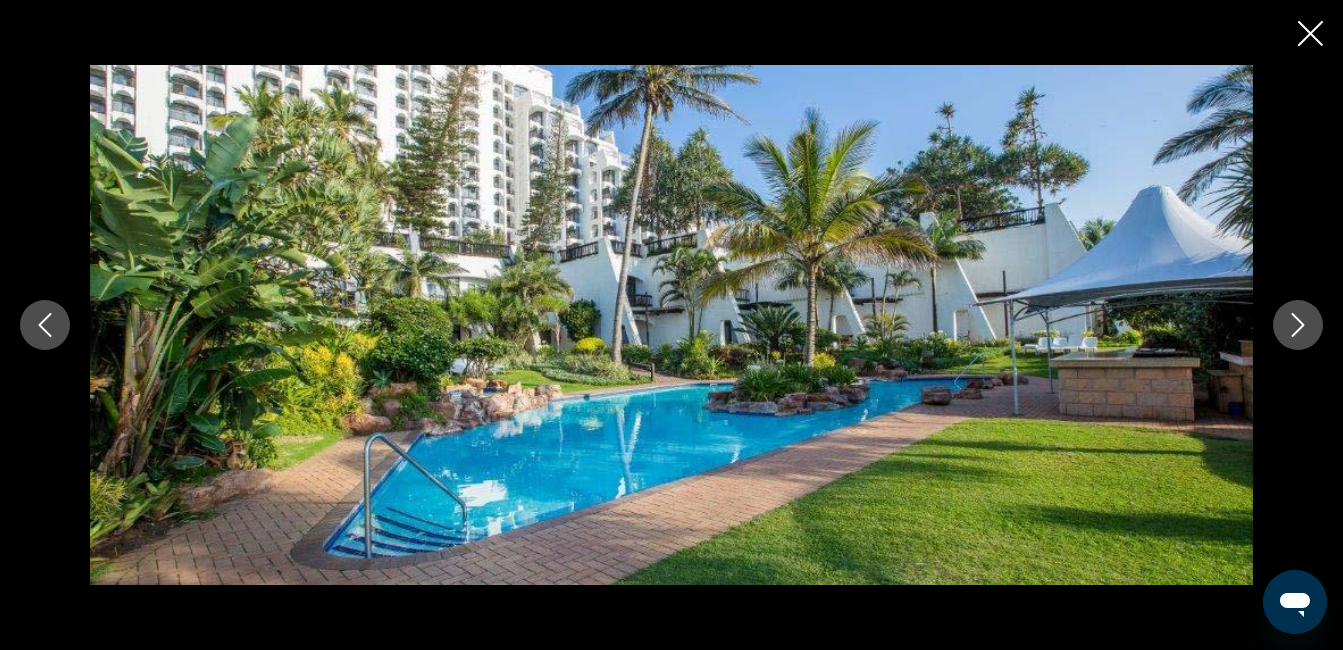 click 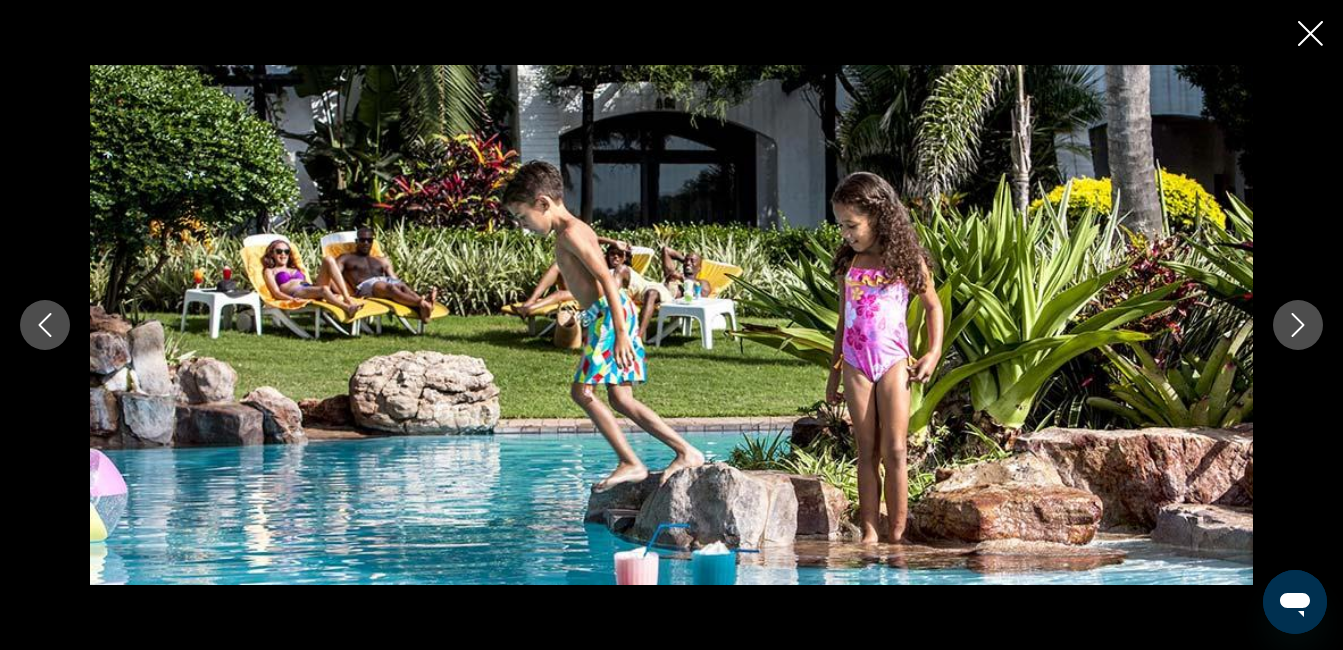 click 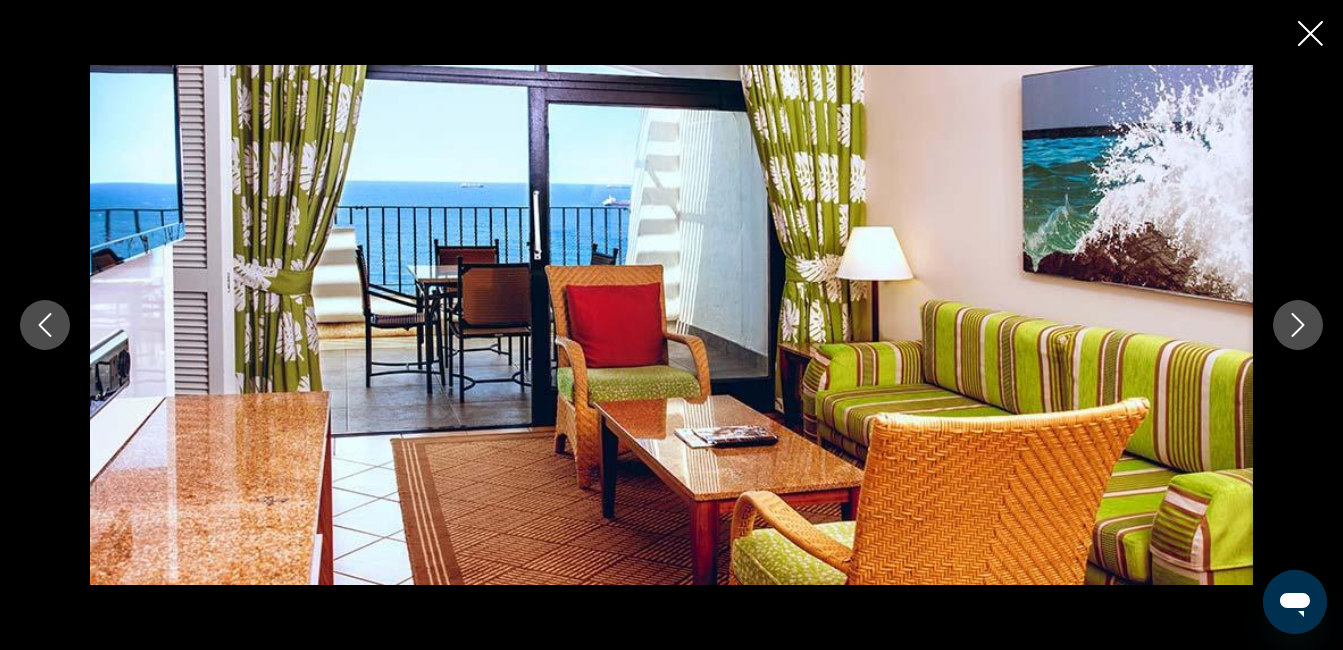 click 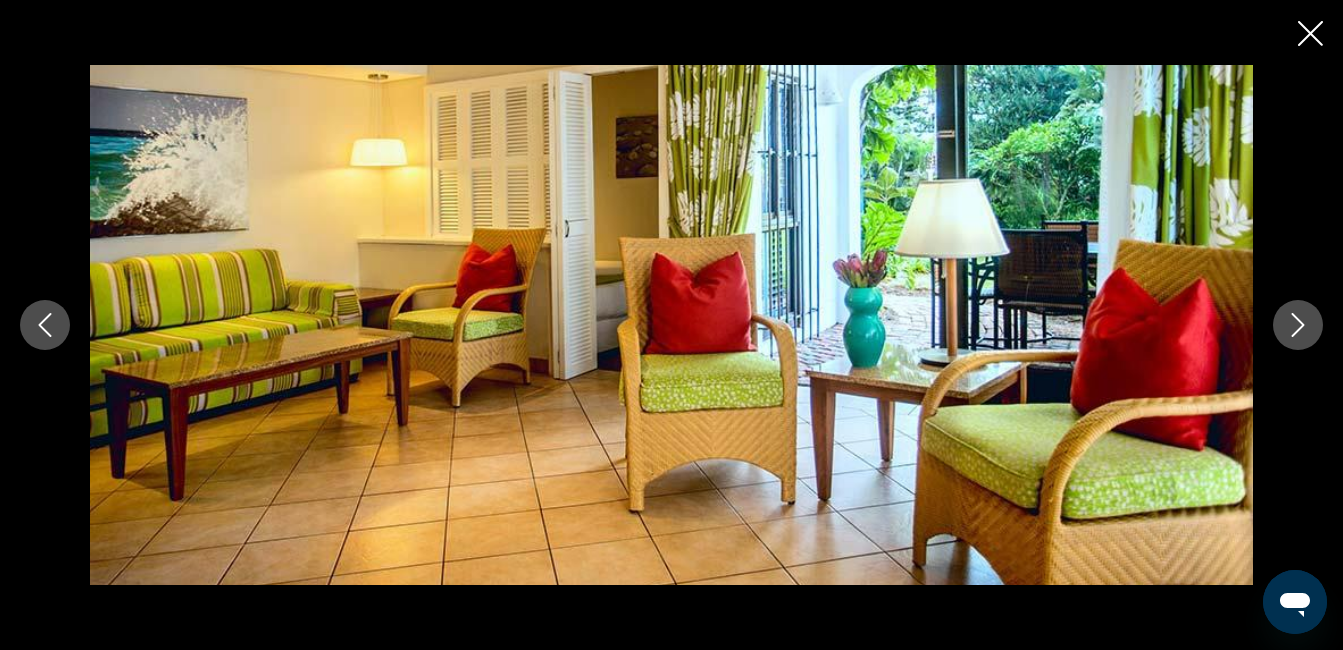 click 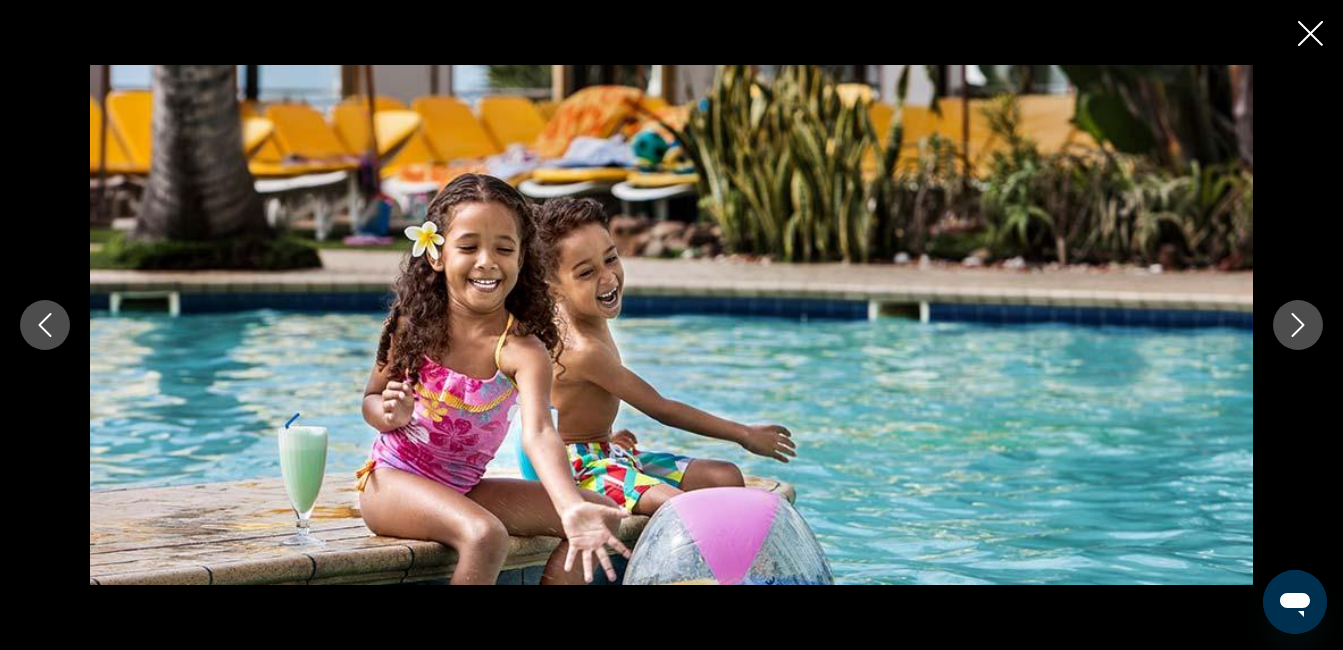 click 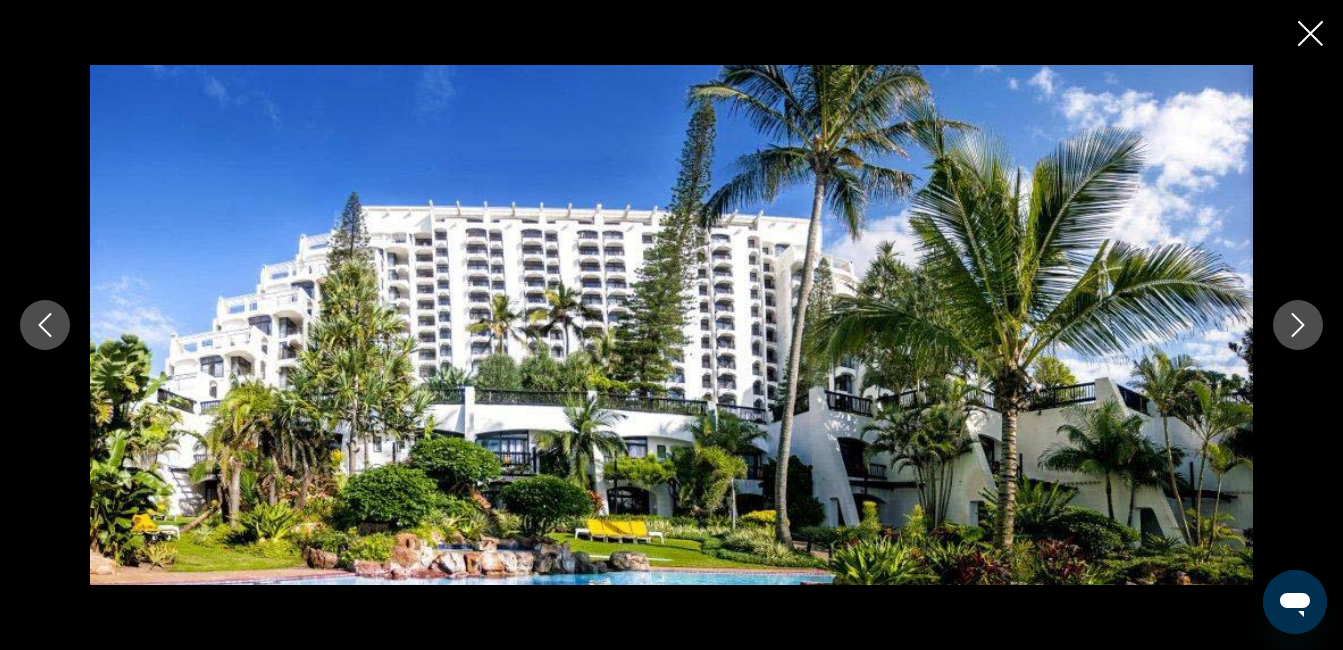 click 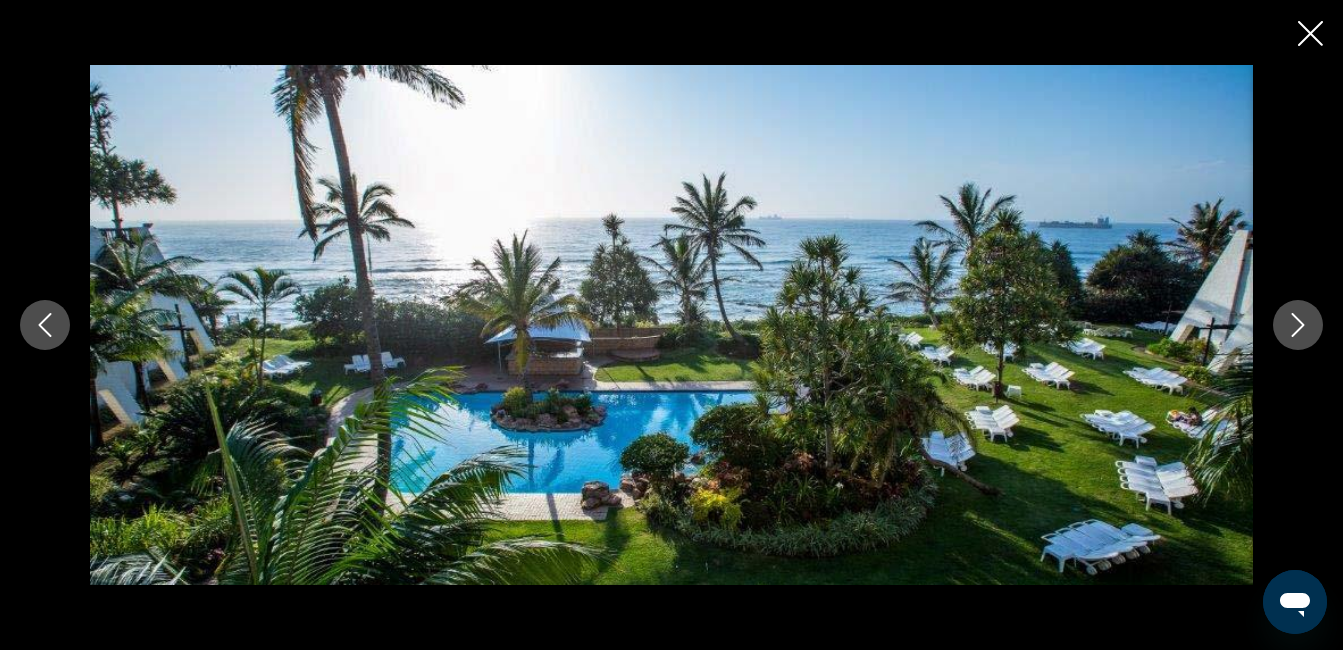 click 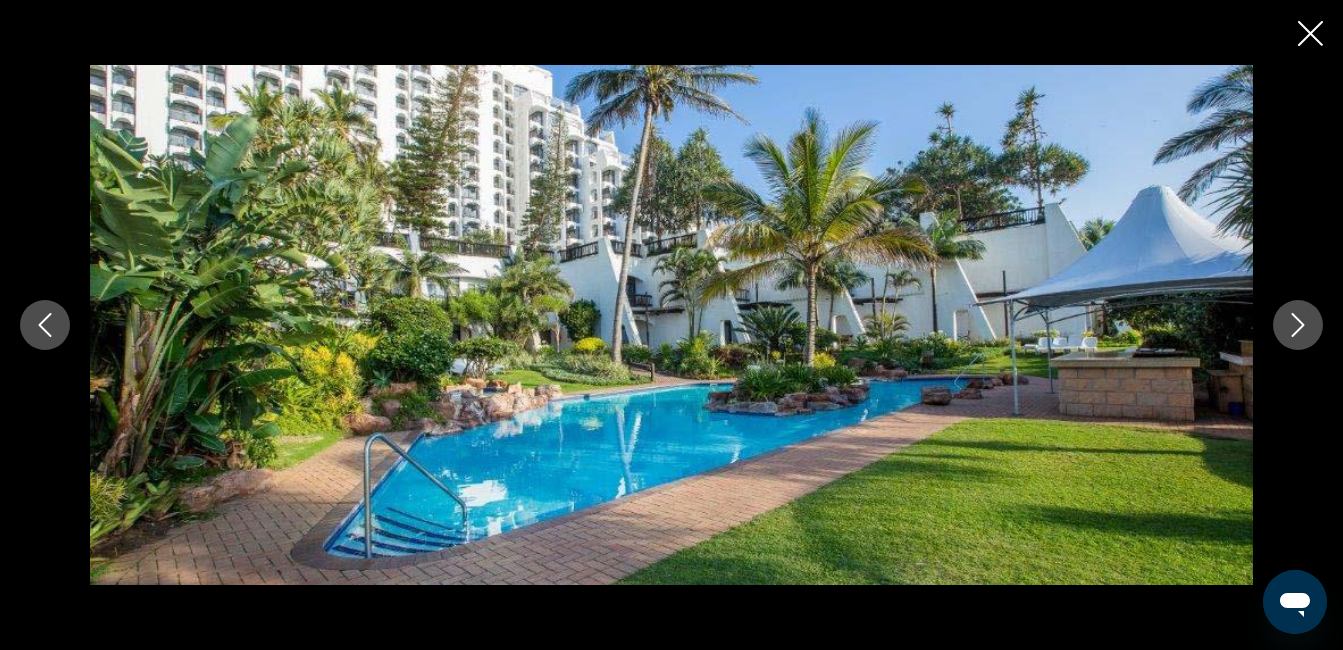 click 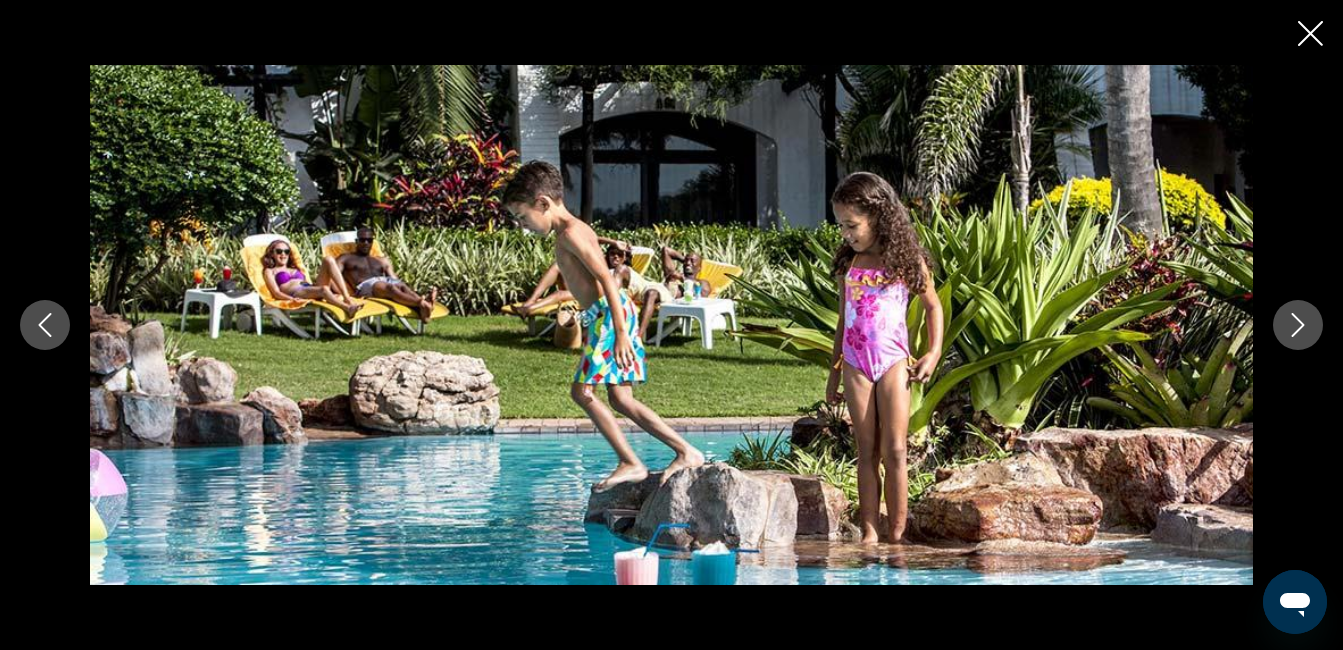 click 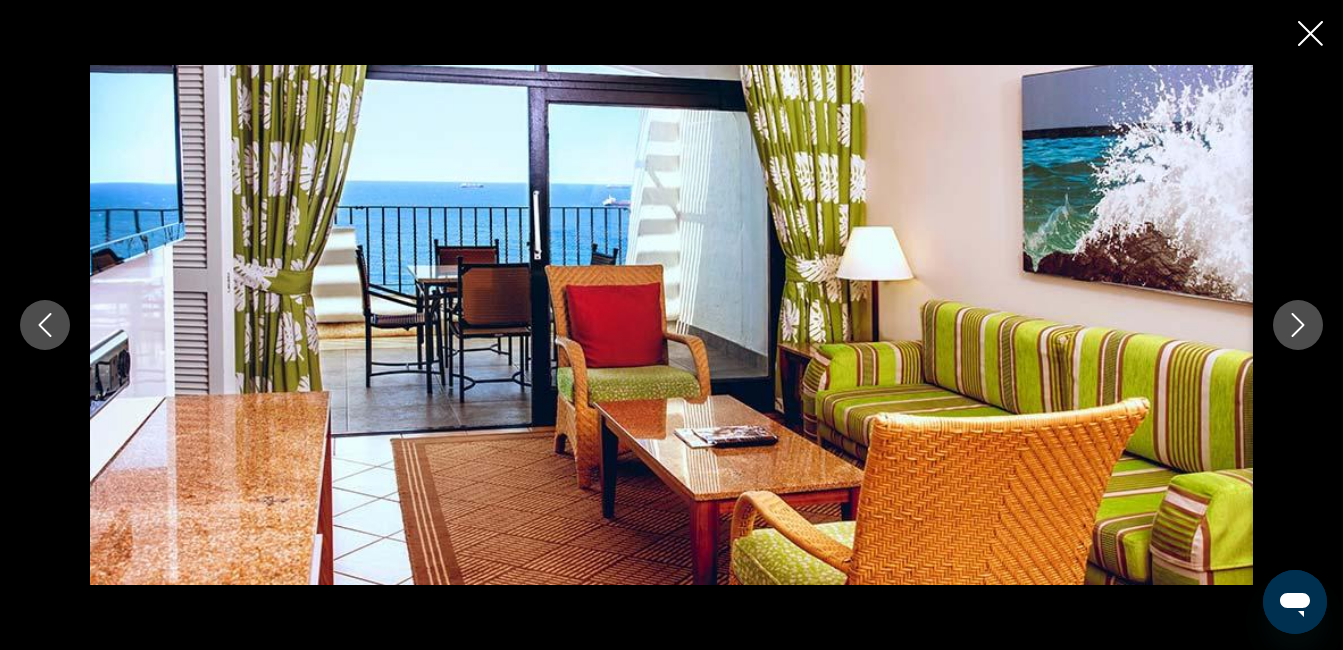 click 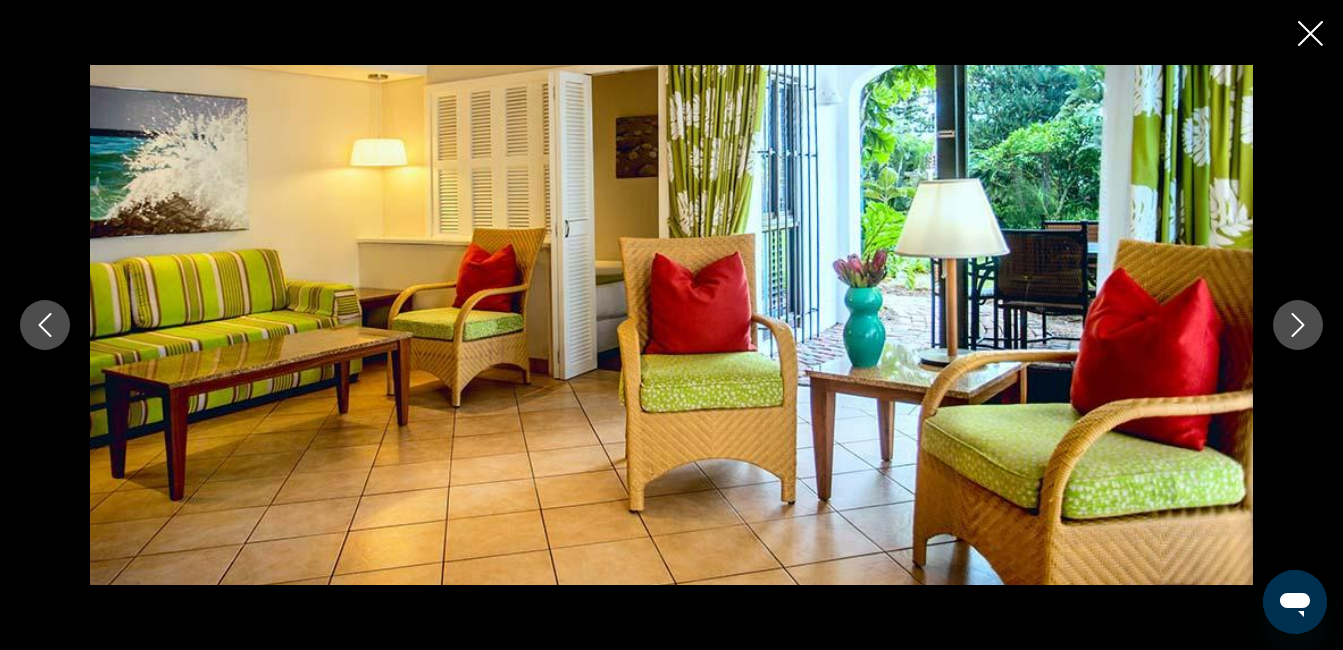 click 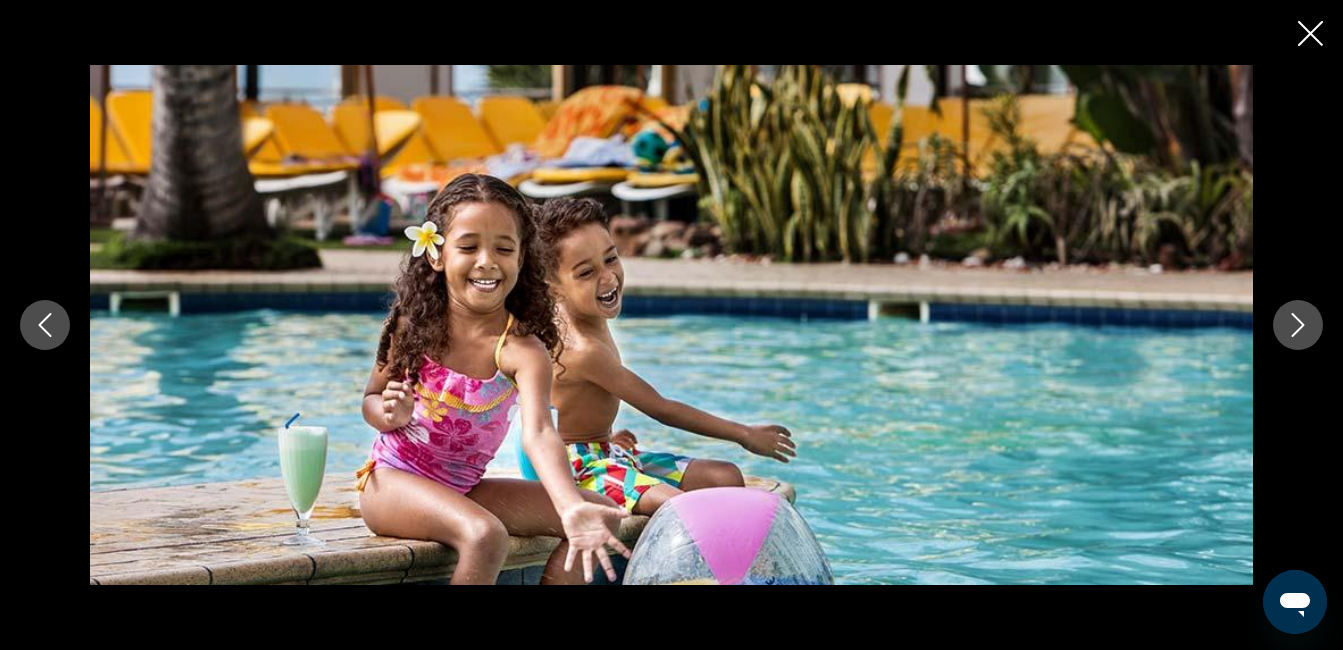 click 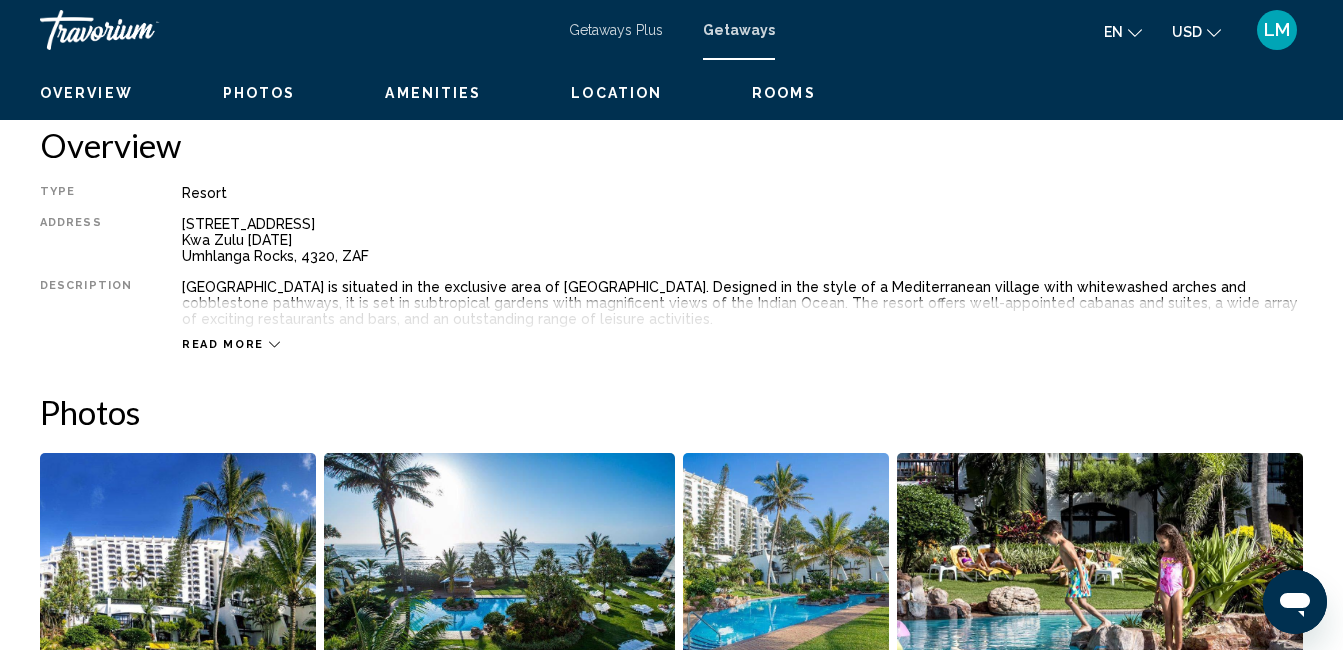 scroll, scrollTop: 905, scrollLeft: 0, axis: vertical 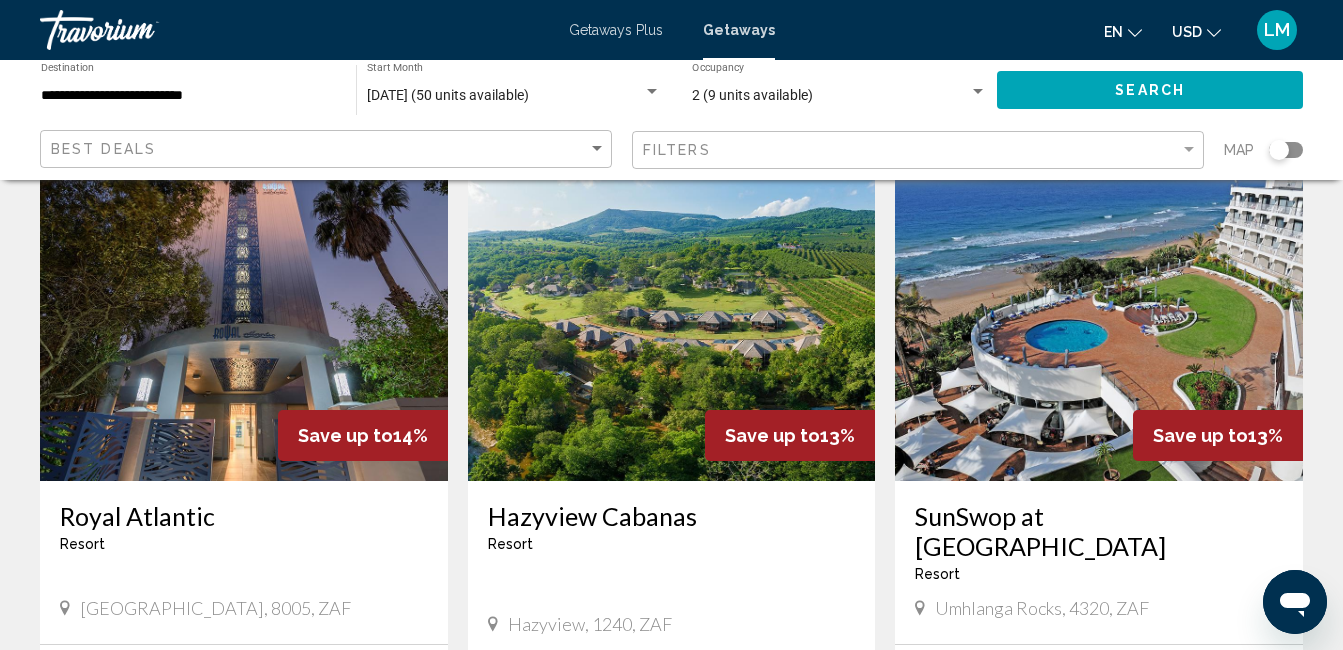 click at bounding box center [1099, 321] 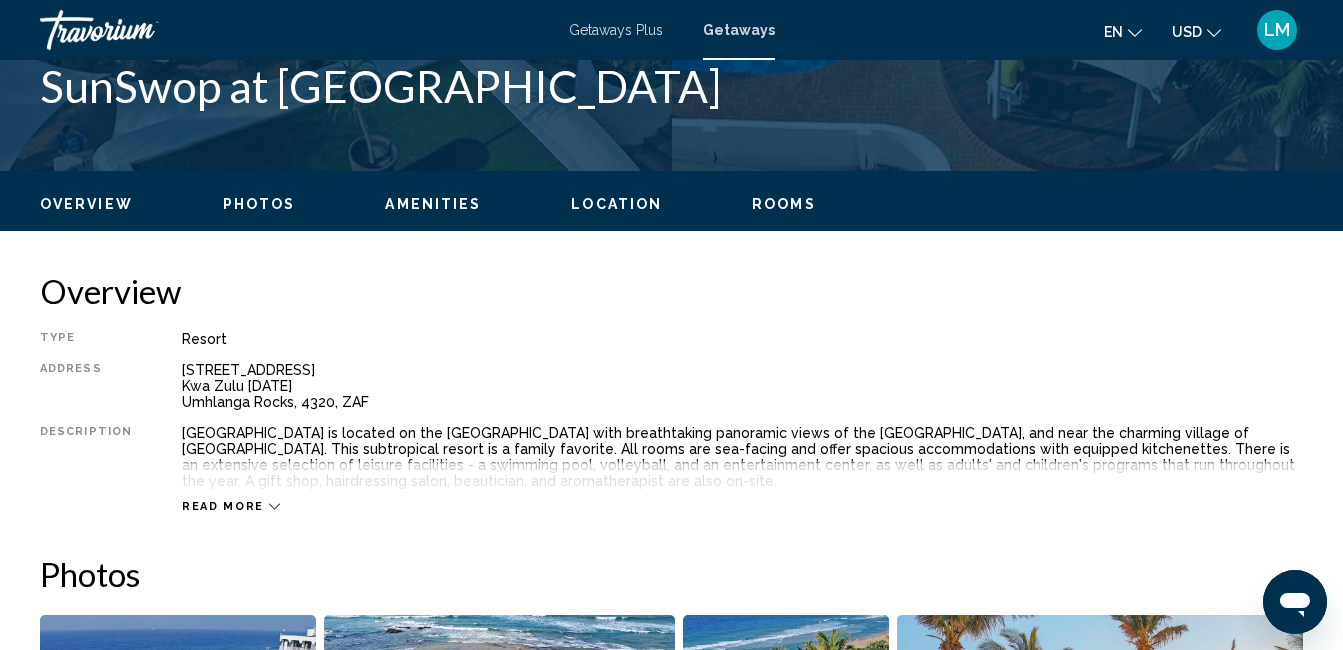 scroll, scrollTop: 210, scrollLeft: 0, axis: vertical 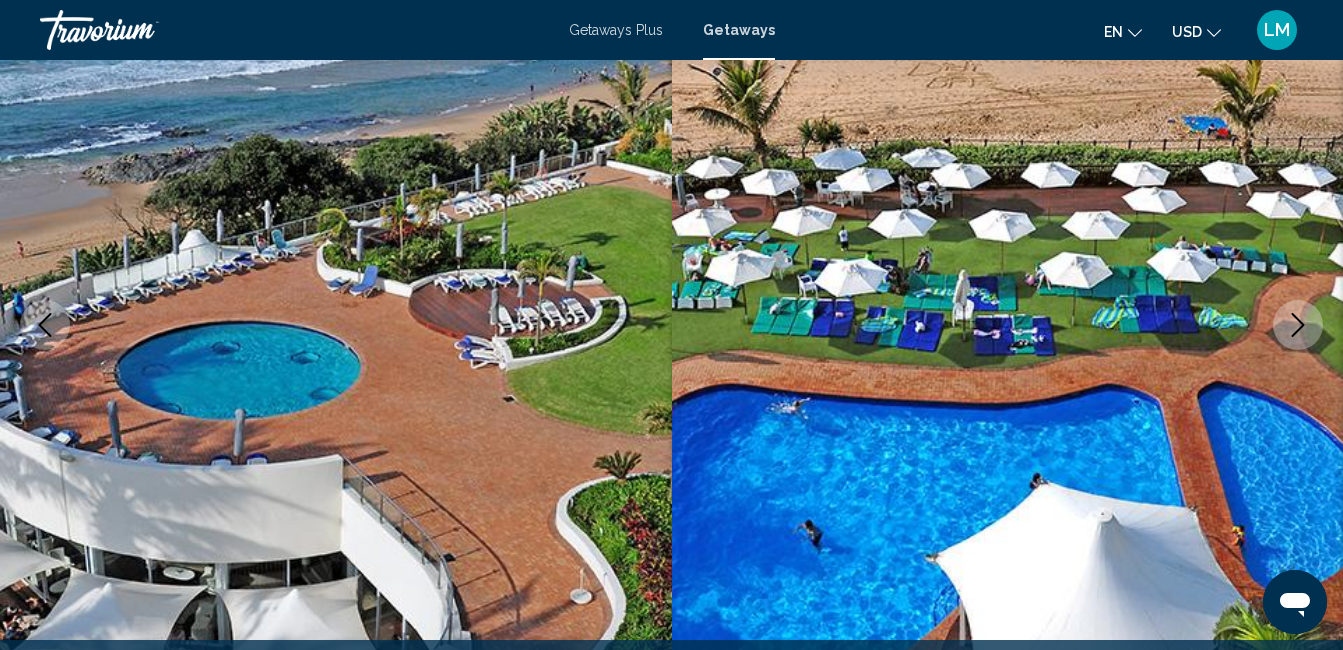 click 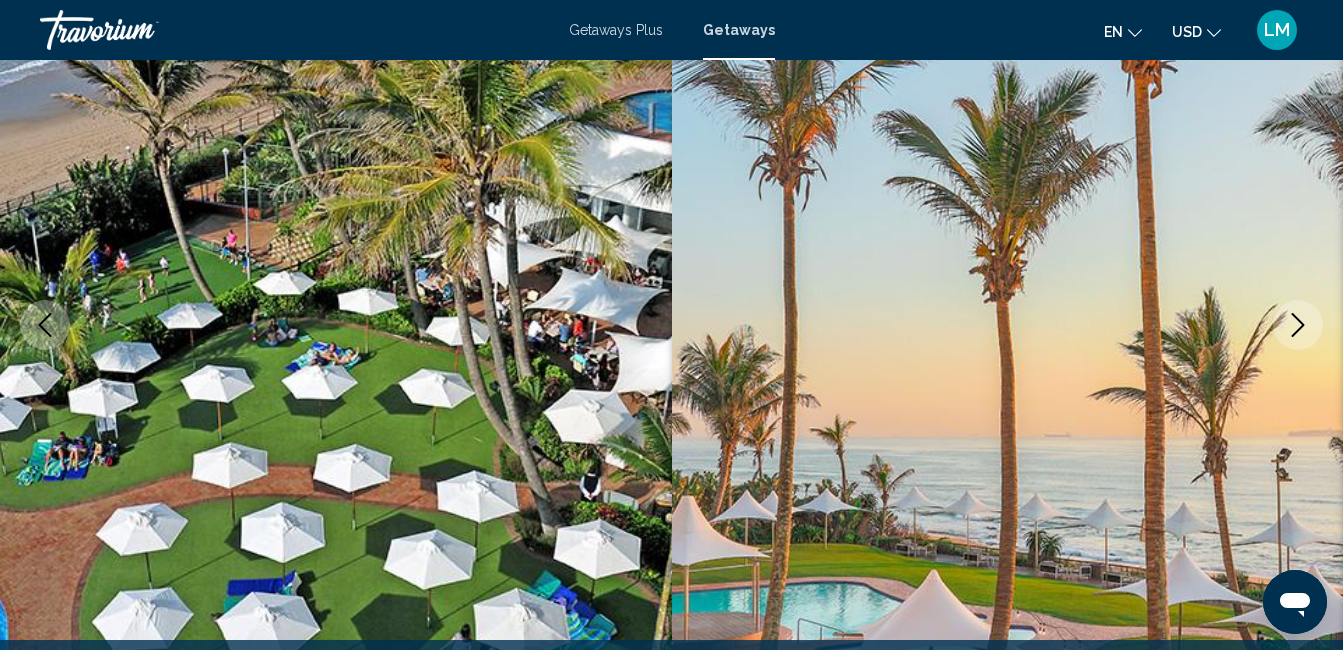 click 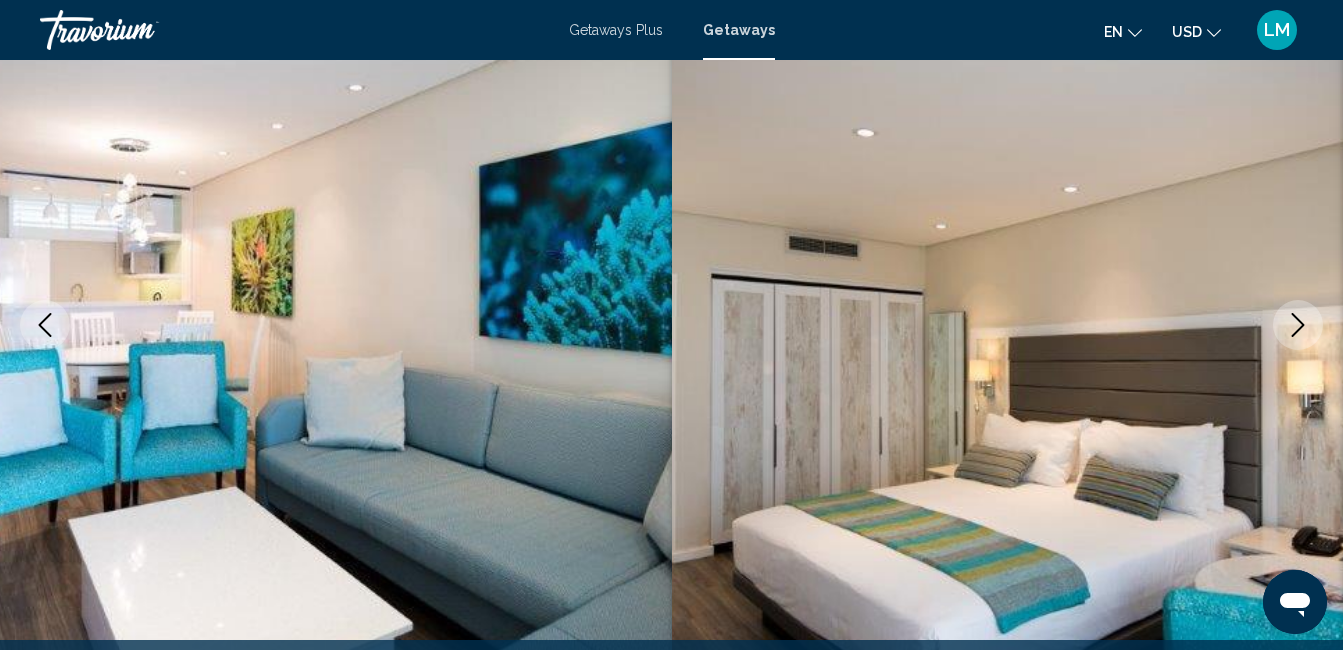 click 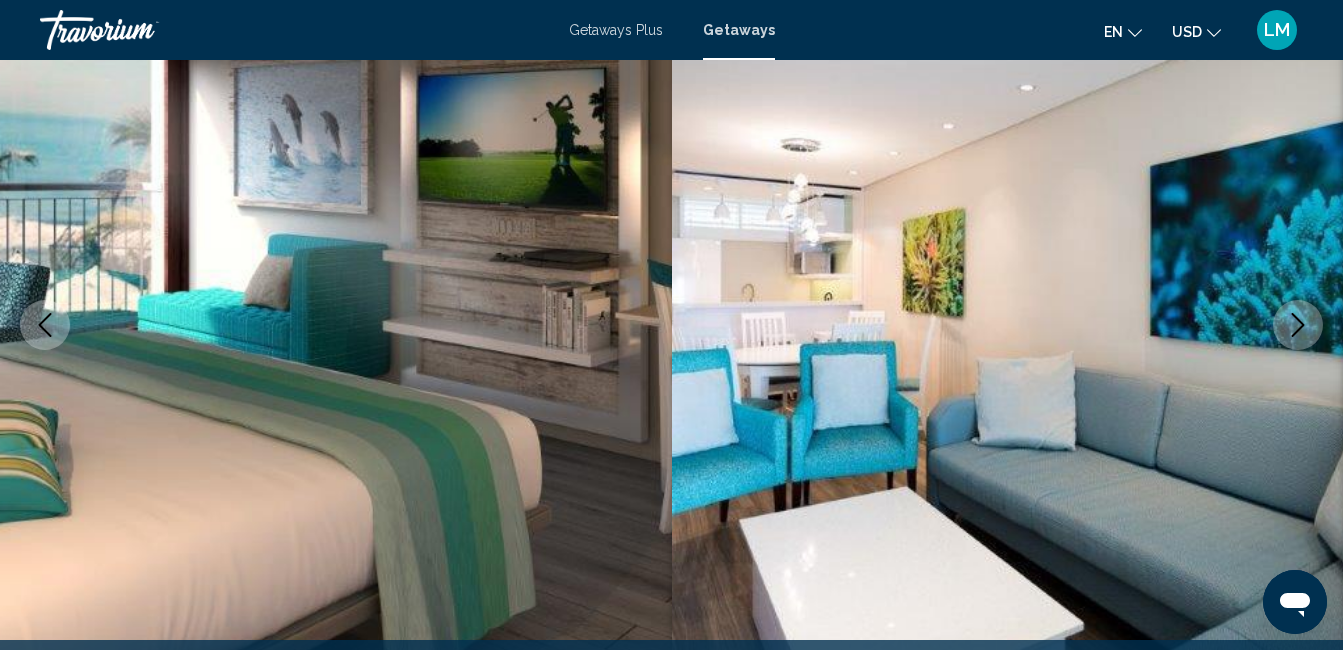 click 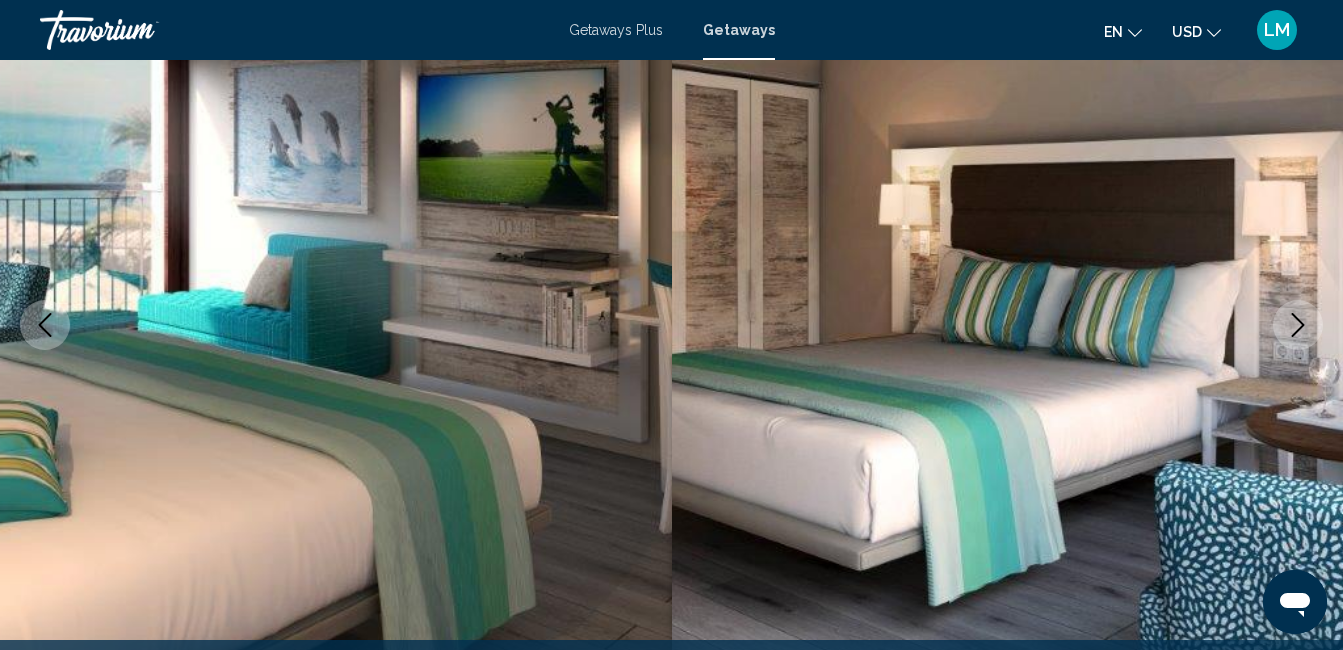 click 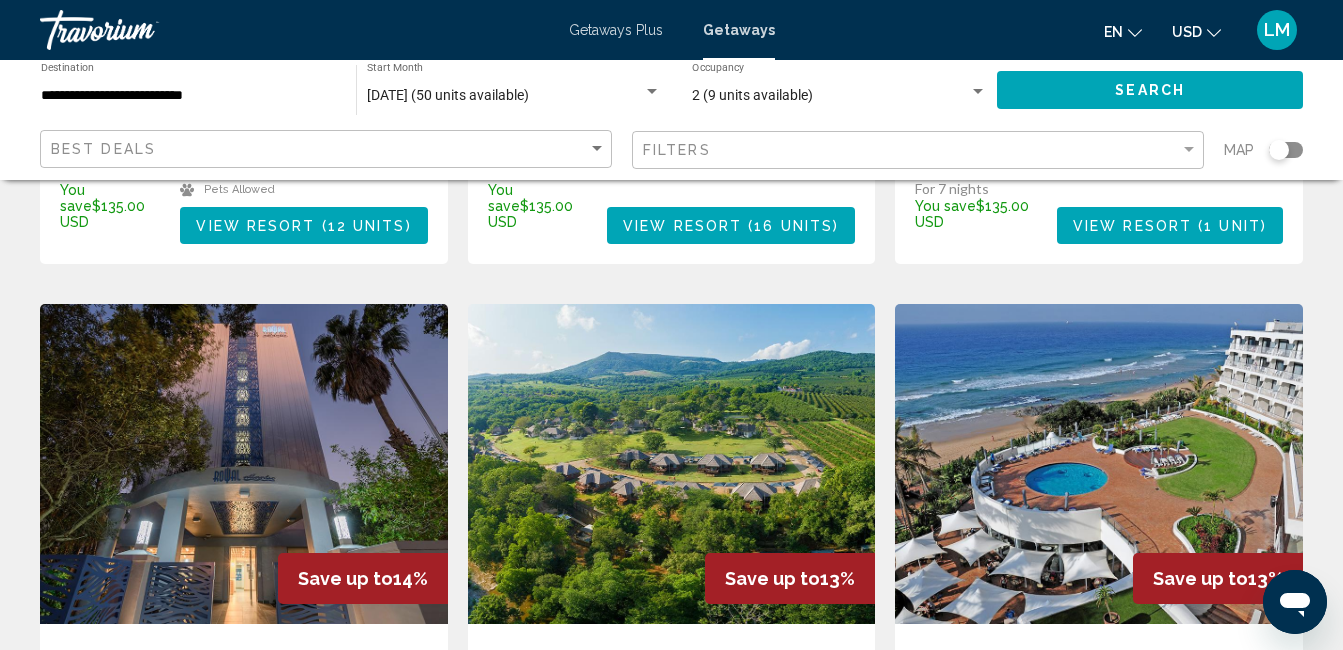 scroll, scrollTop: 792, scrollLeft: 0, axis: vertical 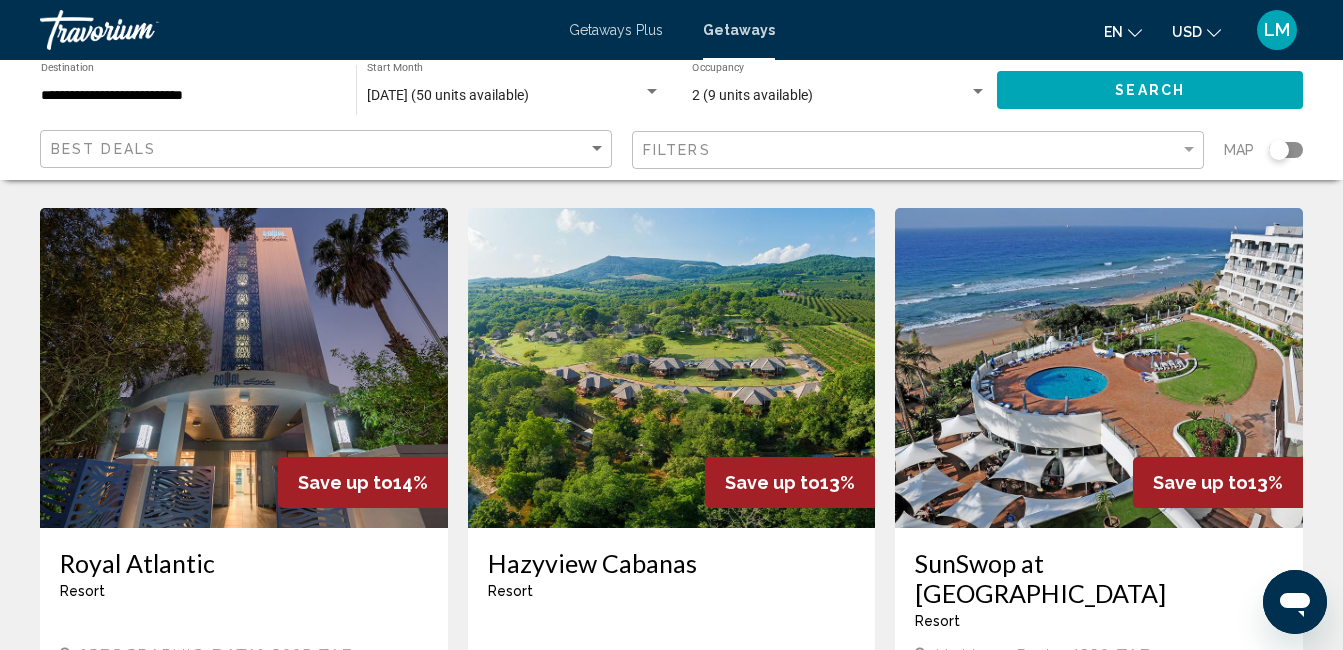 click at bounding box center (672, 368) 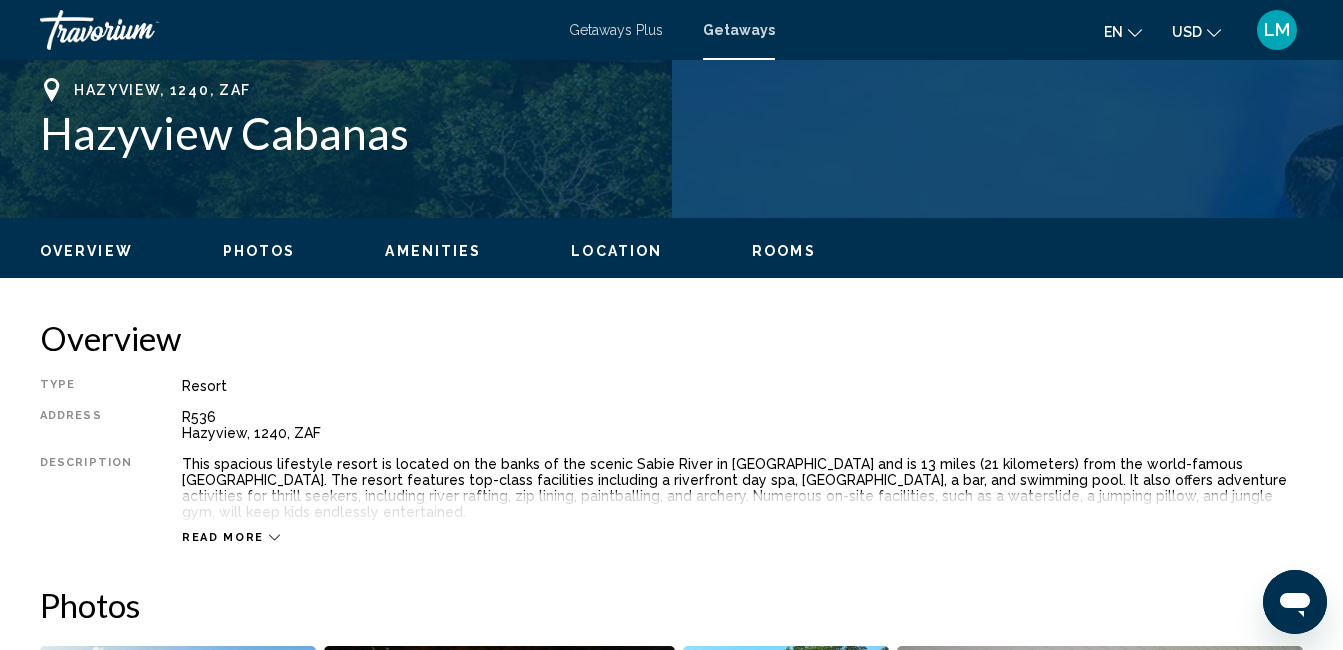 scroll, scrollTop: 210, scrollLeft: 0, axis: vertical 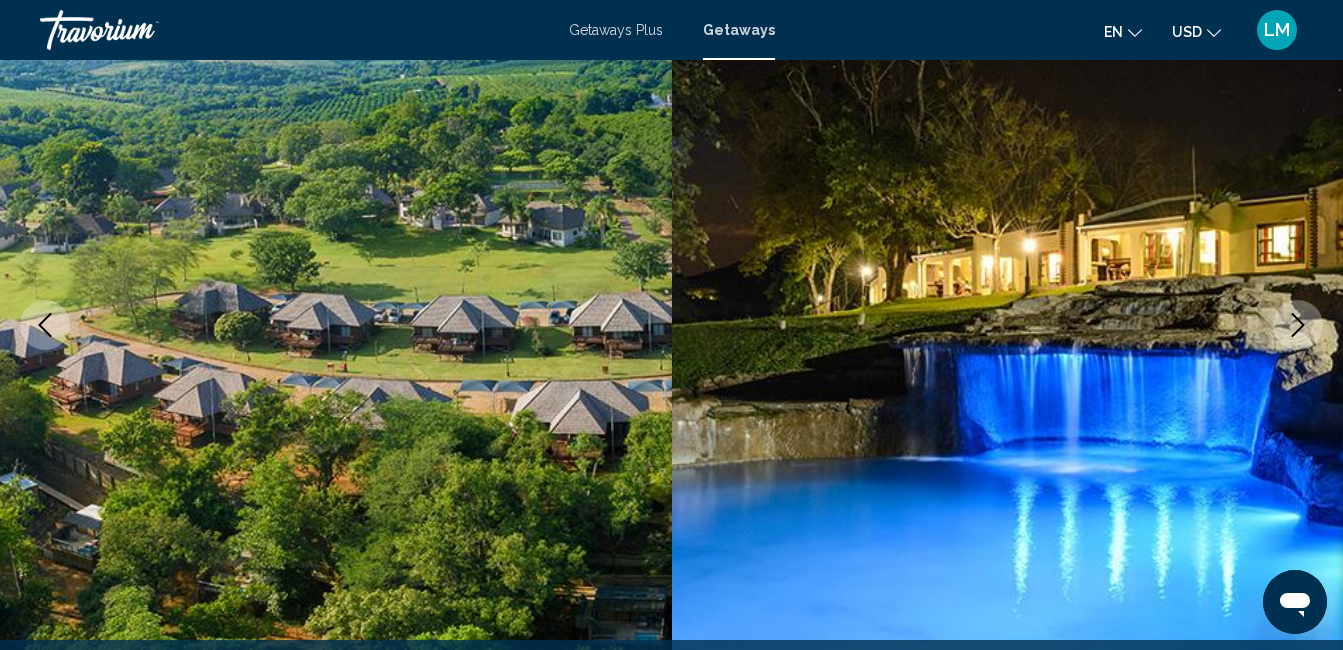 click 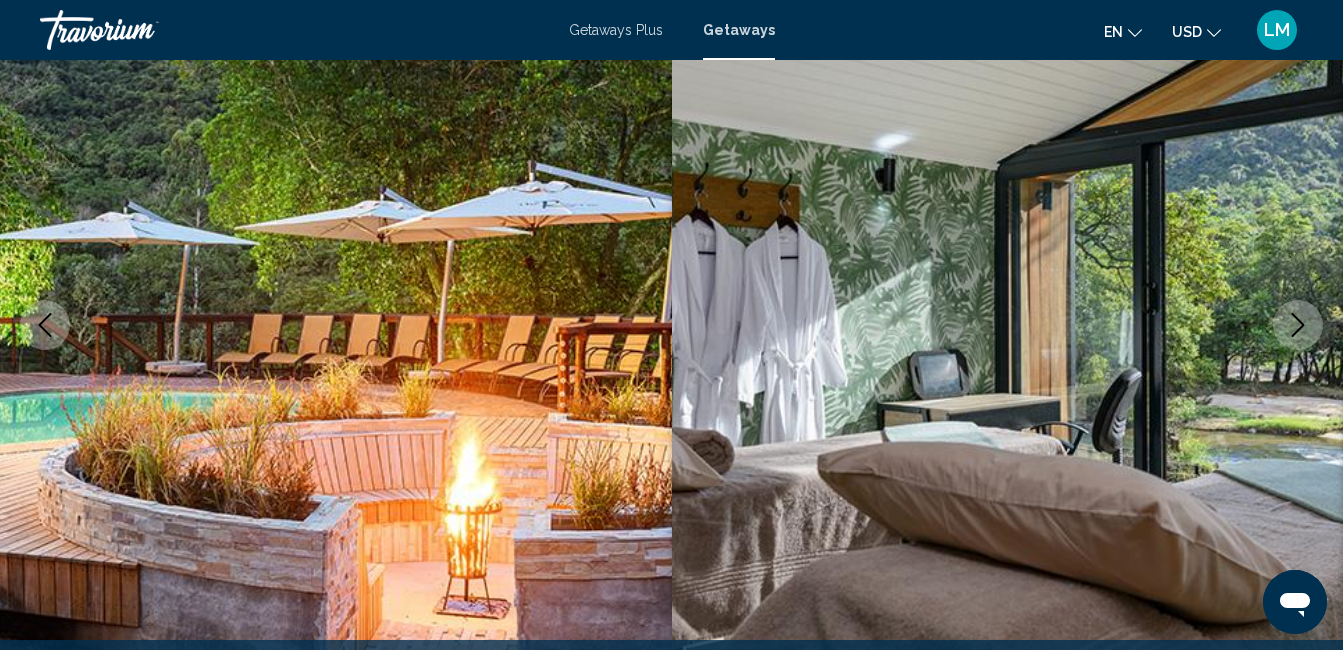 click 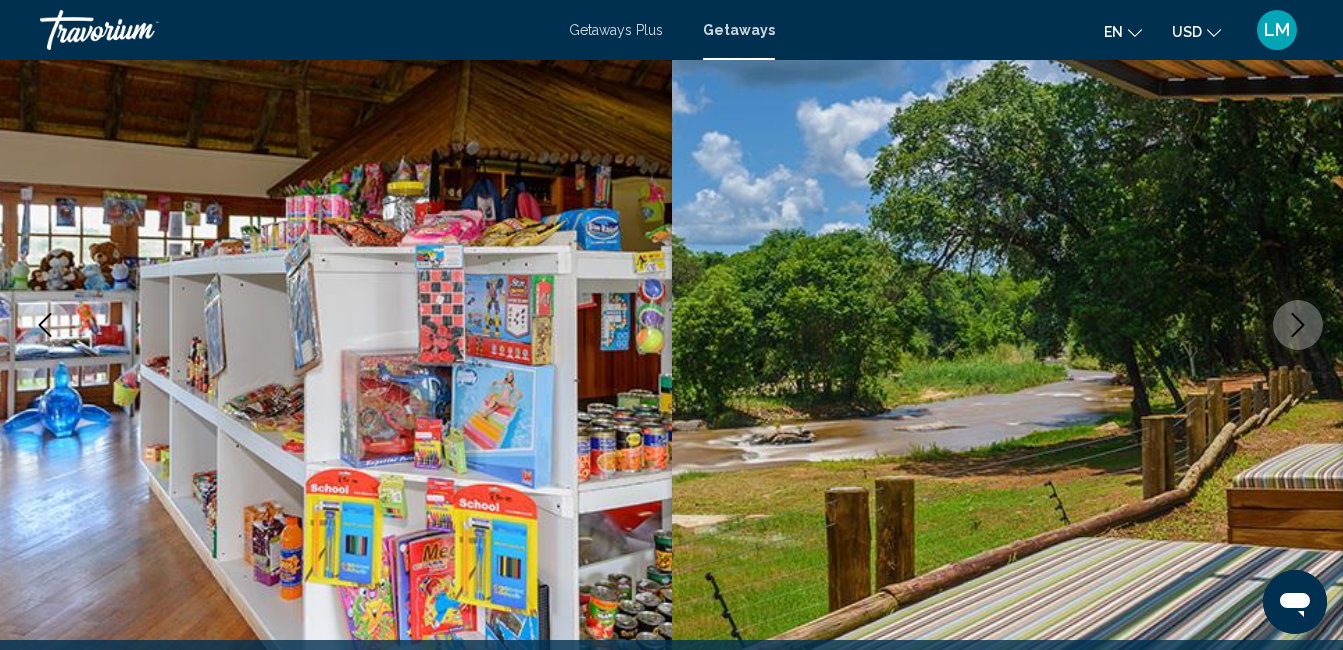 click 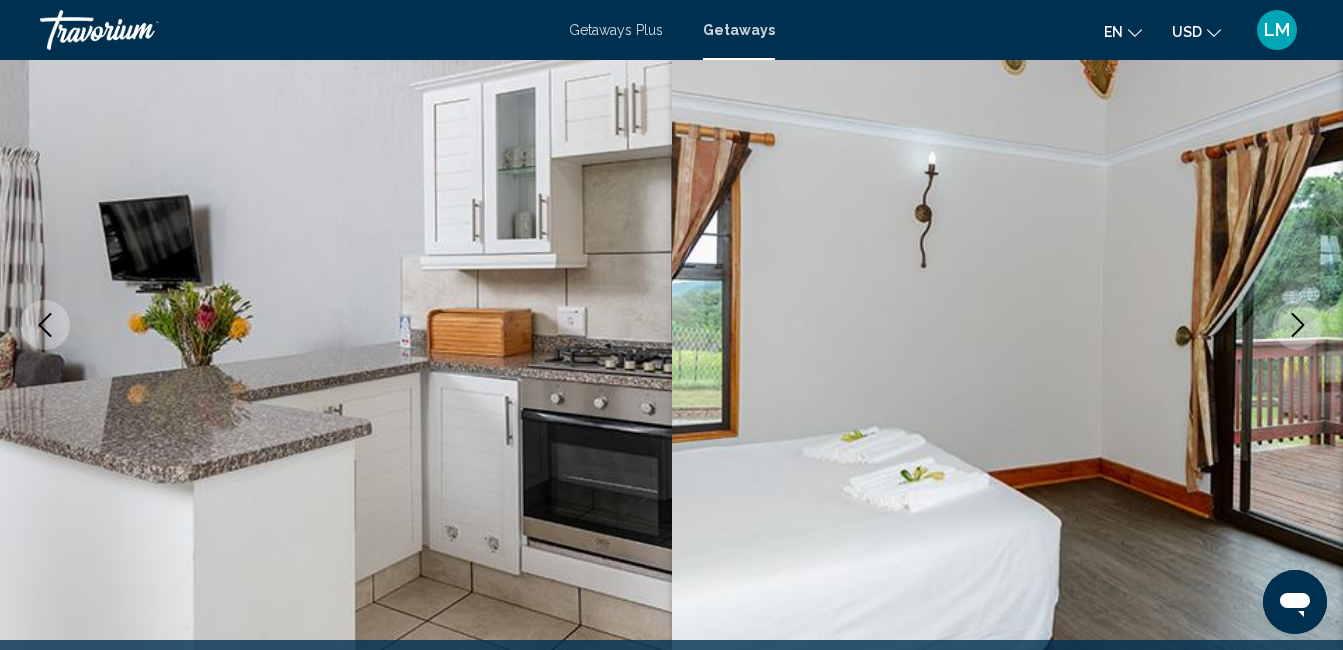 click 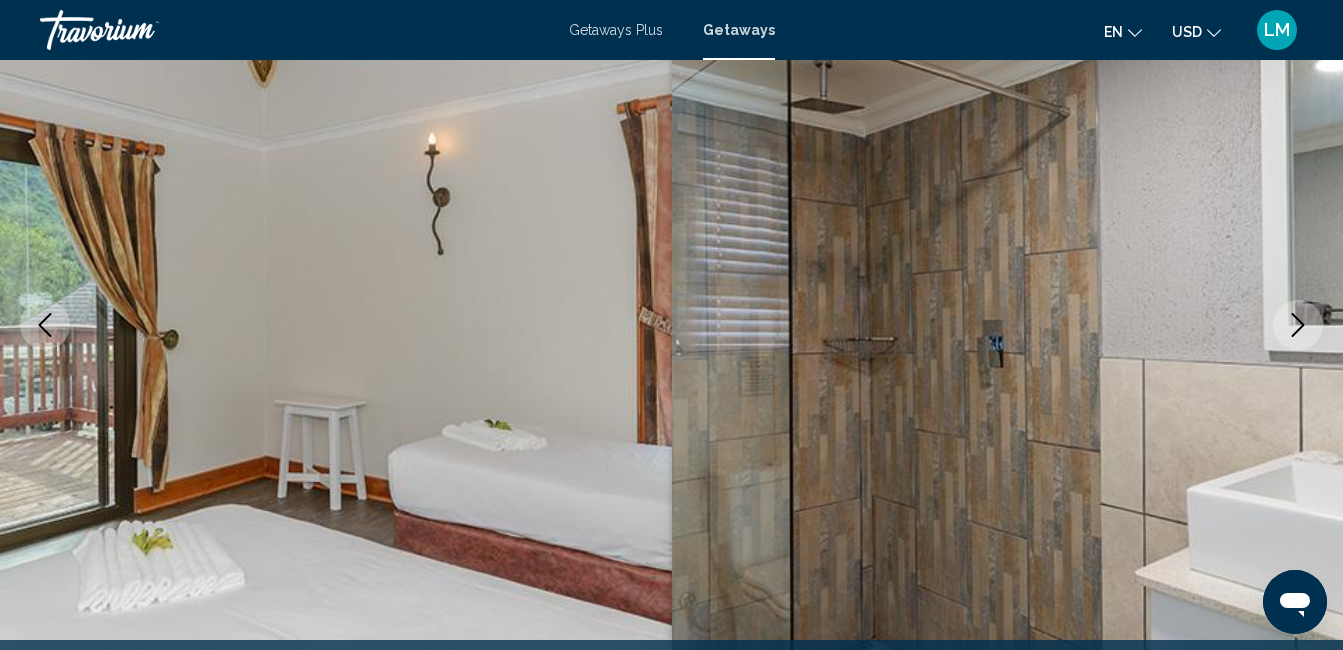 click 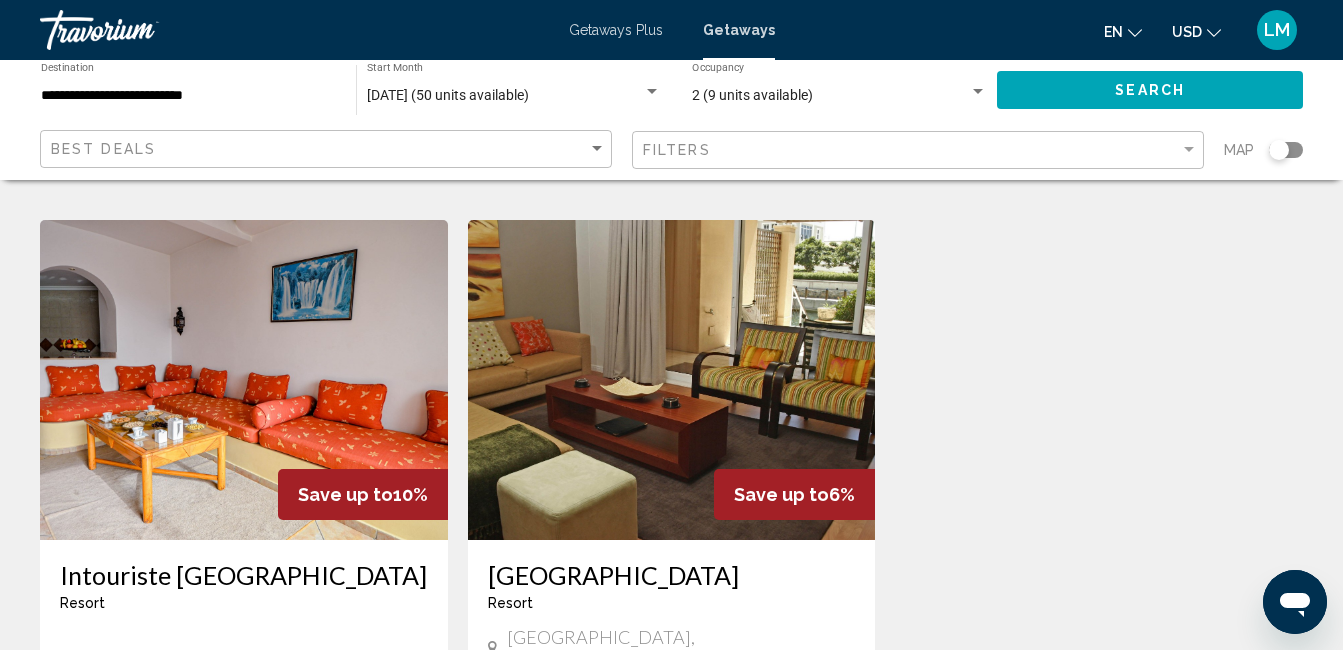 scroll, scrollTop: 1374, scrollLeft: 0, axis: vertical 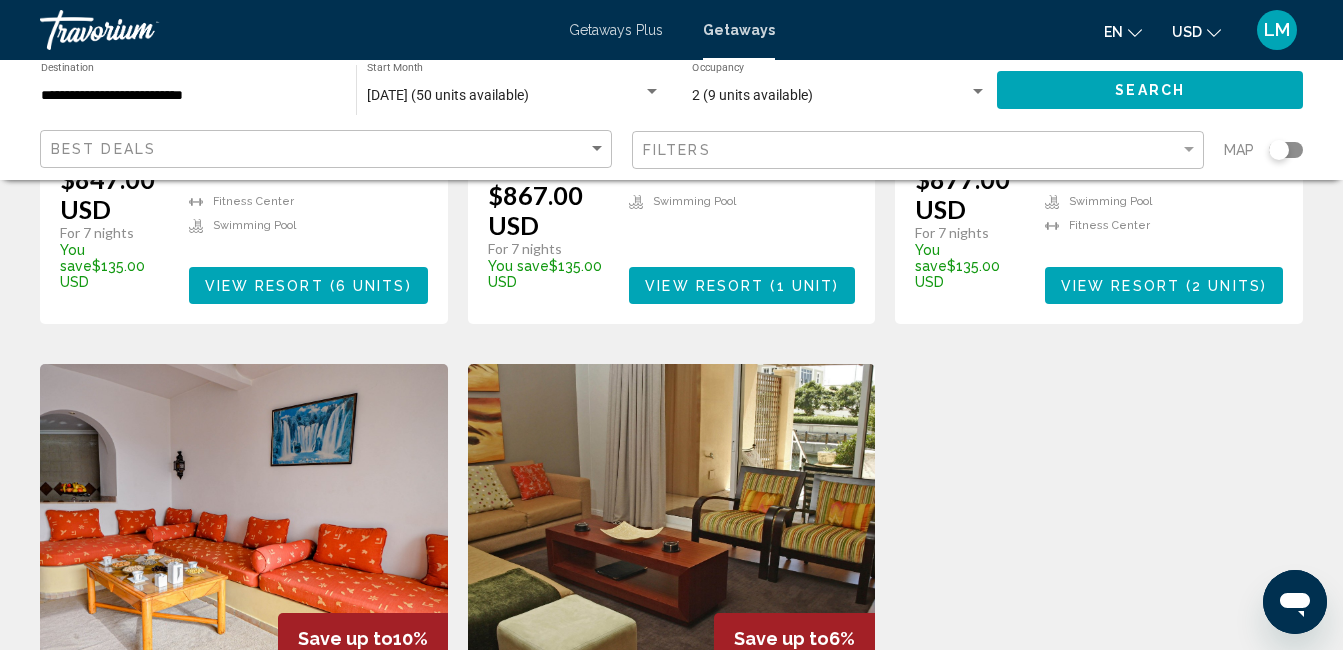 click at bounding box center [672, 524] 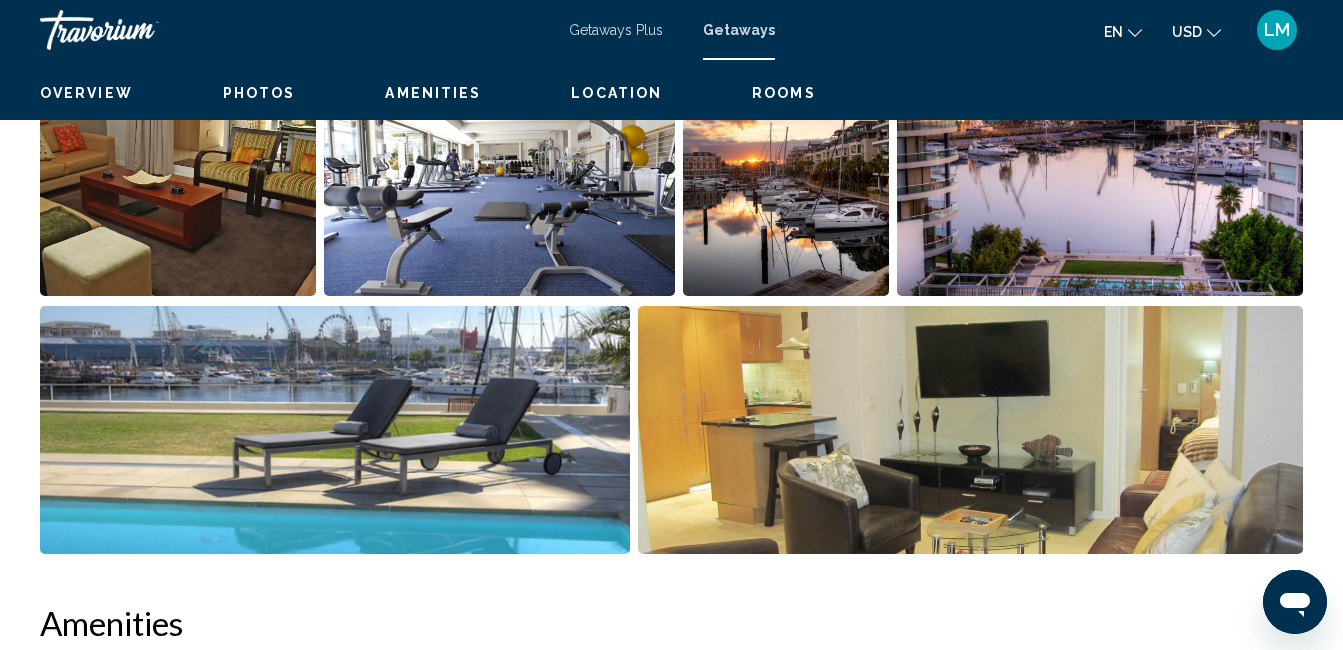 scroll, scrollTop: 210, scrollLeft: 0, axis: vertical 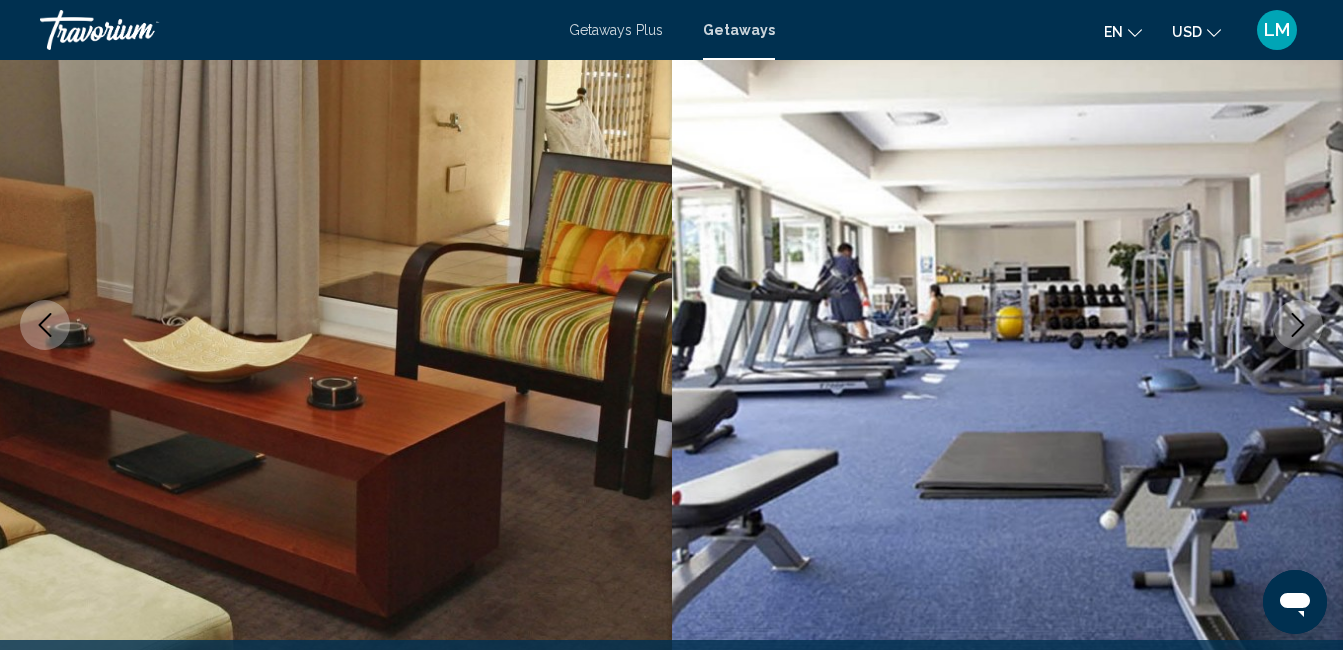 click 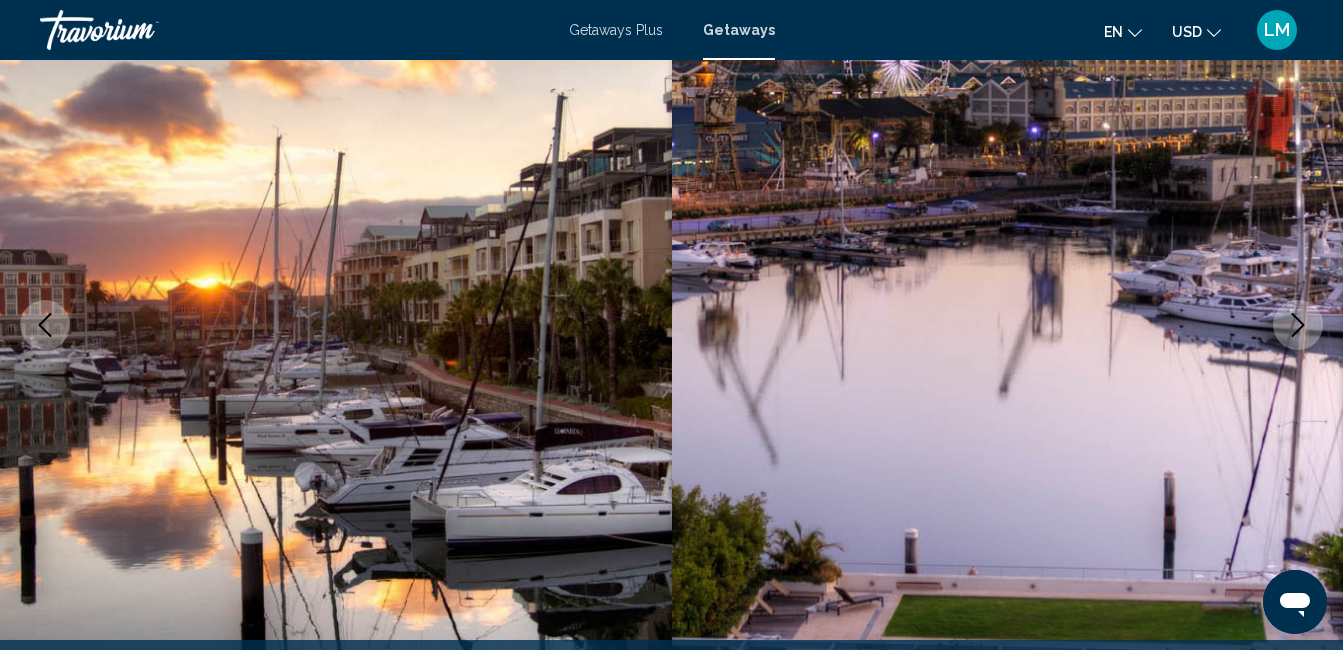click 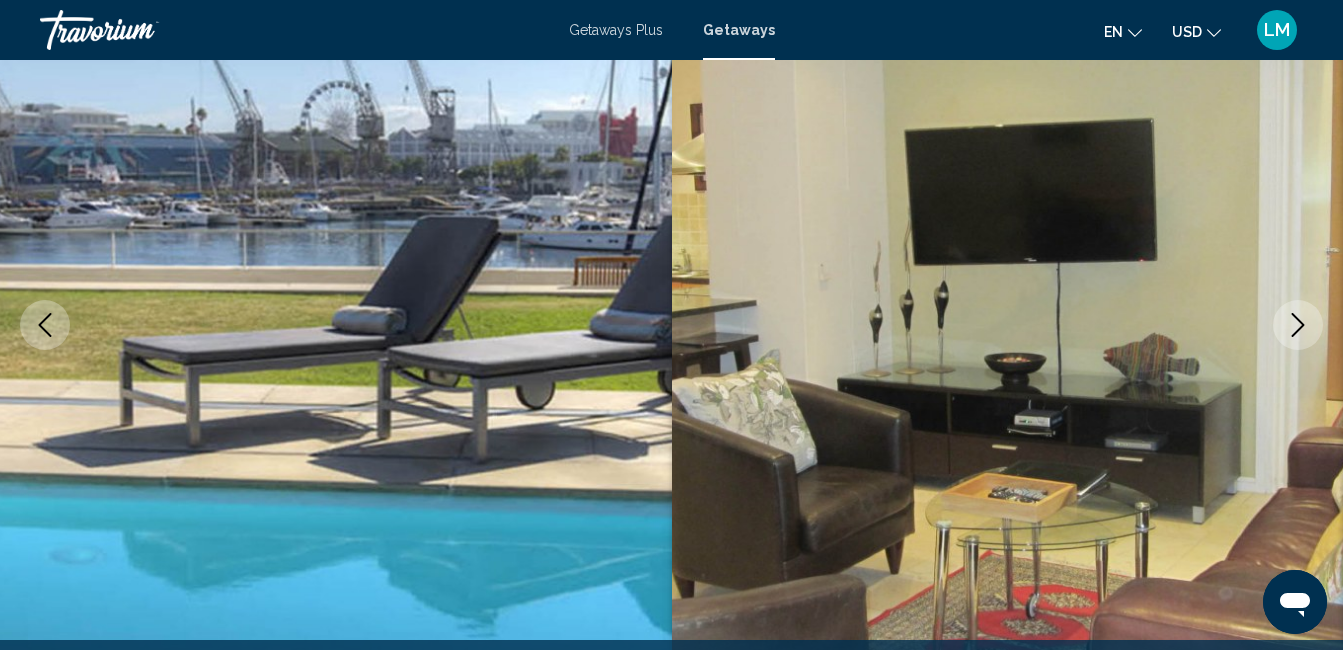 click 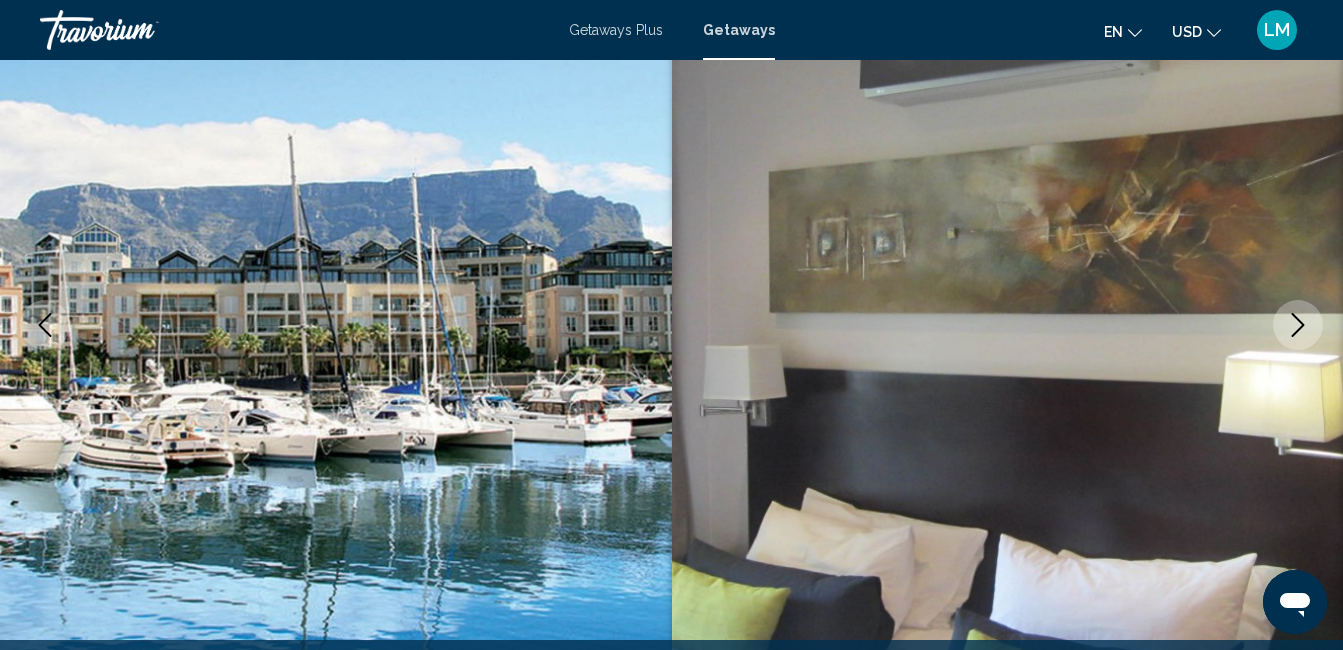 click 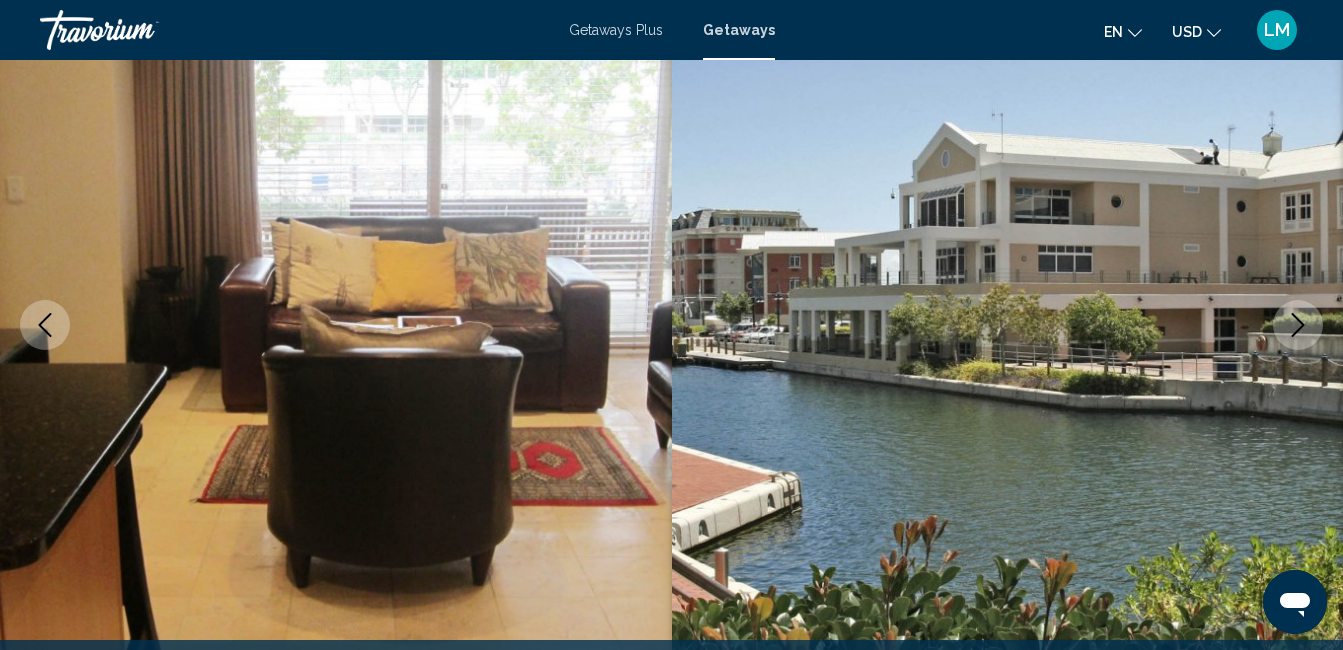 click 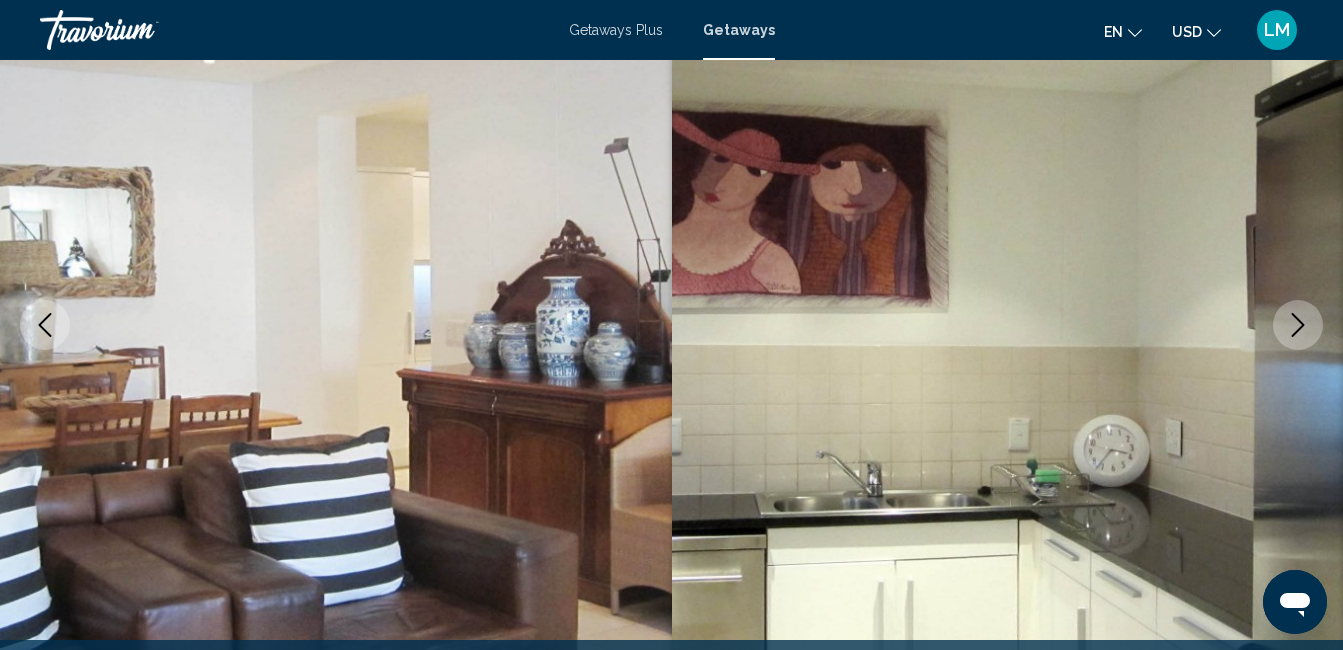 click 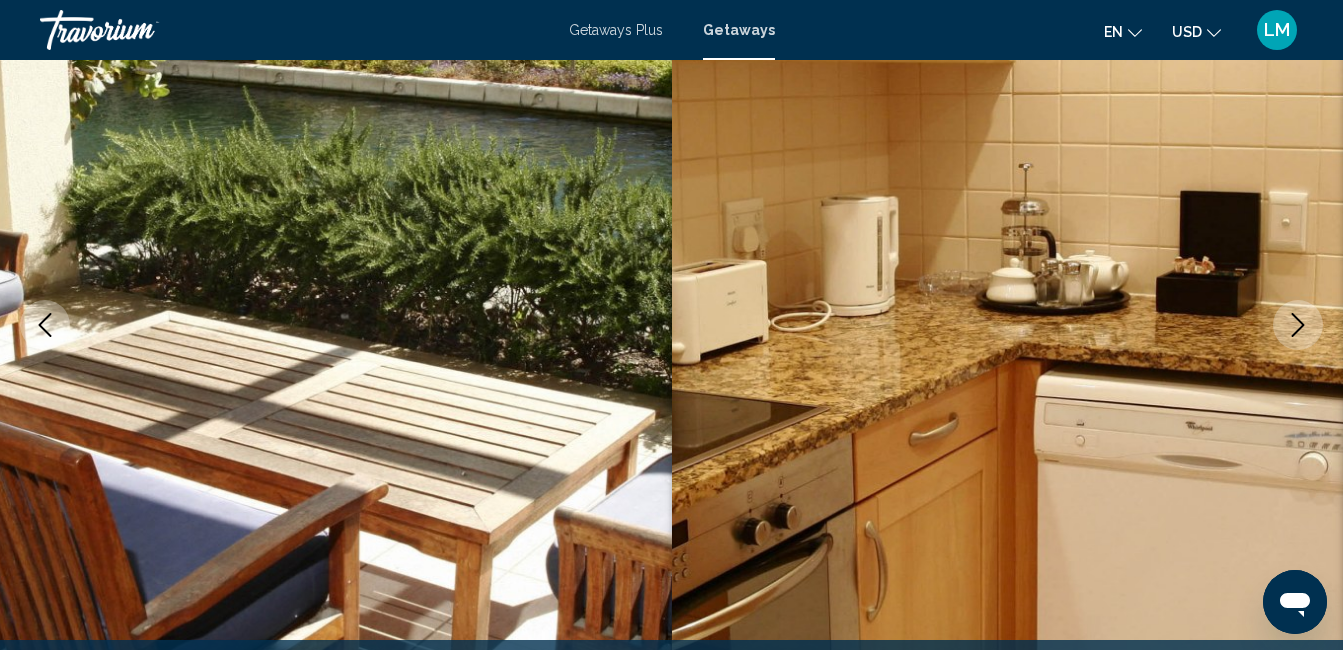 click 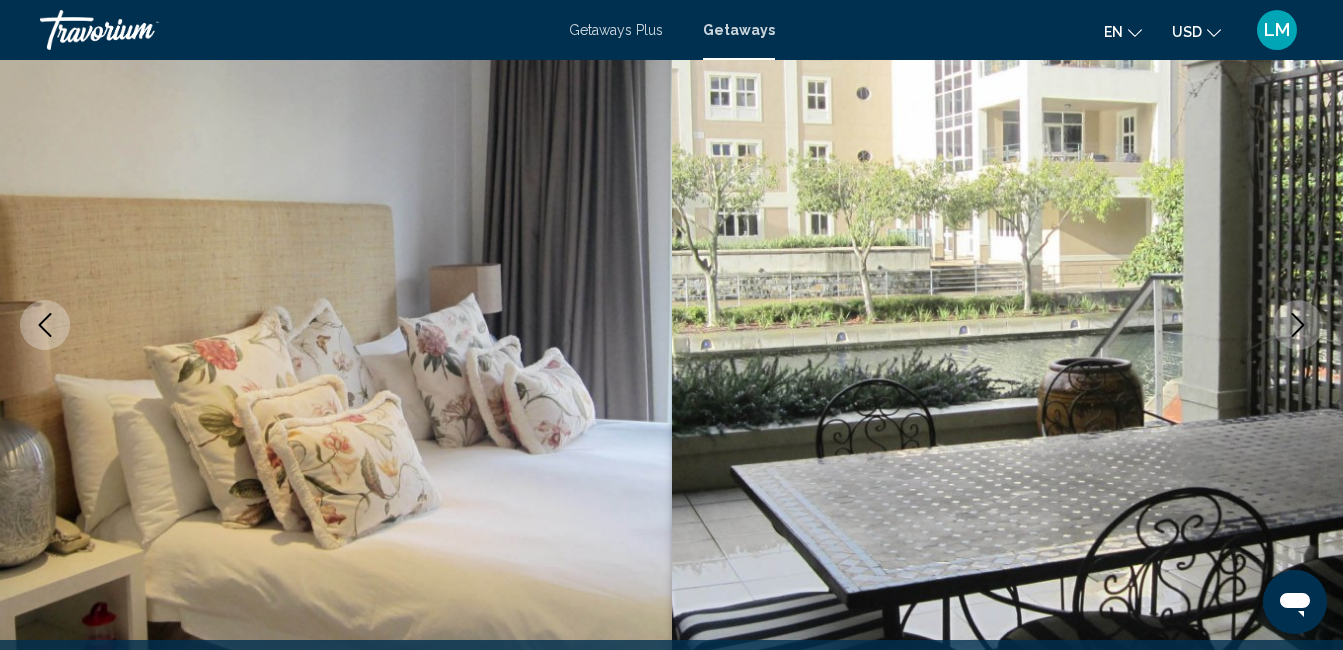click 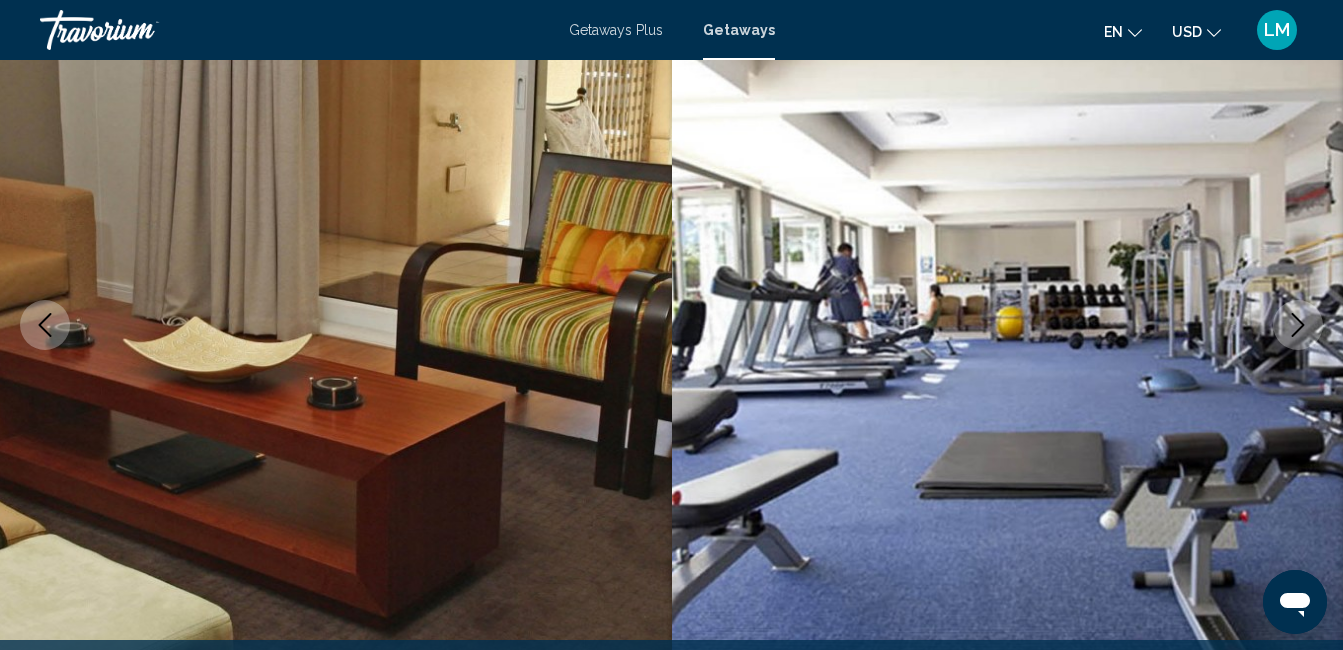 click 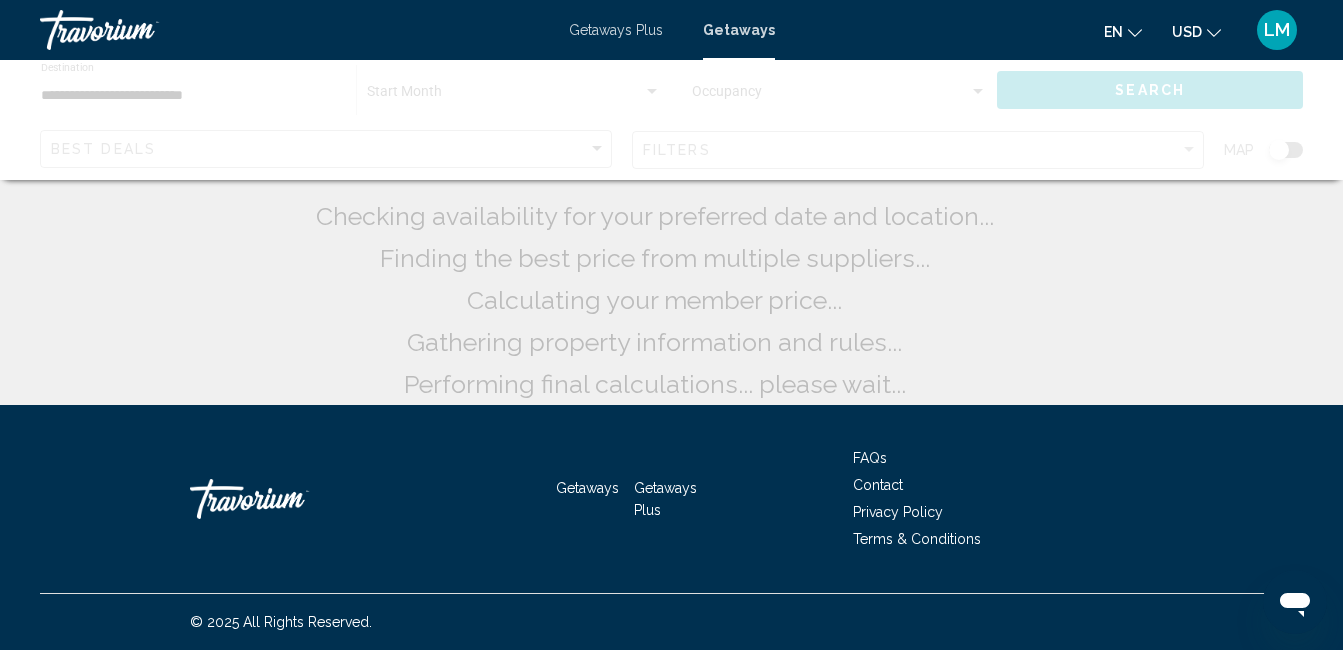 scroll, scrollTop: 0, scrollLeft: 0, axis: both 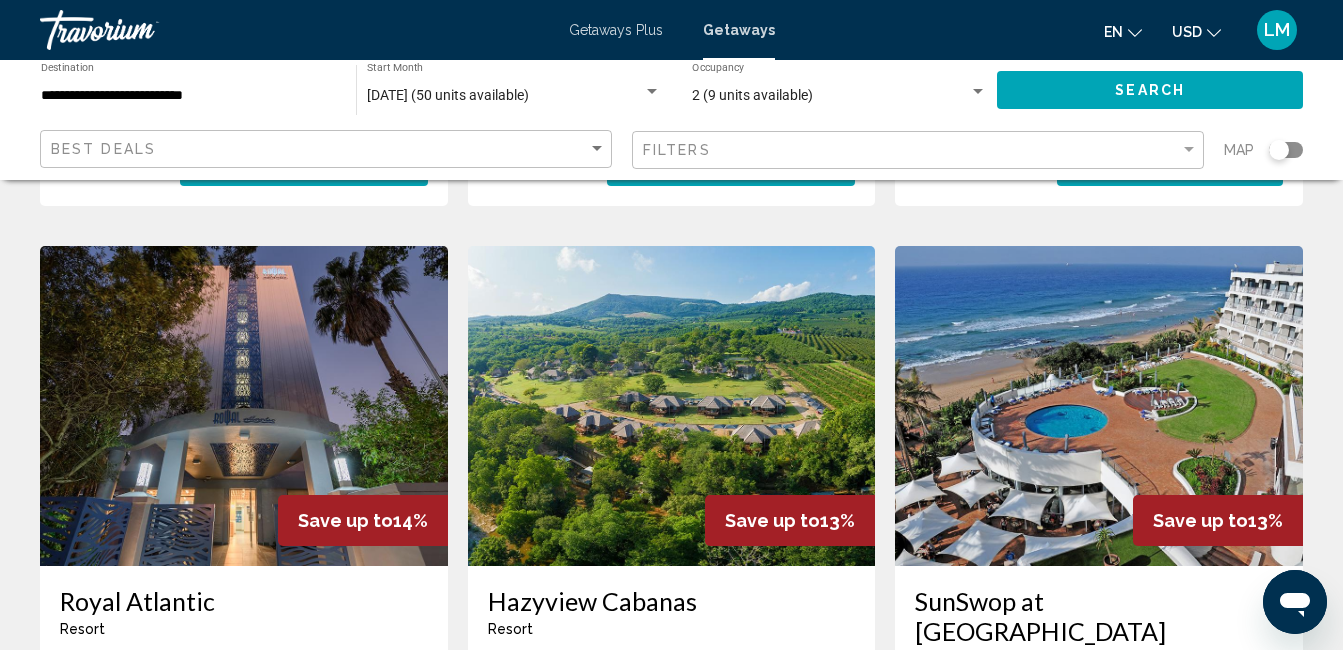 click at bounding box center [244, 406] 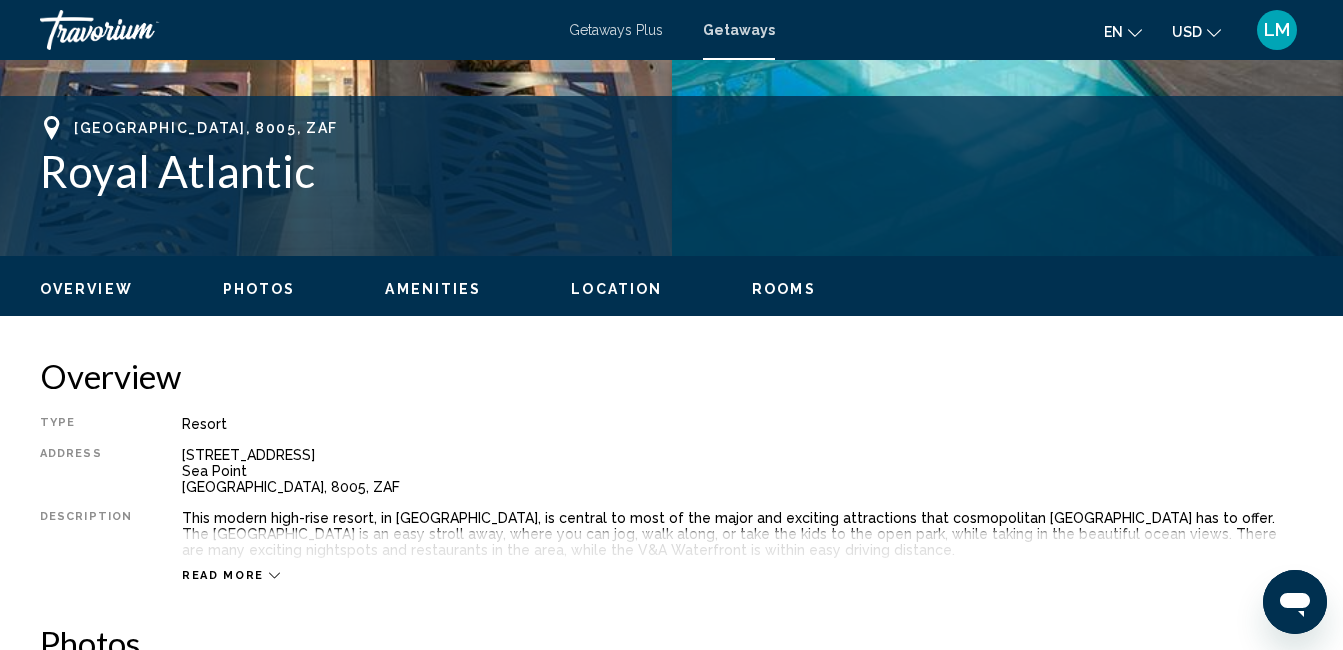 scroll, scrollTop: 210, scrollLeft: 0, axis: vertical 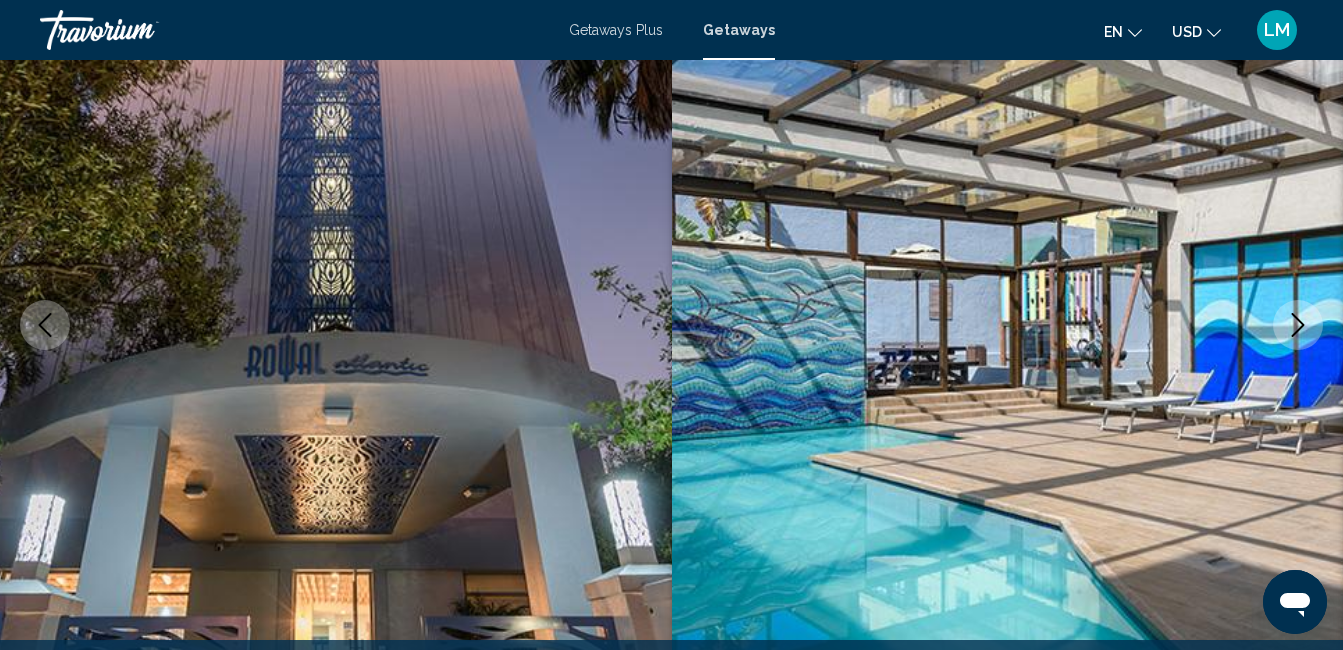 click 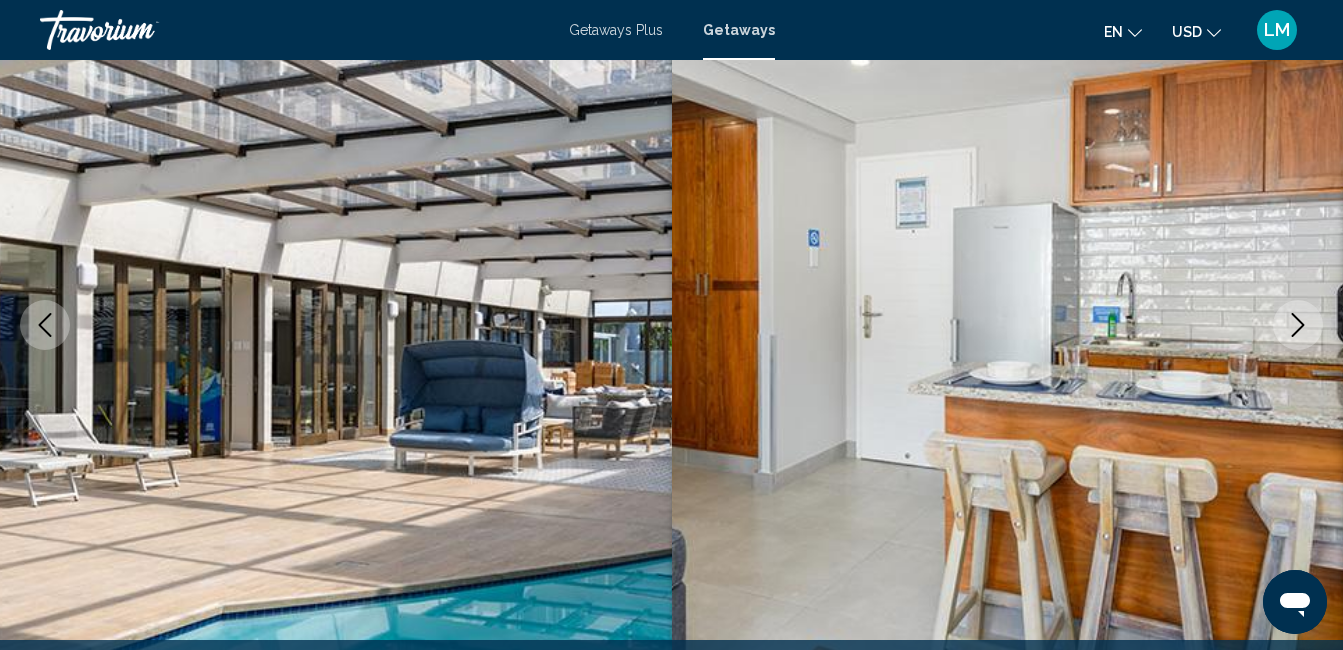 click 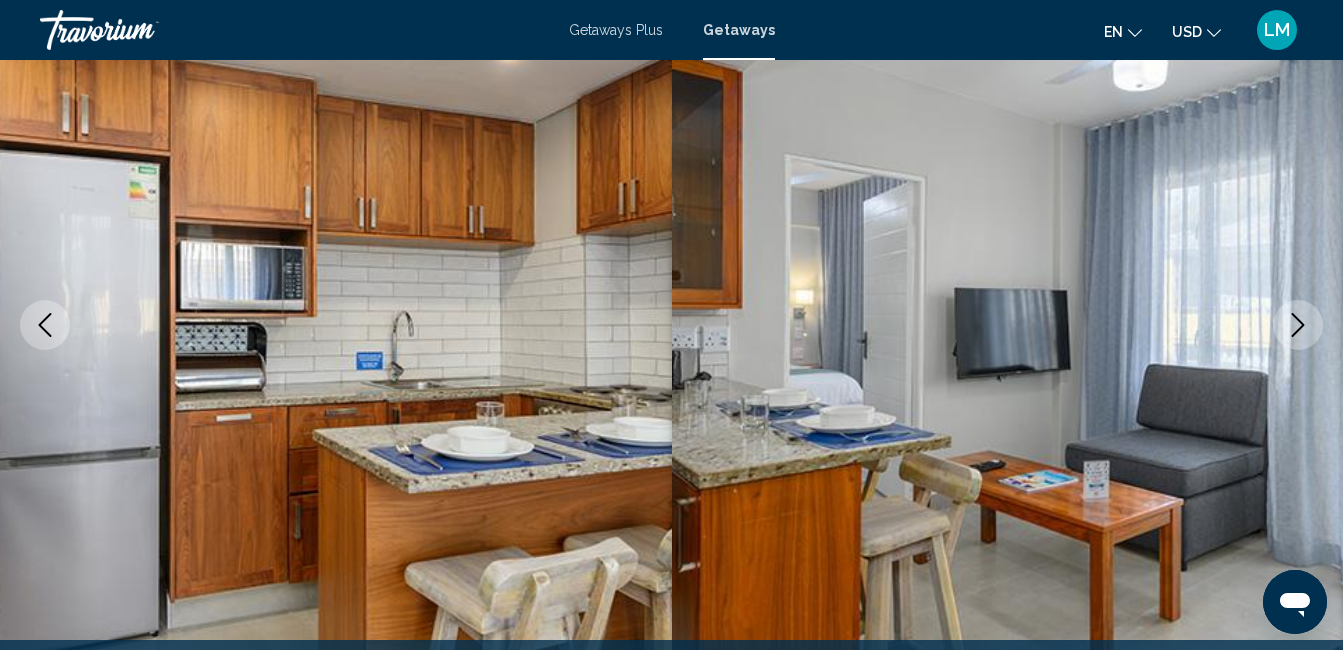 click 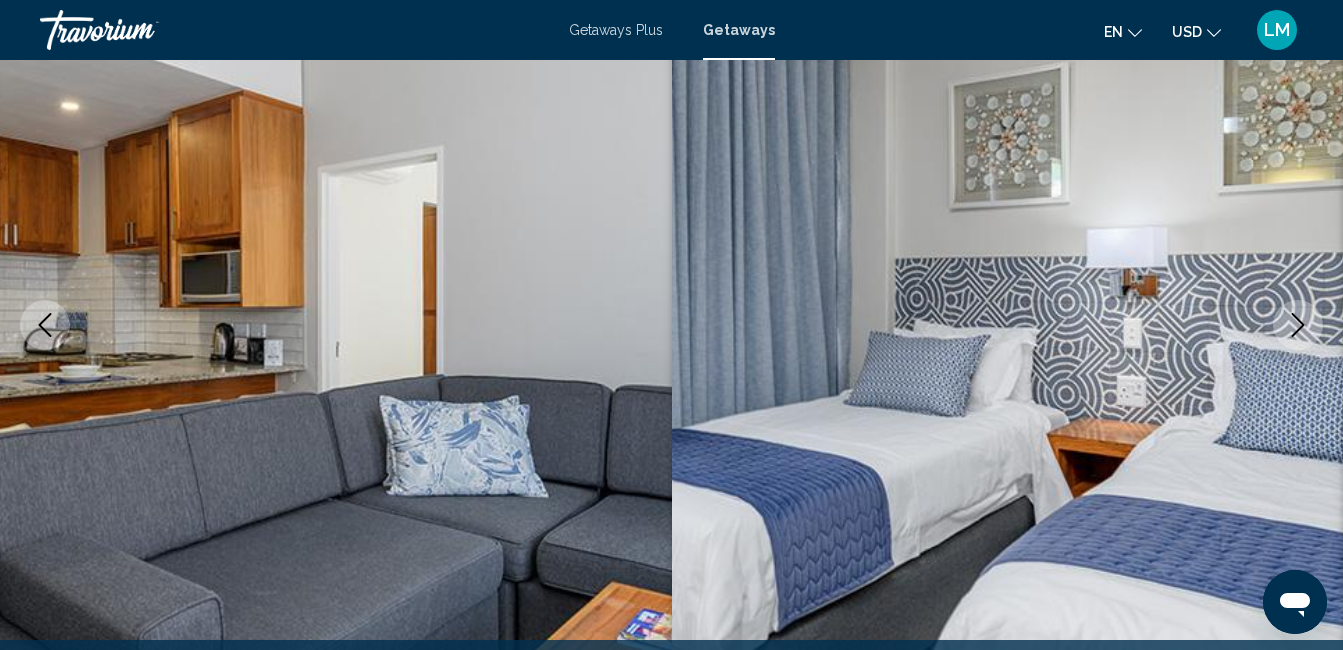 click 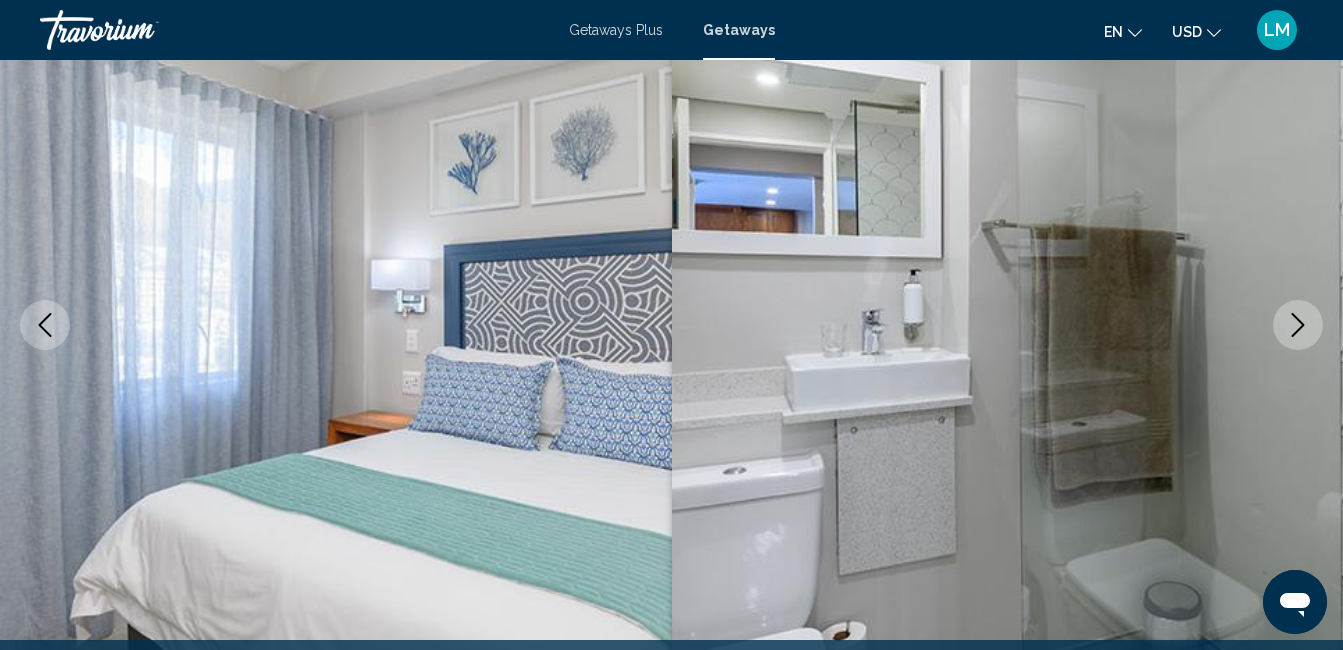click 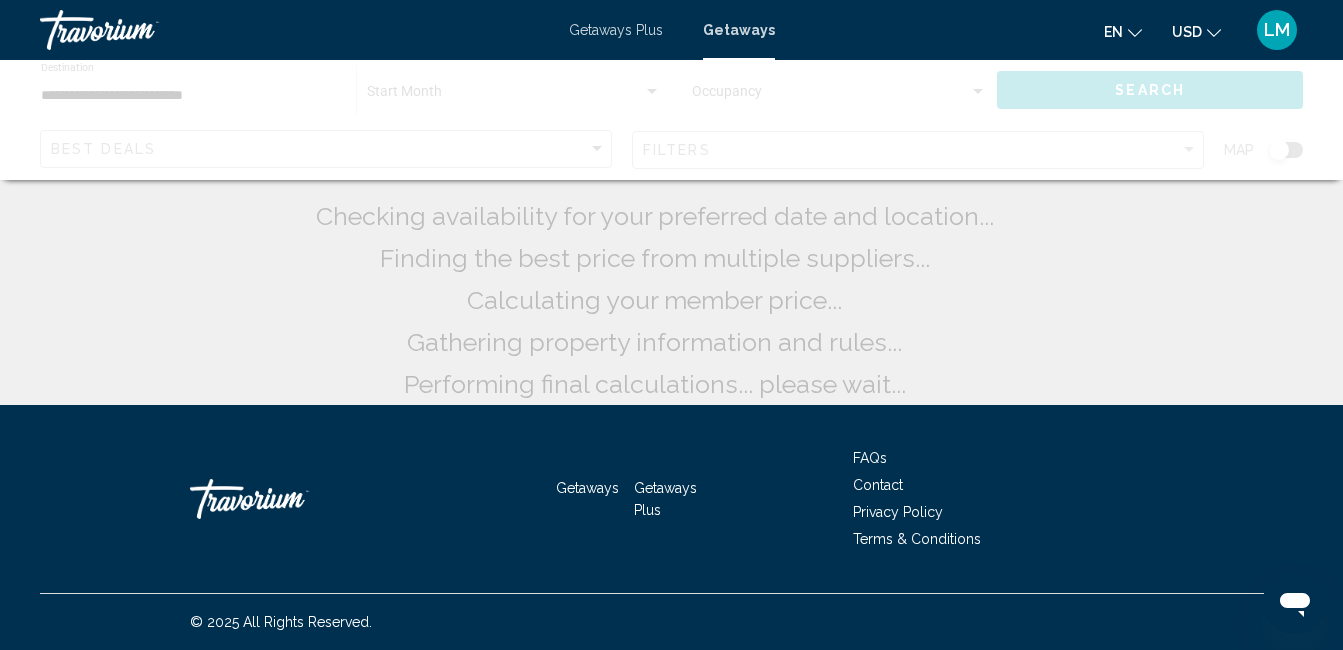 scroll, scrollTop: 0, scrollLeft: 0, axis: both 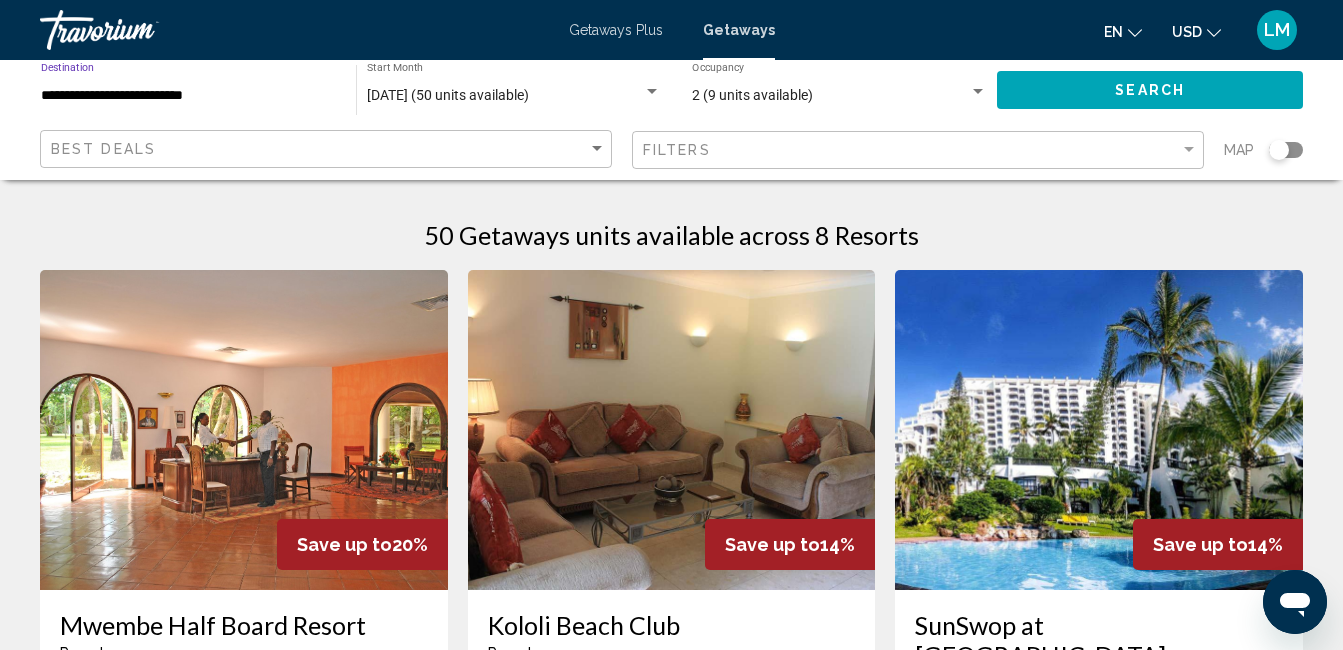 click on "**********" at bounding box center [188, 96] 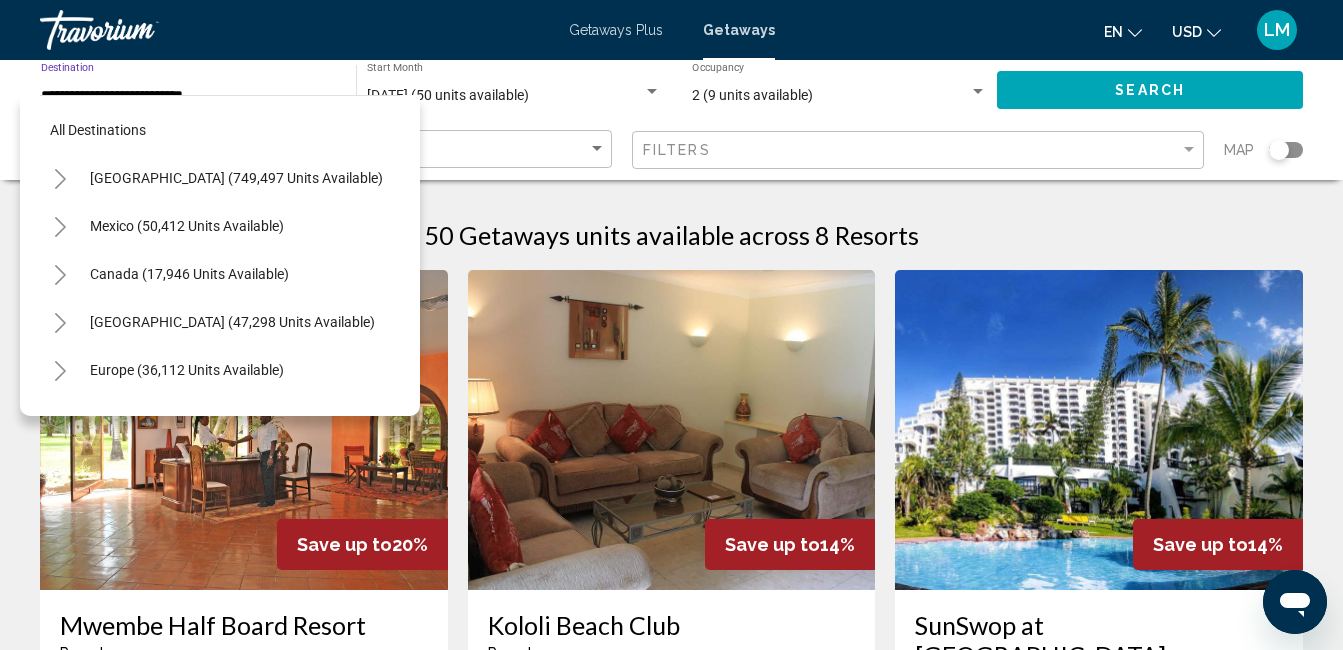 scroll, scrollTop: 415, scrollLeft: 0, axis: vertical 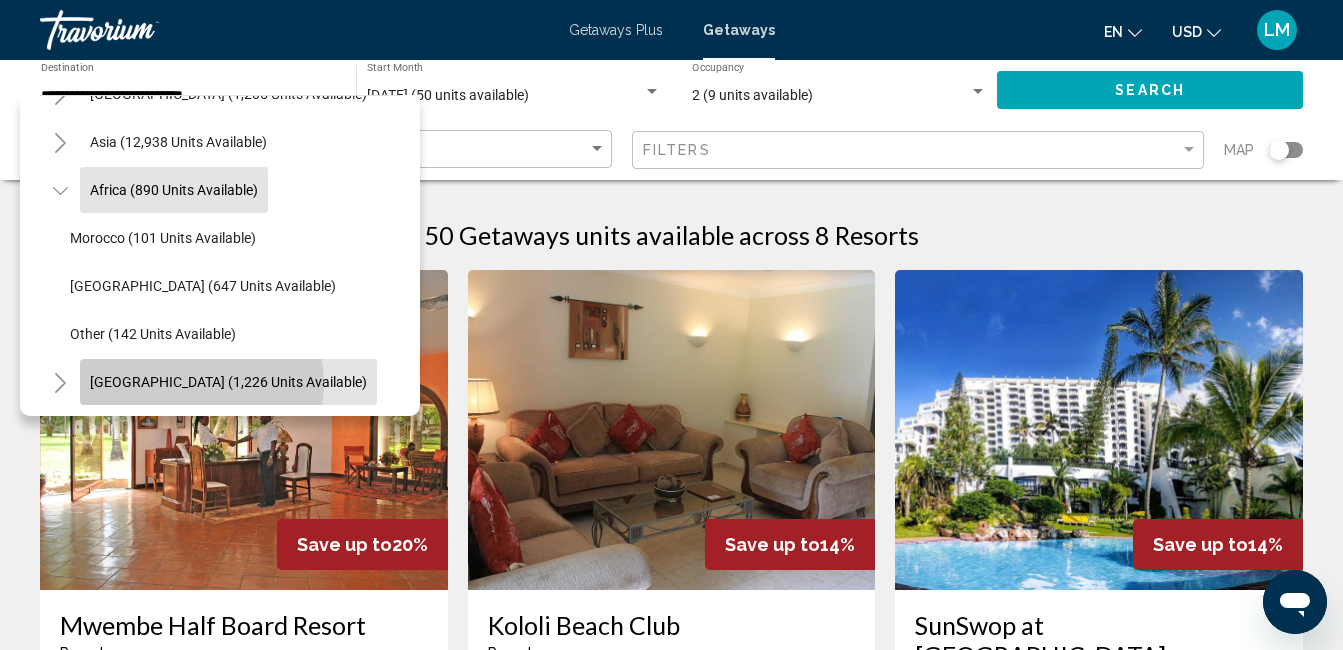 click on "[GEOGRAPHIC_DATA] (1,226 units available)" 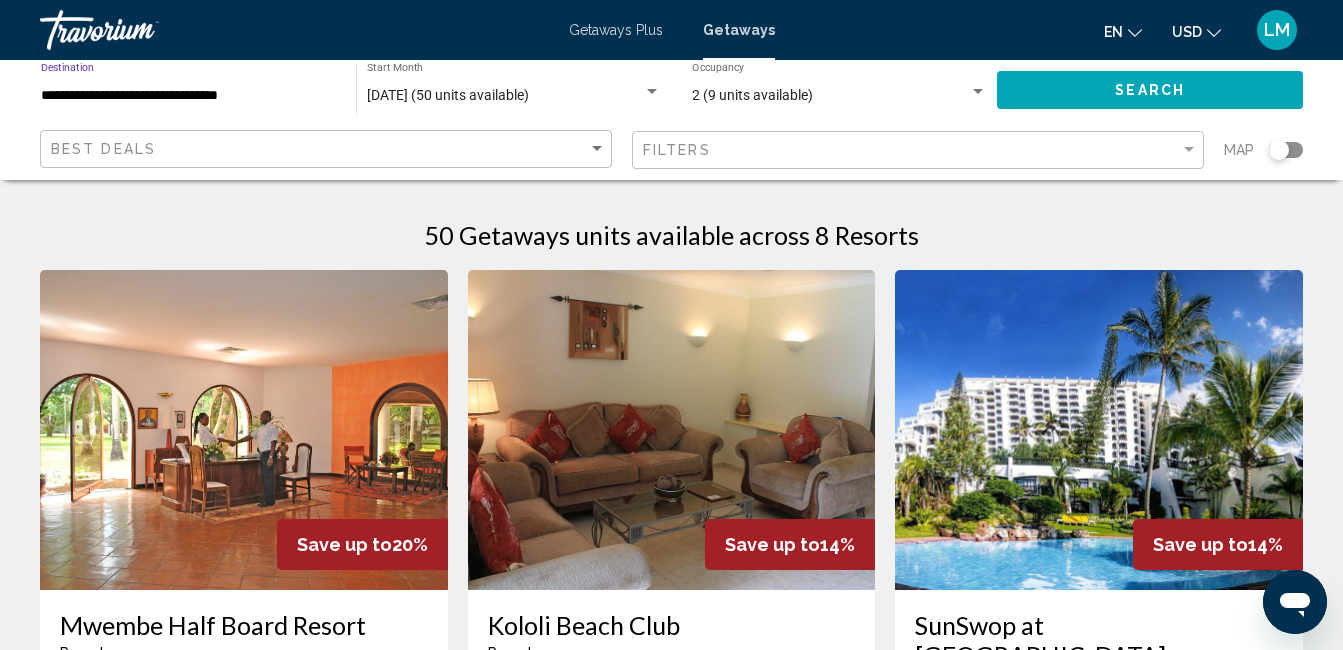 click on "Search" 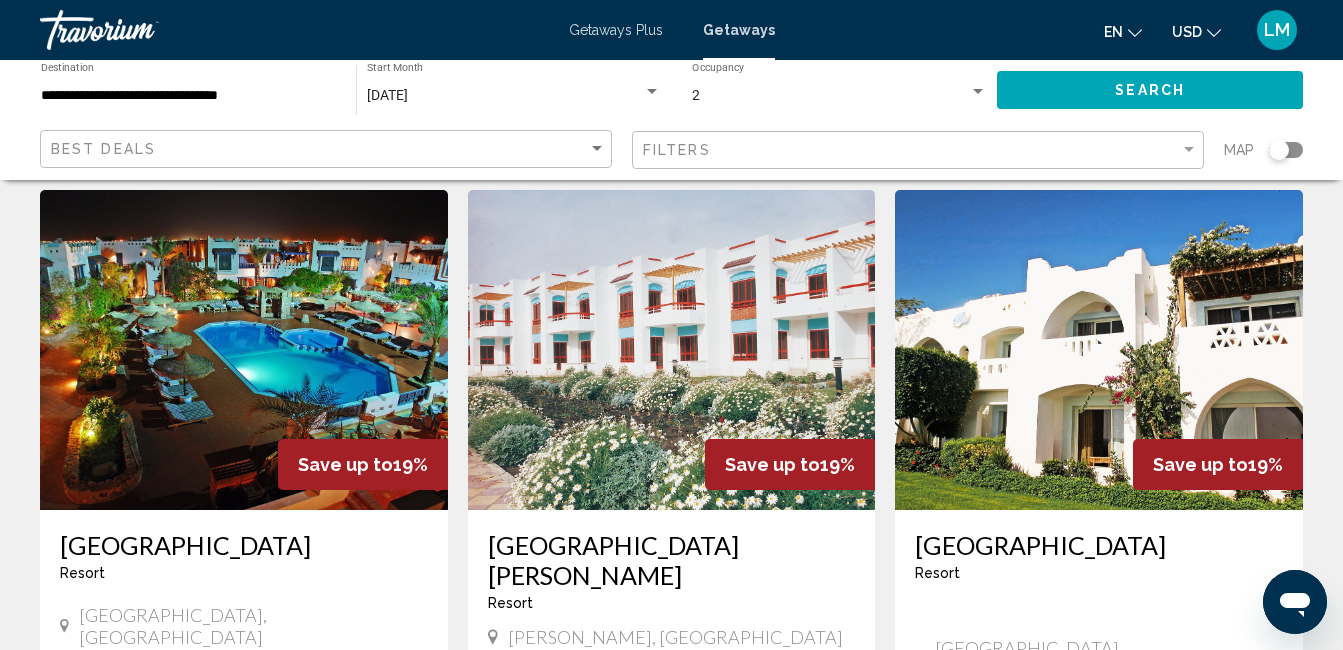 scroll, scrollTop: 120, scrollLeft: 0, axis: vertical 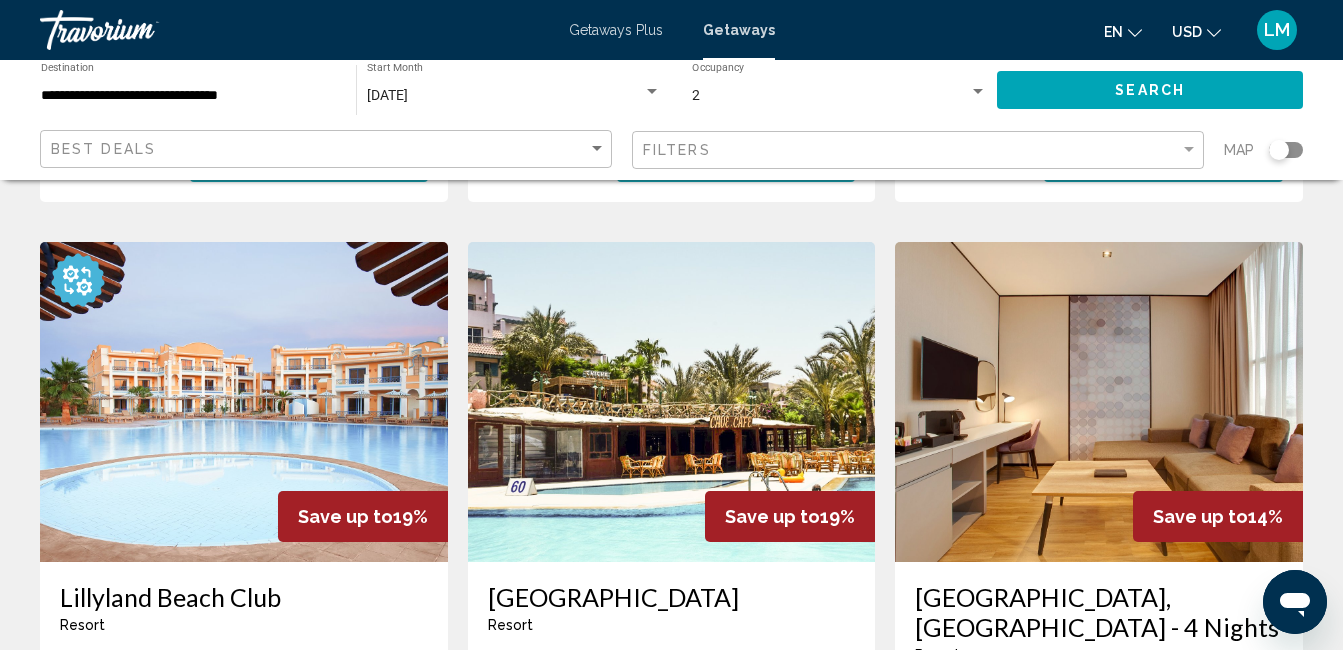 click at bounding box center (1099, 402) 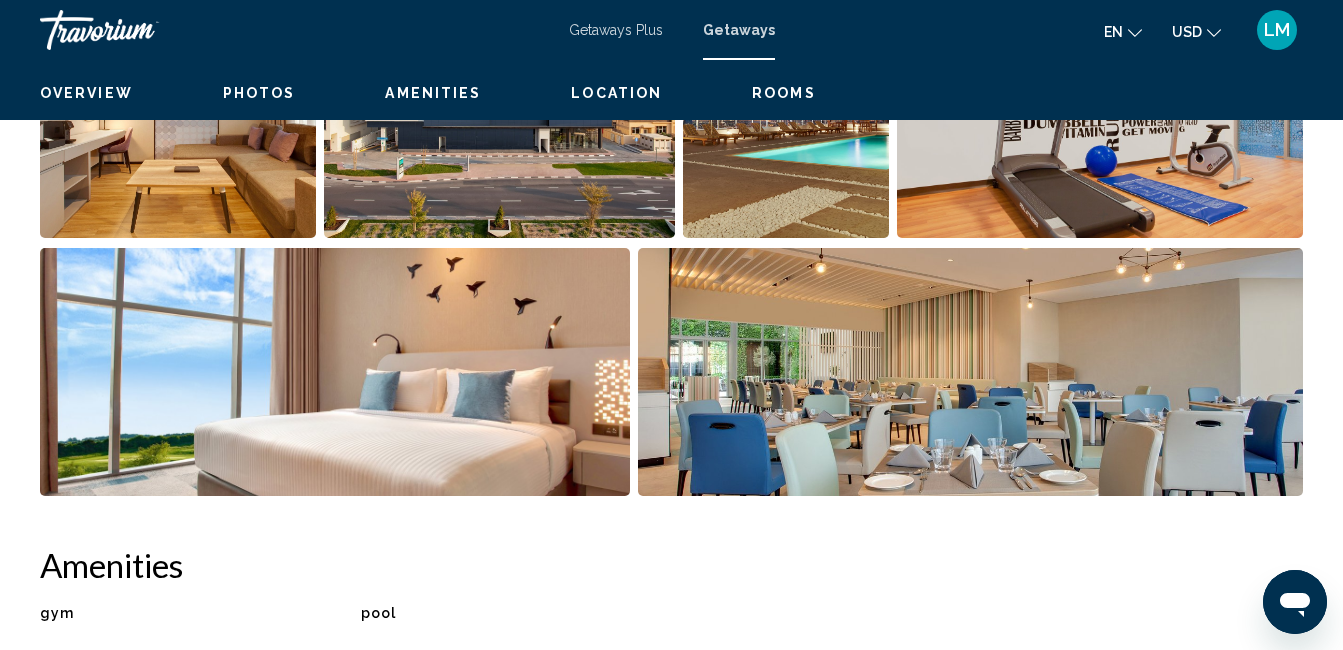scroll, scrollTop: 210, scrollLeft: 0, axis: vertical 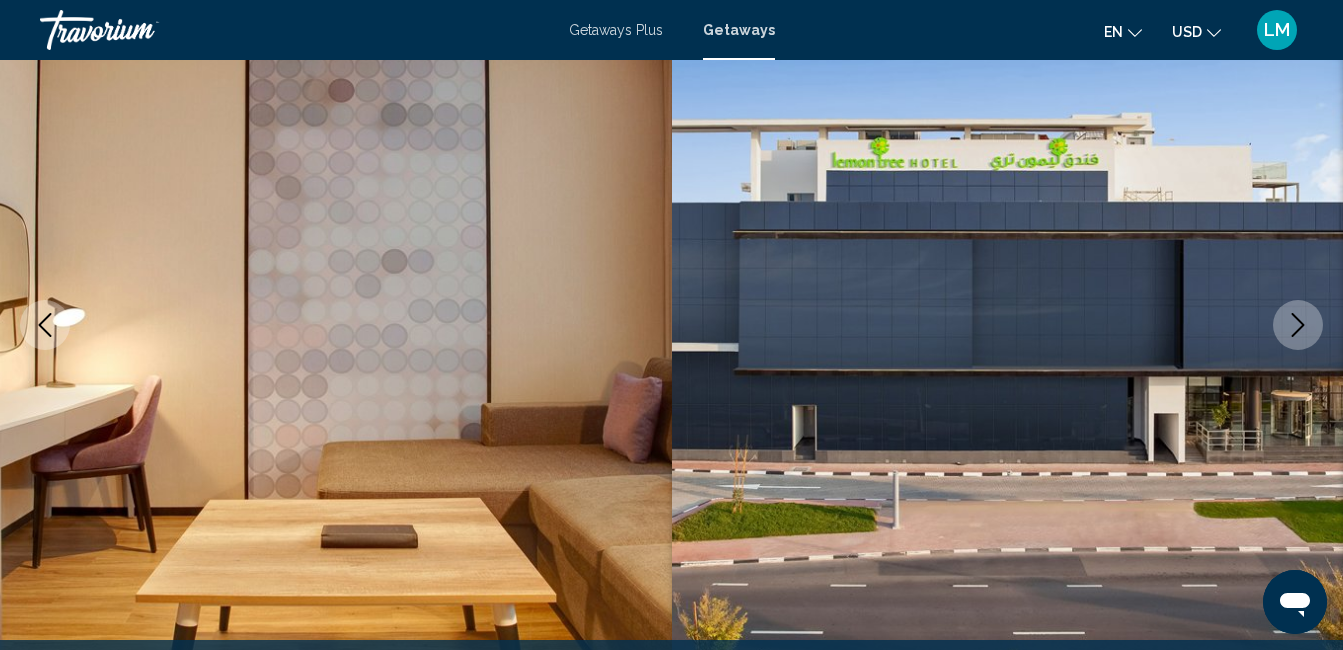 click 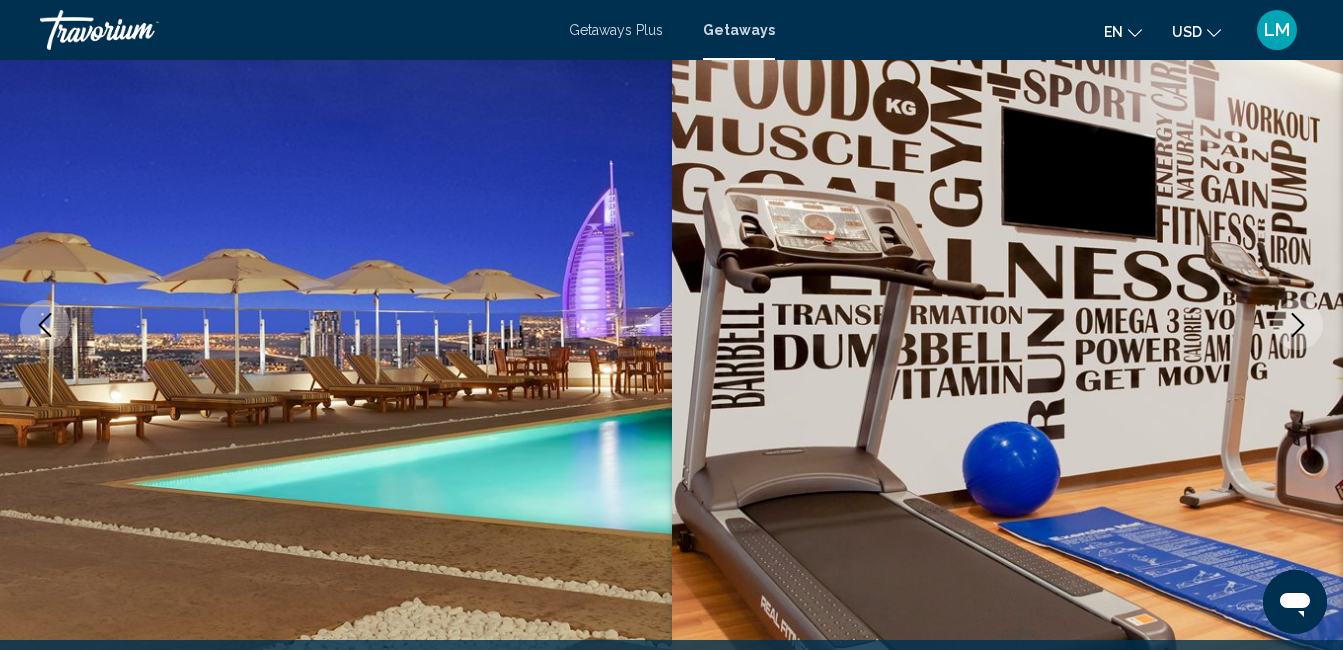 click 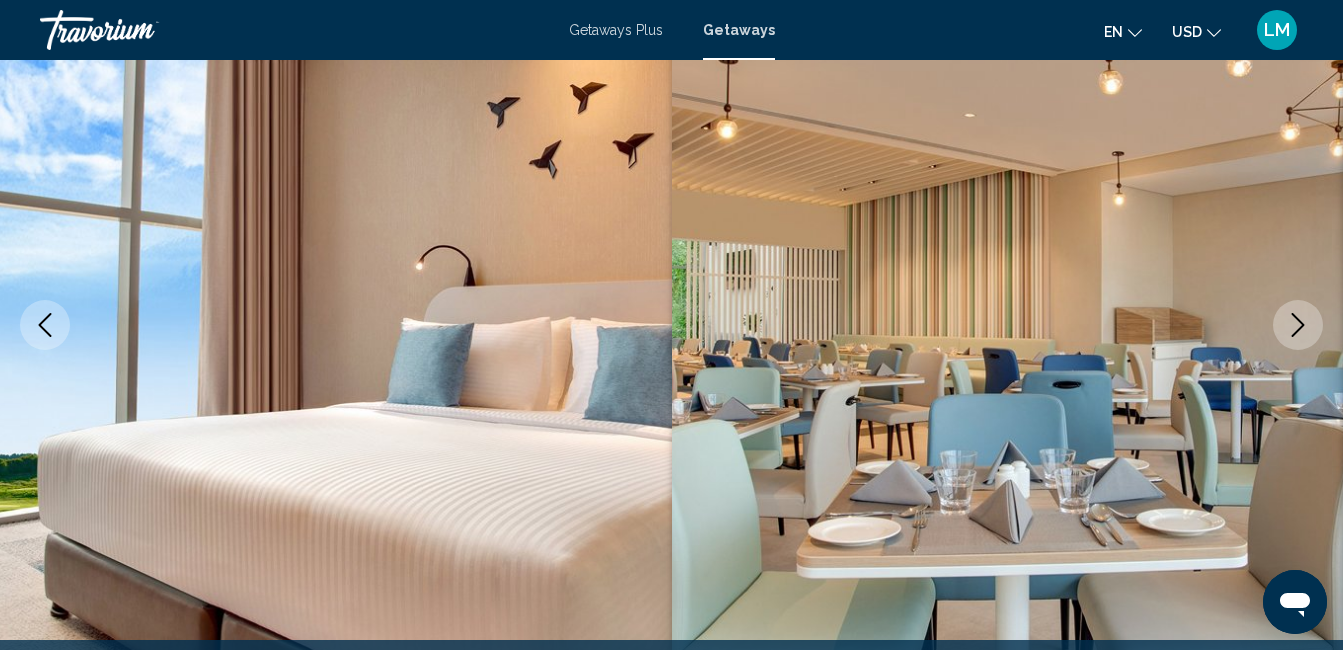 click 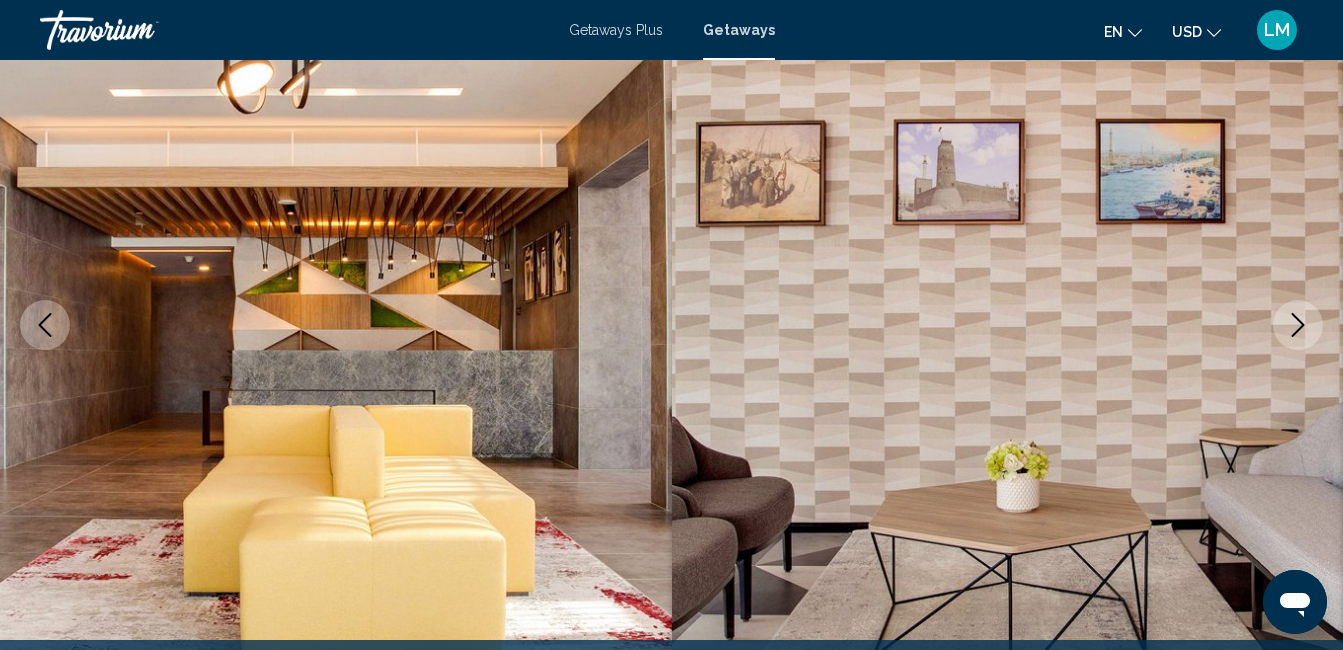click 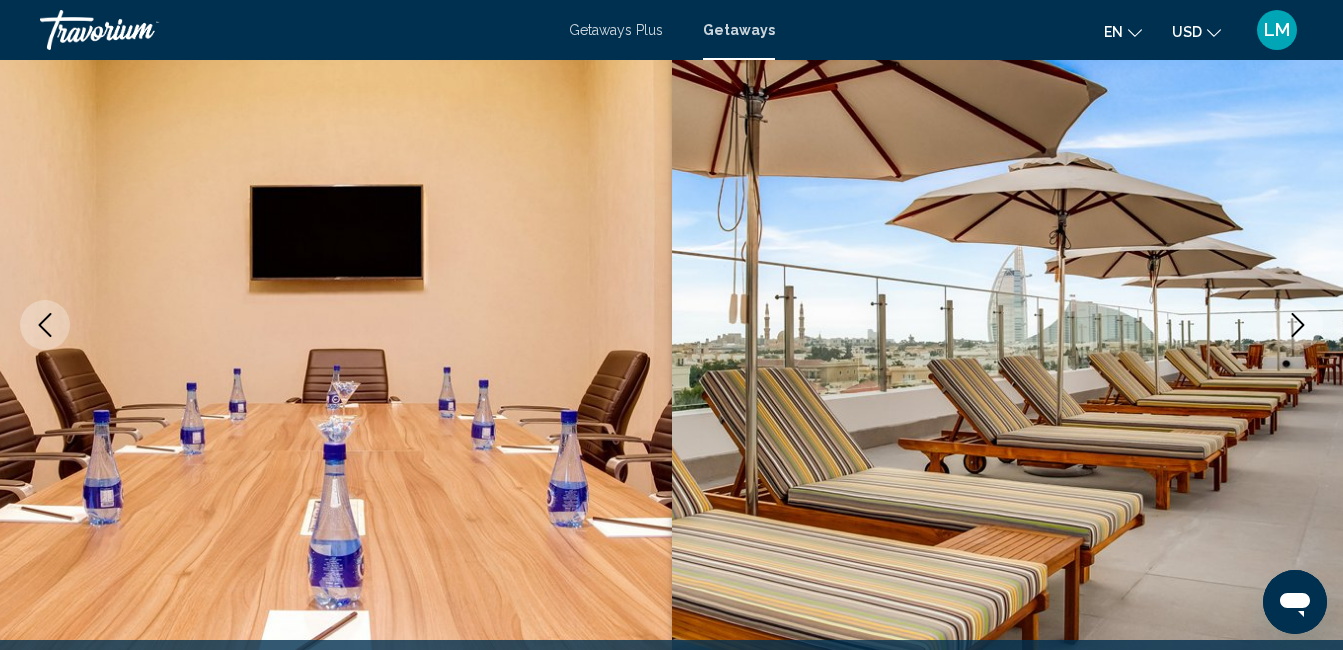 click 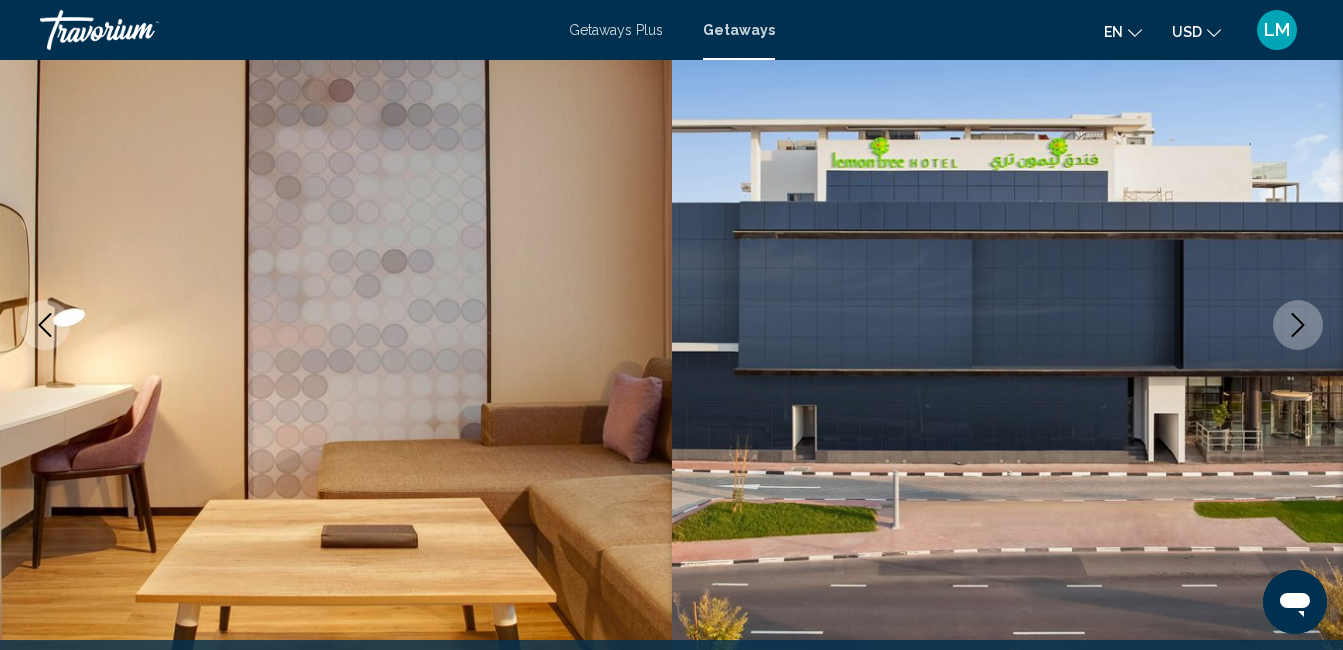 click 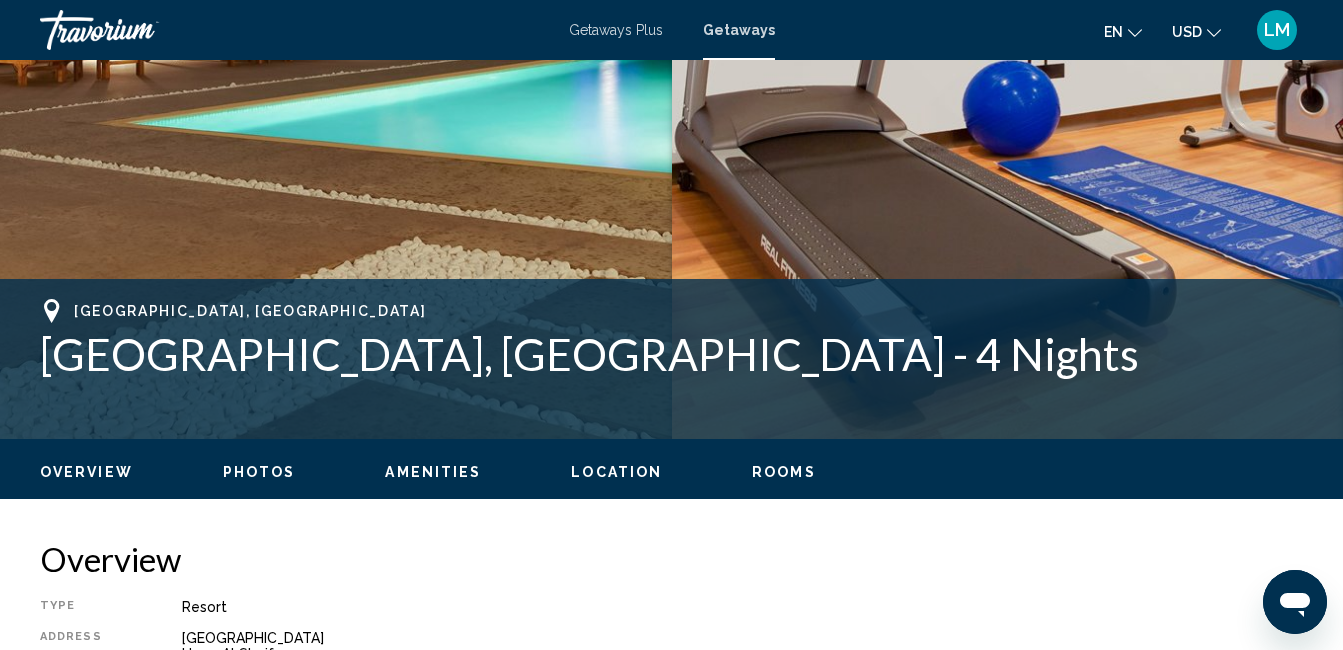 scroll, scrollTop: 531, scrollLeft: 0, axis: vertical 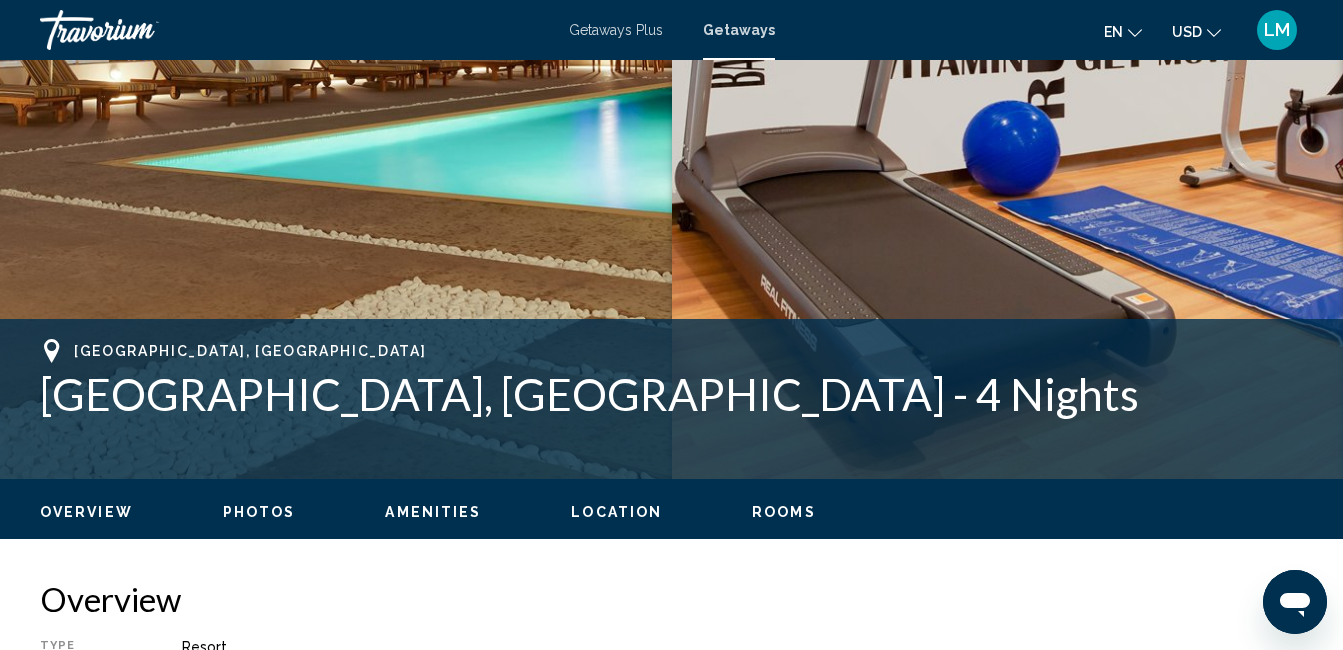 click on "LM" at bounding box center (1277, 30) 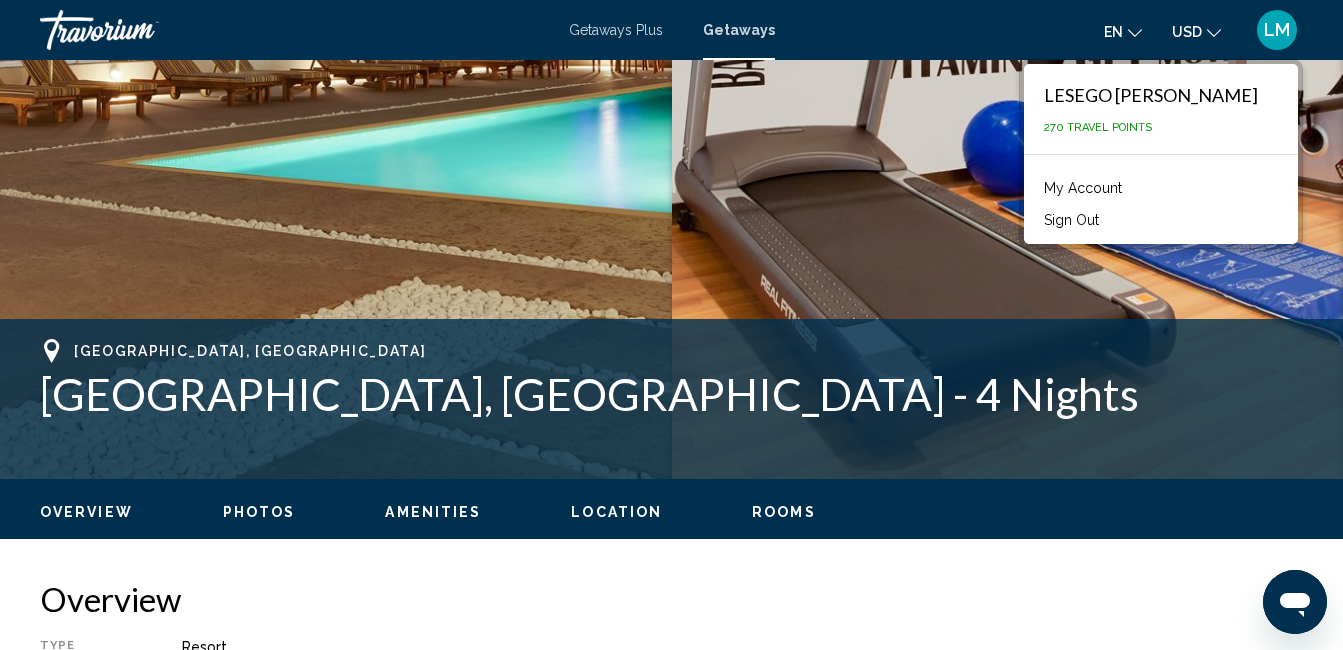 click on "Sign Out" at bounding box center [1071, 220] 